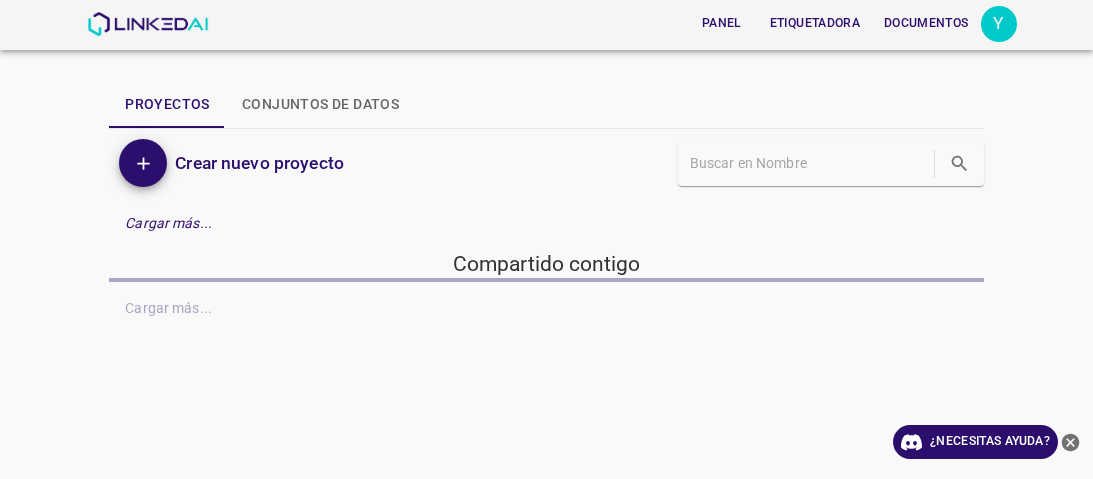 scroll, scrollTop: 0, scrollLeft: 0, axis: both 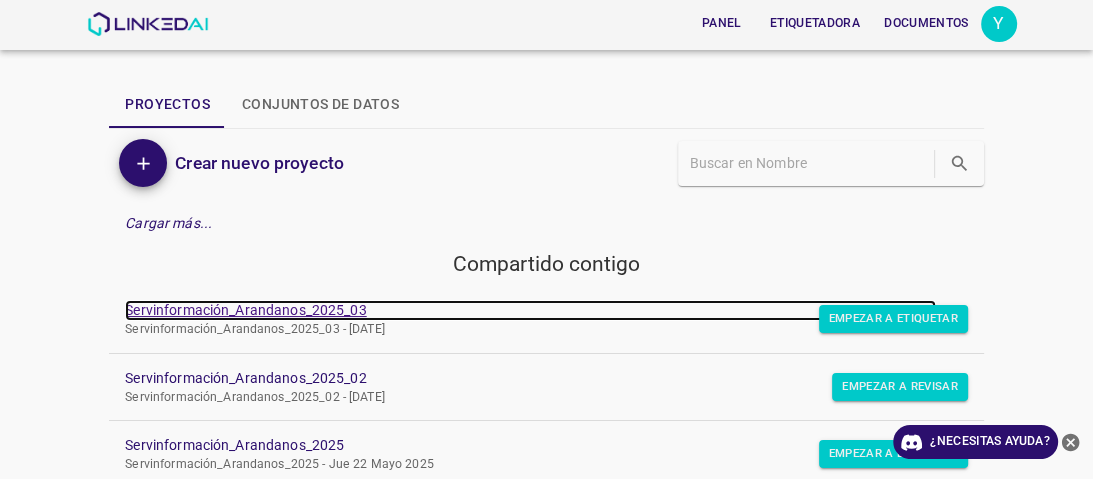 click on "Servinformación_Arandanos_2025_03" at bounding box center [245, 310] 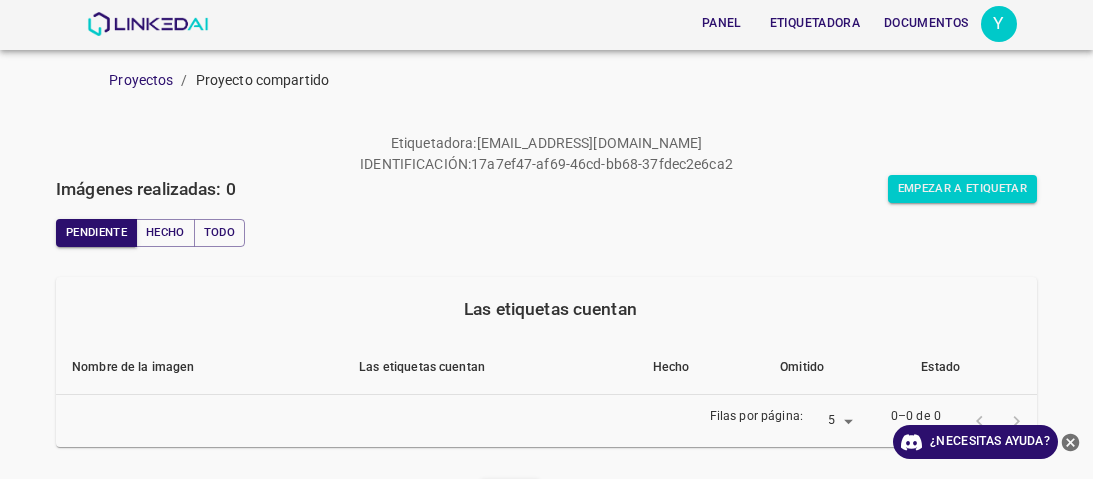scroll, scrollTop: 0, scrollLeft: 0, axis: both 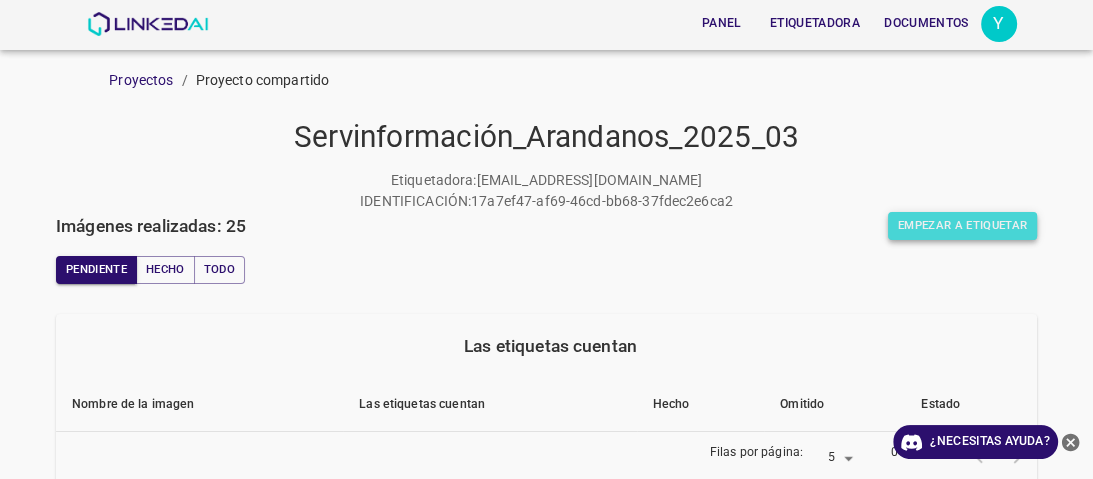 click on "Empezar a etiquetar" at bounding box center [962, 225] 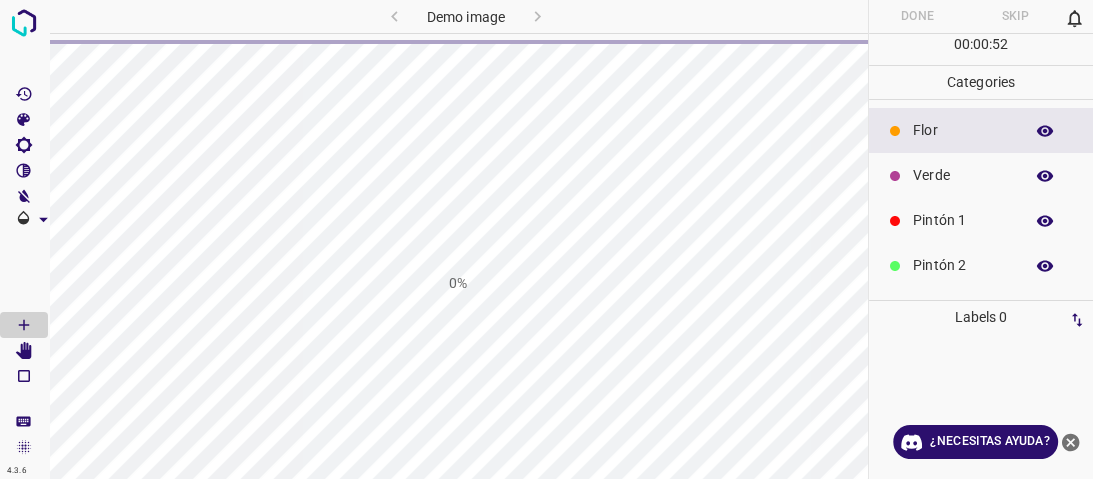 click at bounding box center [734, 16] 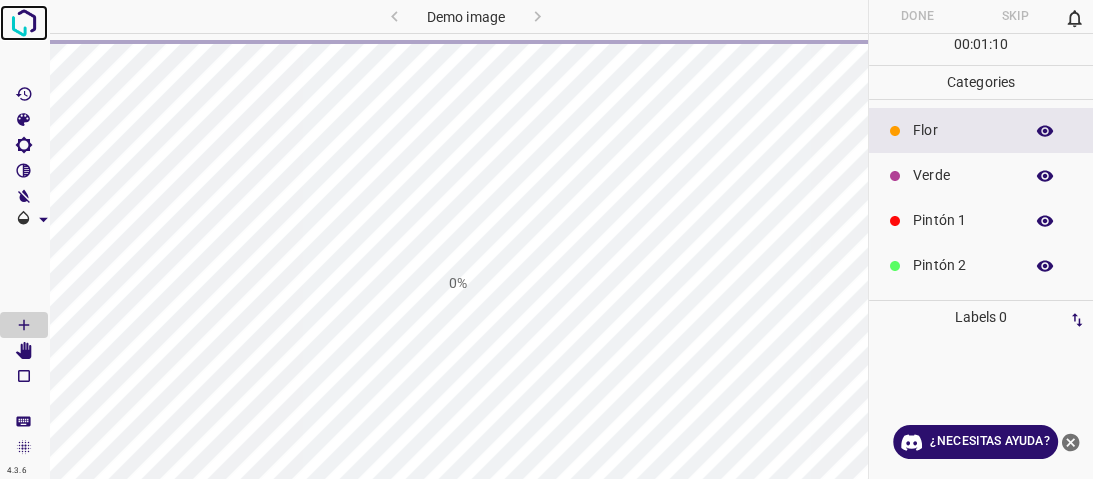 click at bounding box center [24, 23] 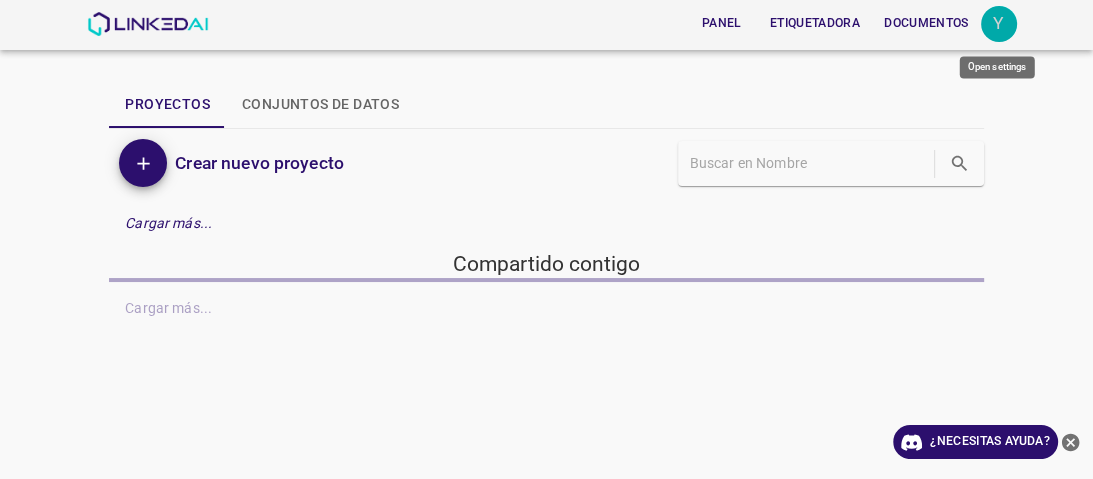 click on "Y" at bounding box center (999, 24) 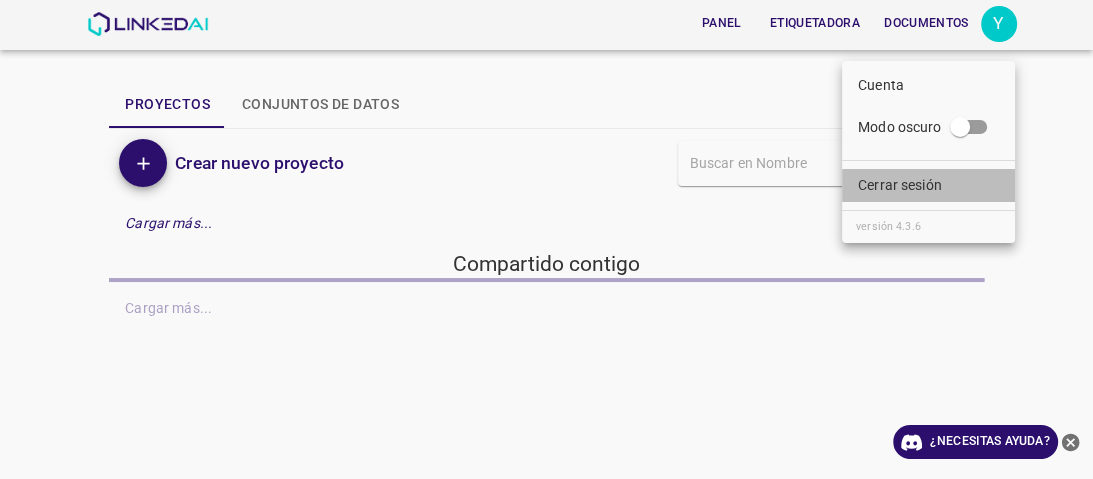 click on "Cerrar sesión" at bounding box center (900, 185) 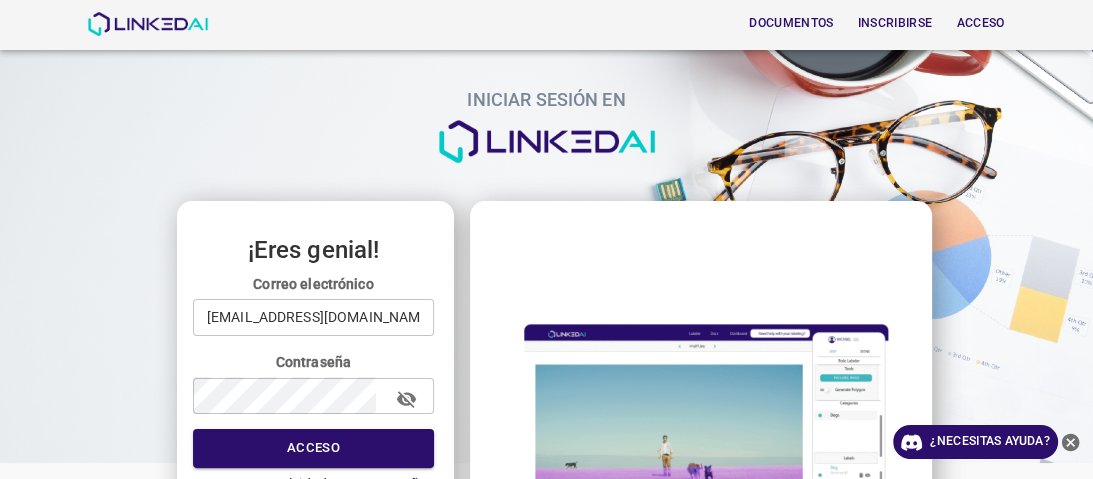 click on "yeisyjaimes2019@gmail.com" at bounding box center [313, 317] 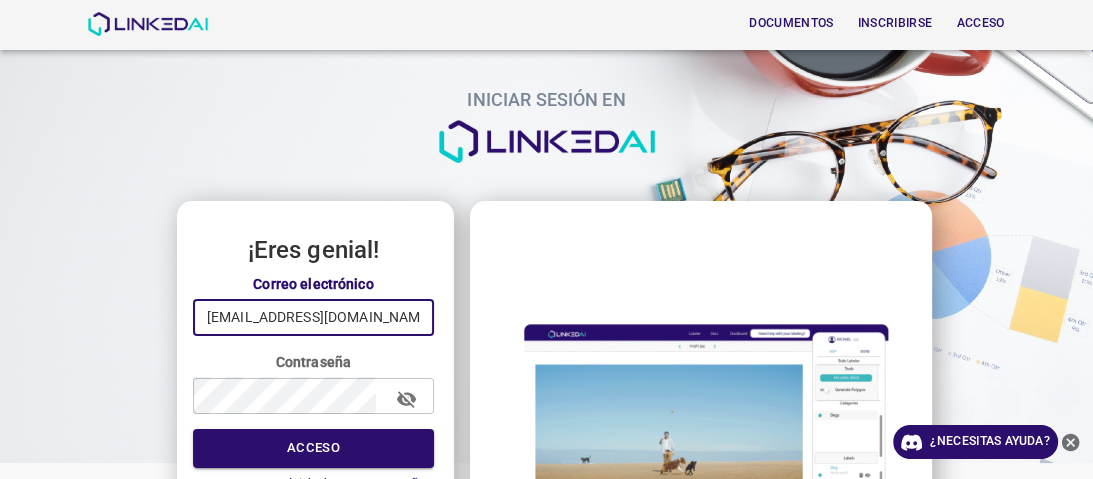 type on "riveracindy382@gmail.com" 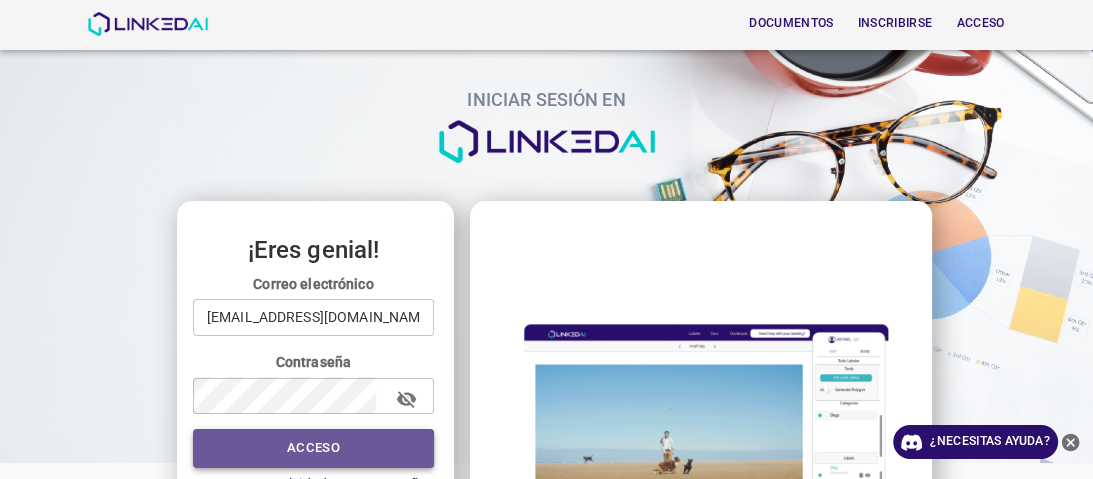 click on "Acceso" at bounding box center (313, 448) 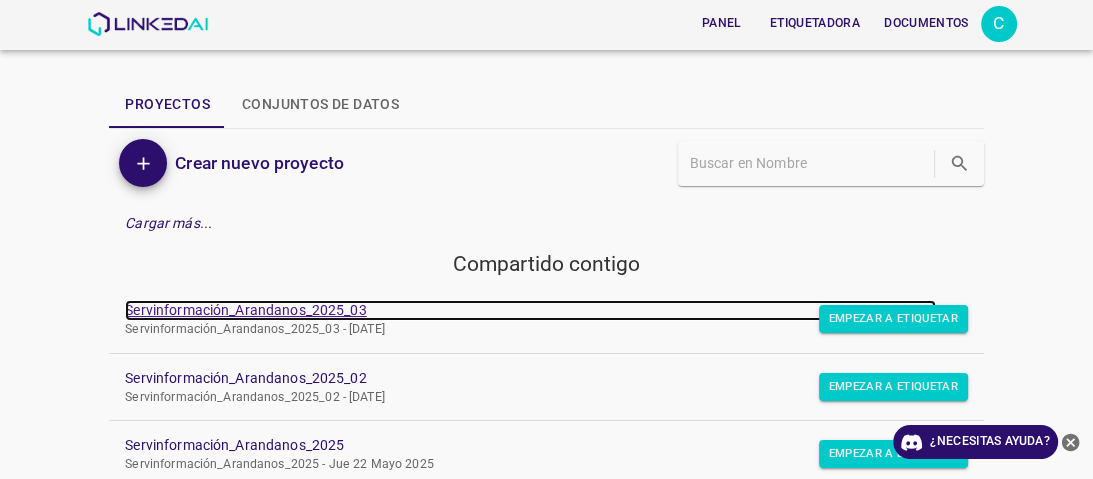 click on "Servinformación_Arandanos_2025_03" at bounding box center [245, 310] 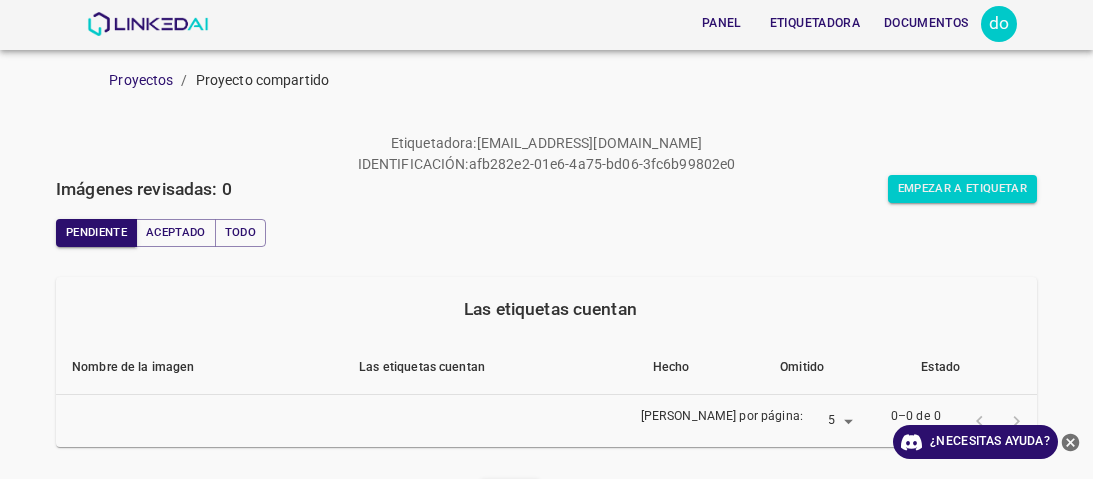 scroll, scrollTop: 0, scrollLeft: 0, axis: both 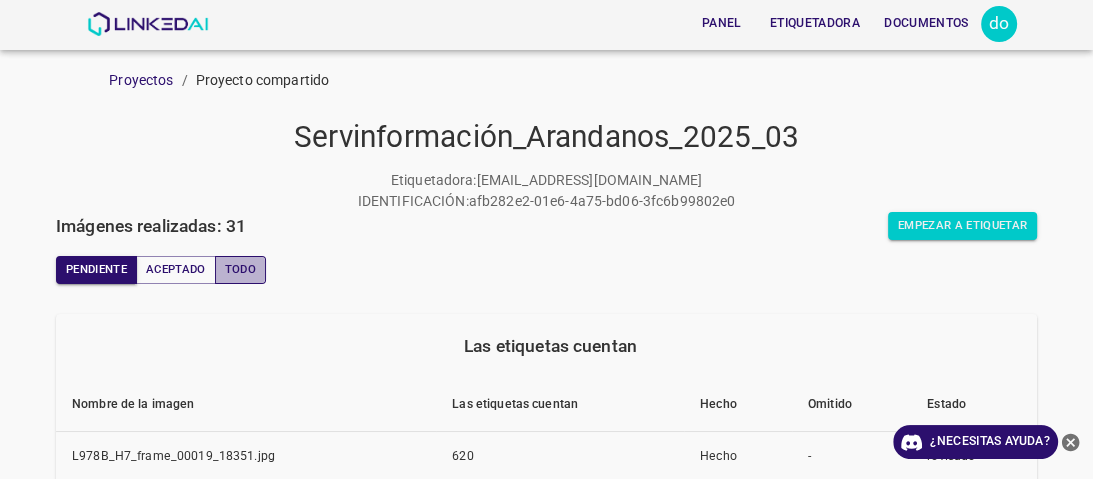 click on "Todo" at bounding box center [240, 269] 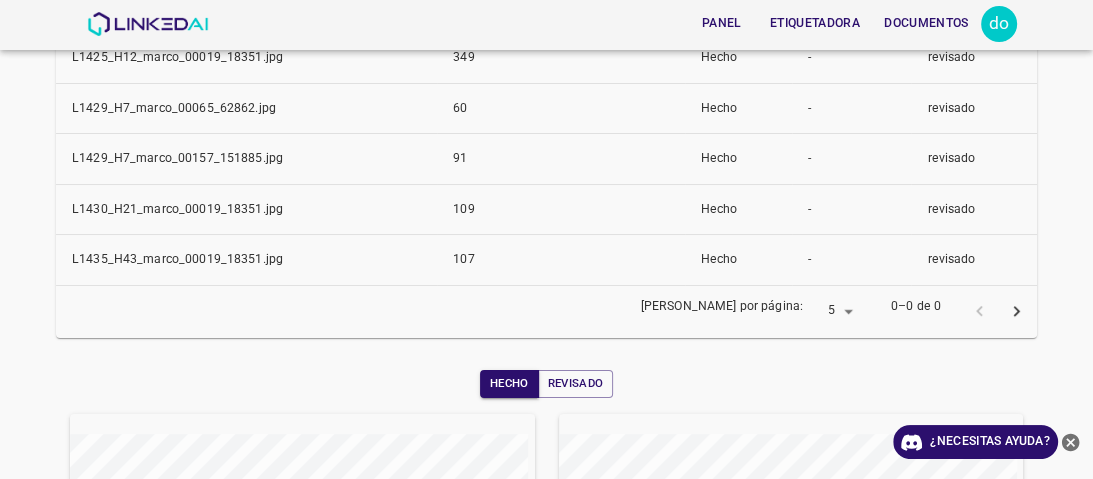 scroll, scrollTop: 400, scrollLeft: 0, axis: vertical 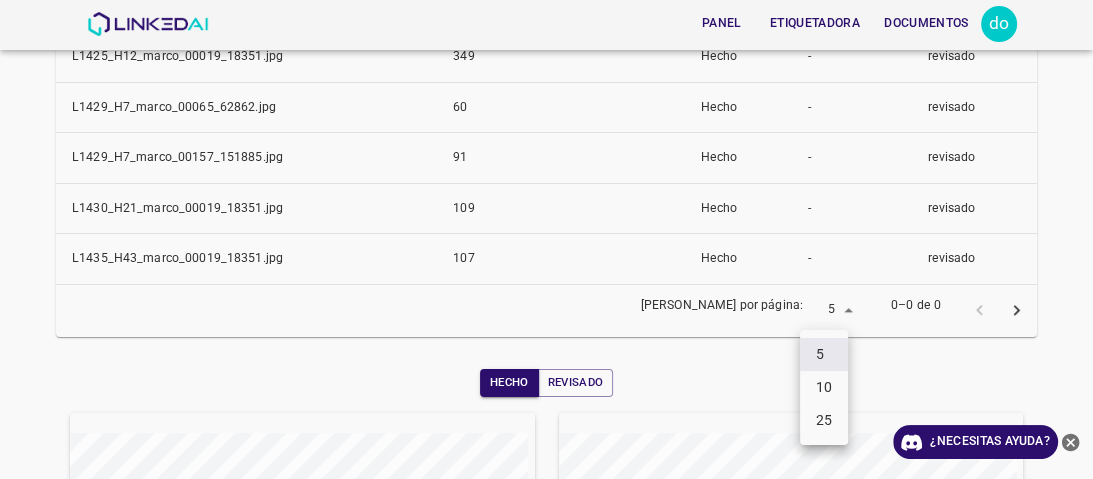click on "Panel Etiquetadora Documentos do Proyectos / Proyecto compartido Servinformación_Arandanos_2025_03 Etiquetadora  :  riveracindy382@gmail.com IDENTIFICACIÓN  :  afb282e2-01e6-4a75-bd06-3fc6b99802e0 Imágenes realizadas: 31 Empezar a etiquetar Pendiente Aceptado Todo Las etiquetas cuentan Nombre de la imagen Las etiquetas cuentan Hecho Omitido Estado L1425_H12_marco_00019_18351.jpg 349 Hecho - revisado L1429_H7_marco_00065_62862.jpg 60 Hecho - revisado L1429_H7_marco_00157_151885.jpg 91 Hecho - revisado L1430_H21_marco_00019_18351.jpg 109 Hecho - revisado L1435_H43_marco_00019_18351.jpg 107 Hecho - revisado Filas por página: 5 5 0–0 de 0 Hecho Revisado Semana Mes Todo ¿Necesitas ayuda? Panel Etiquetadora Documentos Texto original Valora esta traducción Tu opinión servirá para ayudar a mejorar el Traductor de Google Cuenta Modo oscuro Cerrar sesión versión 4.3.6 5 10 25" at bounding box center [546, 239] 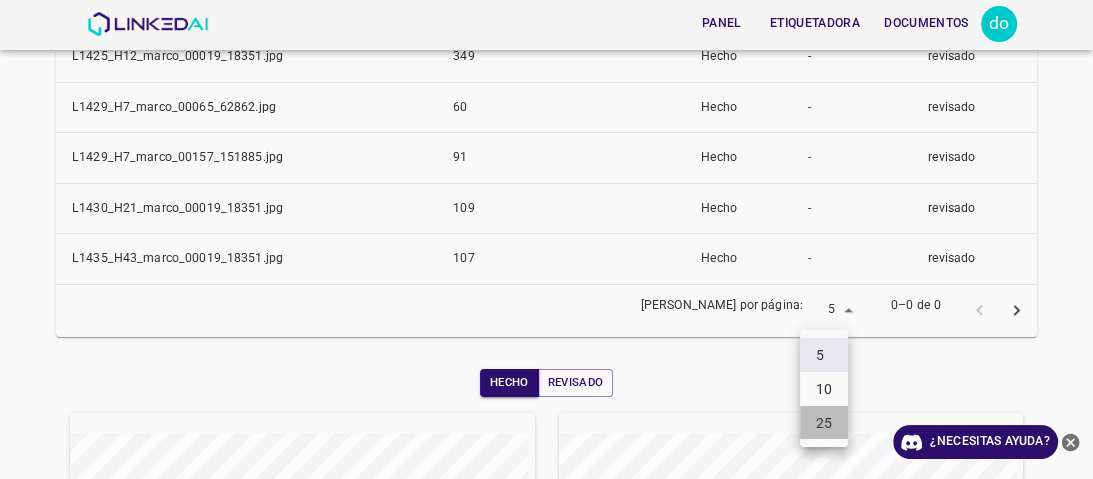 click on "25" at bounding box center [824, 422] 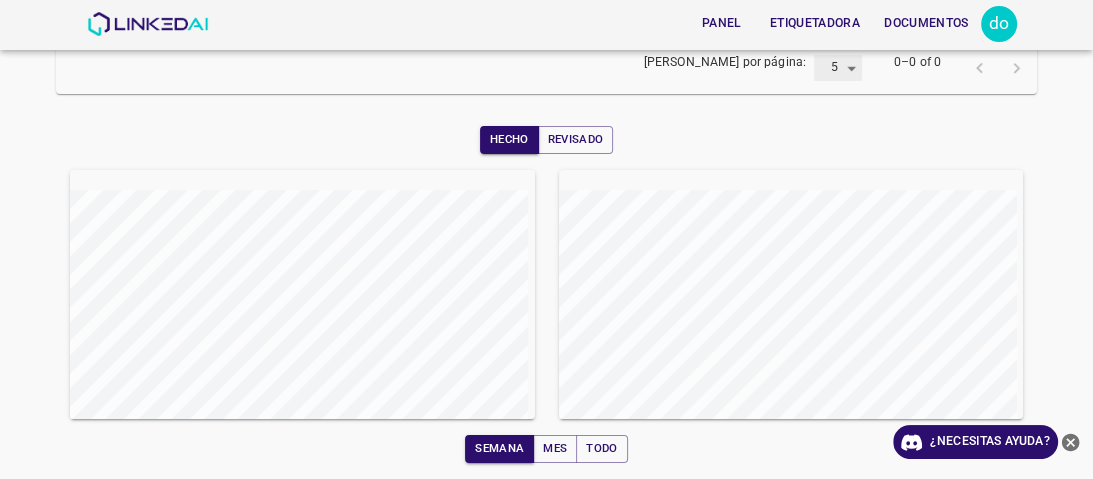 type on "25" 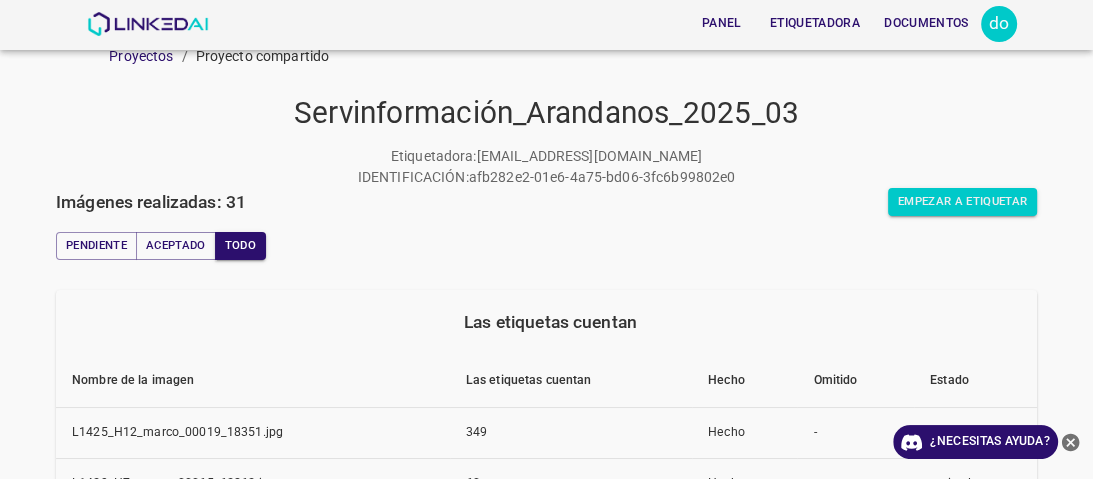 scroll, scrollTop: 0, scrollLeft: 0, axis: both 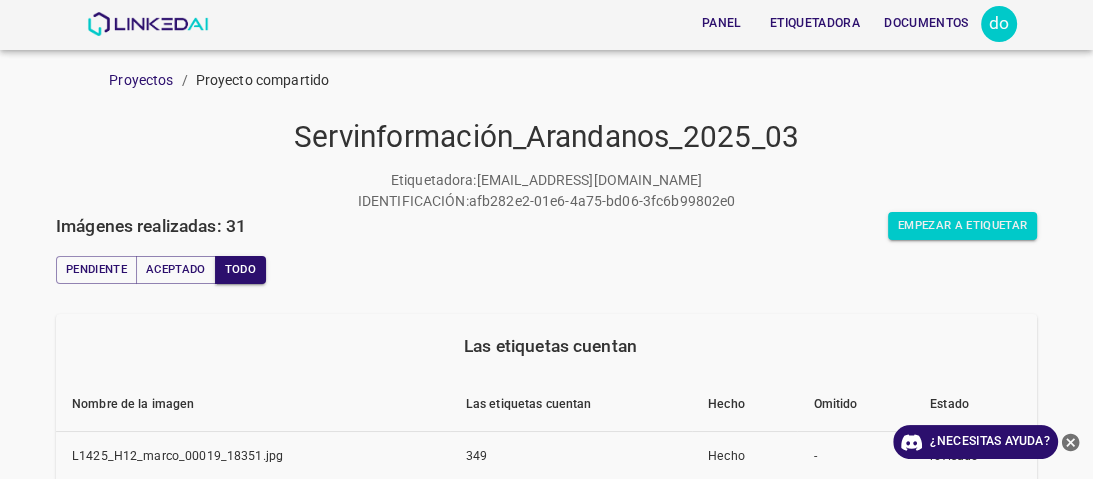 click on "Panel Etiquetadora Documentos do" at bounding box center (546, 25) 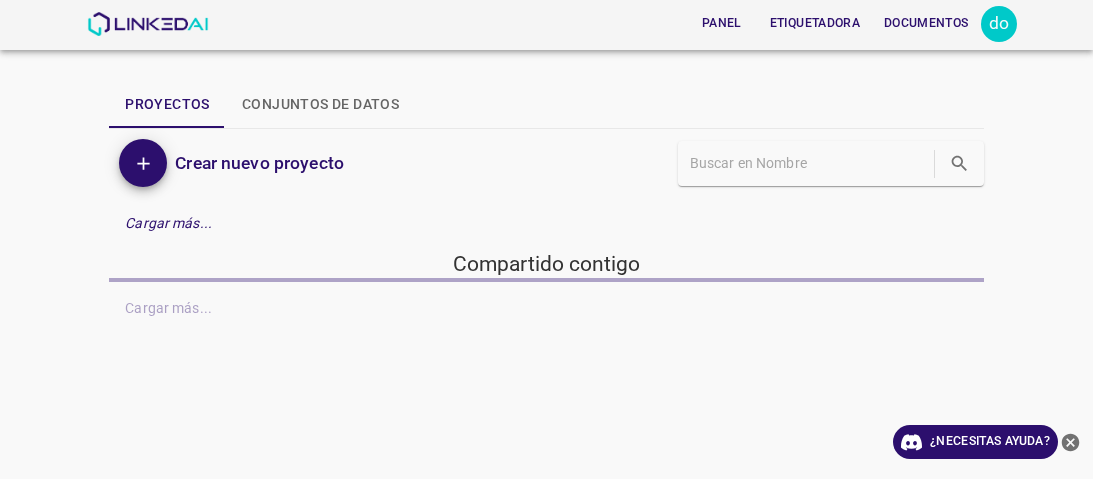 scroll, scrollTop: 0, scrollLeft: 0, axis: both 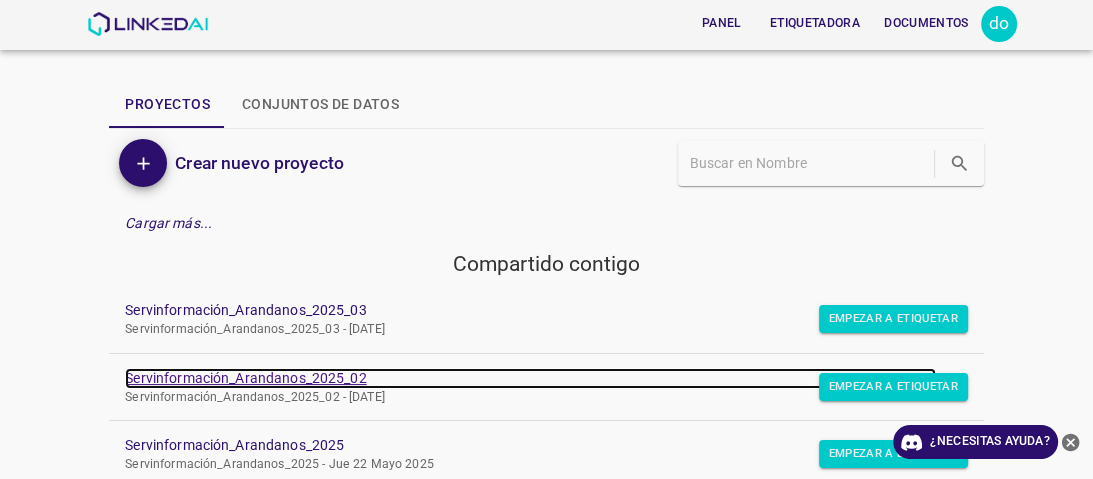 click on "Servinformación_Arandanos_2025_02" at bounding box center (245, 378) 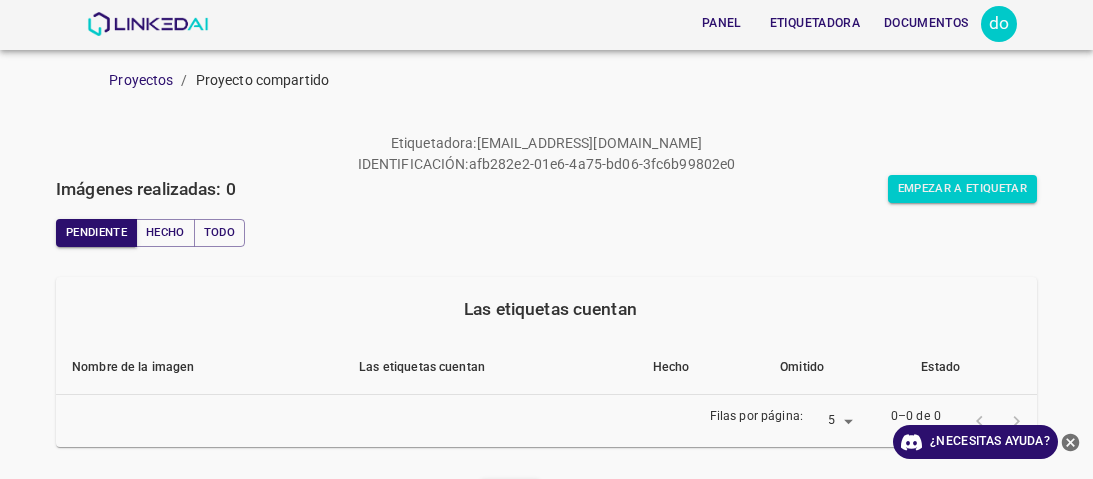scroll, scrollTop: 0, scrollLeft: 0, axis: both 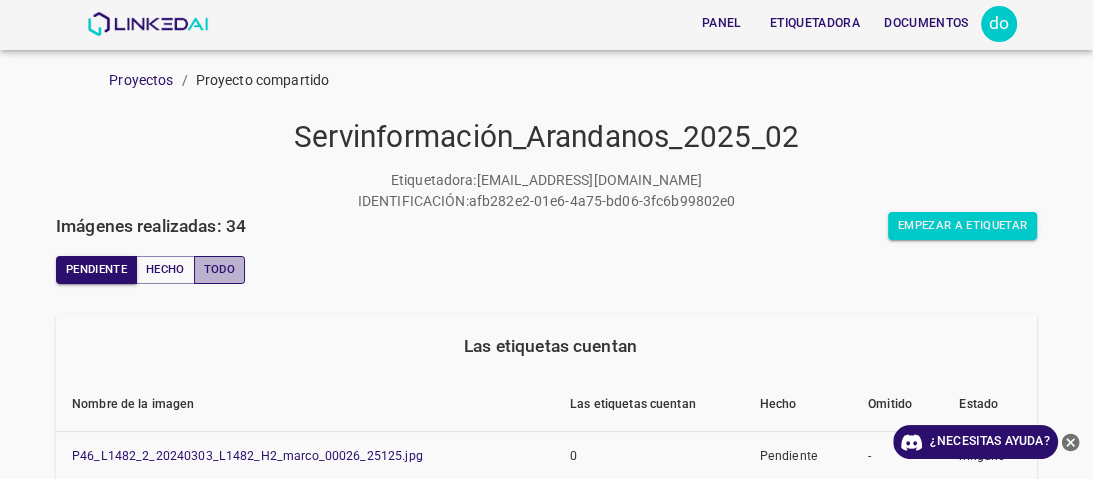 click on "Todo" at bounding box center [219, 269] 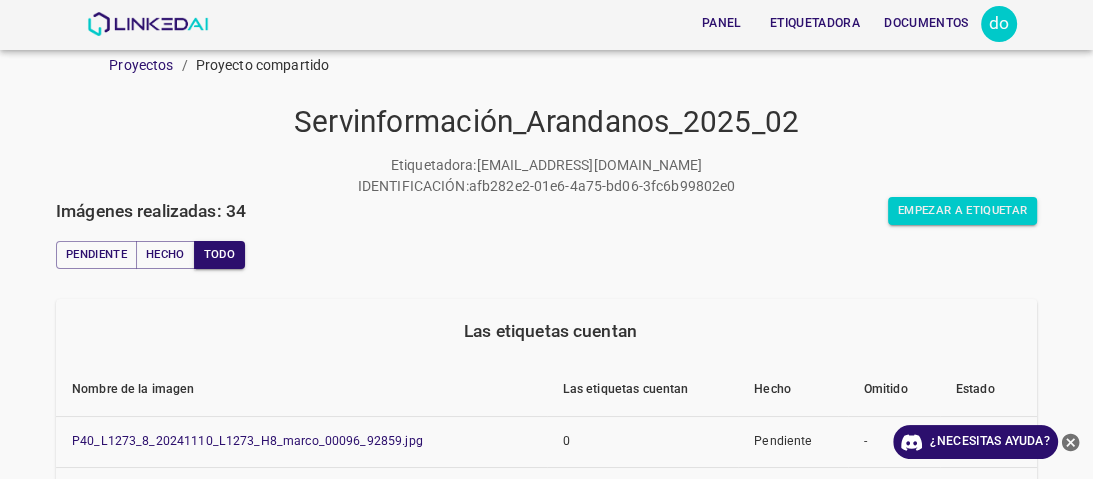 scroll, scrollTop: 0, scrollLeft: 0, axis: both 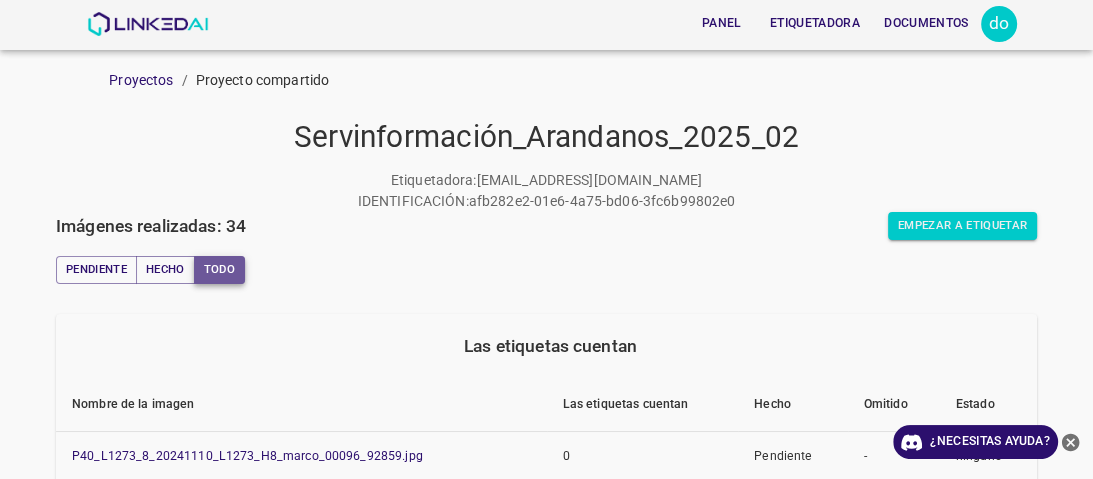 click on "Todo" at bounding box center [219, 269] 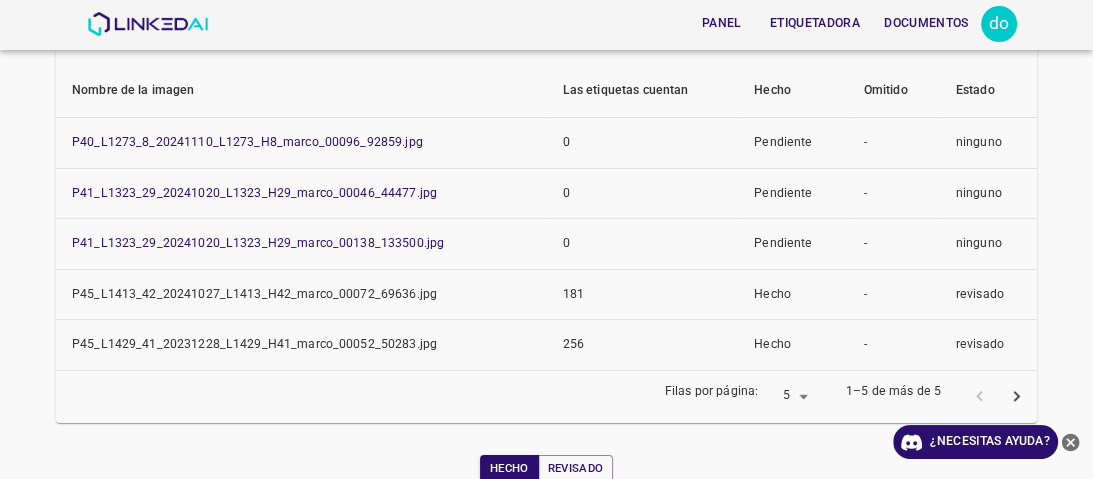scroll, scrollTop: 320, scrollLeft: 0, axis: vertical 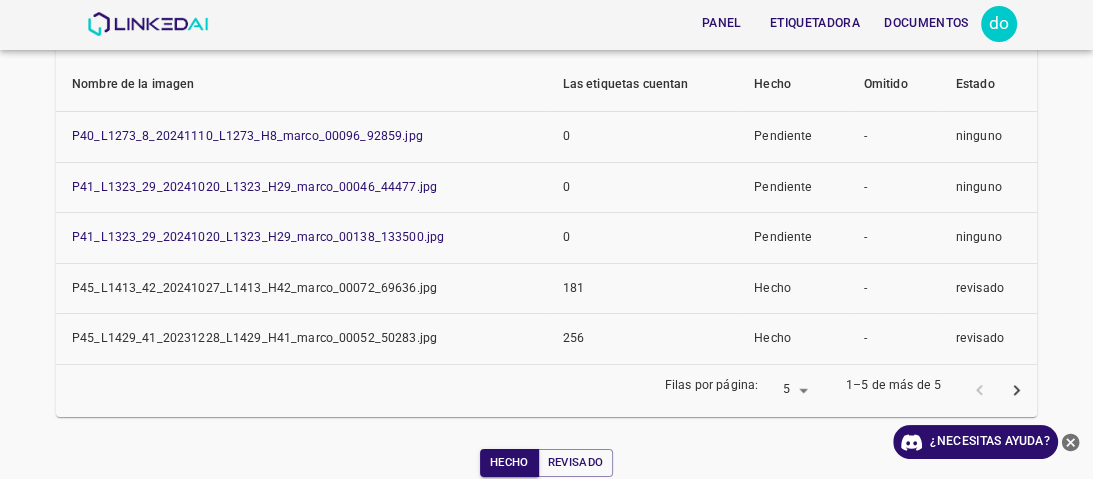 click on "Panel Etiquetadora Documentos do Proyectos / Proyecto compartido Servinformación_Arandanos_2025_02 Etiquetadora  :  riveracindy382@gmail.com IDENTIFICACIÓN  :  afb282e2-01e6-4a75-bd06-3fc6b99802e0 Imágenes realizadas: 34 Empezar a etiquetar Pendiente Hecho Todo Las etiquetas cuentan Nombre de la imagen Las etiquetas cuentan Hecho Omitido Estado P40_L1273_8_20241110_L1273_H8_marco_00096_92859.jpg 0 Pendiente - ninguno P41_L1323_29_20241020_L1323_H29_marco_00046_44477.jpg 0 Pendiente - ninguno P41_L1323_29_20241020_L1323_H29_marco_00138_133500.jpg 0 Pendiente - ninguno P45_L1413_42_20241027_L1413_H42_marco_00072_69636.jpg 181 Hecho - revisado P45_L1429_41_20231228_L1429_H41_marco_00052_50283.jpg 256 Hecho - revisado Filas por página: 5 5 1–5 de más de 5 Hecho Revisado Semana Mes Todo ¿Necesitas ayuda? Panel Etiquetadora Documentos Texto original Valora esta traducción Tu opinión servirá para ayudar a mejorar el Traductor de Google Cuenta Modo oscuro Cerrar sesión versión 4.3.6" at bounding box center (546, 239) 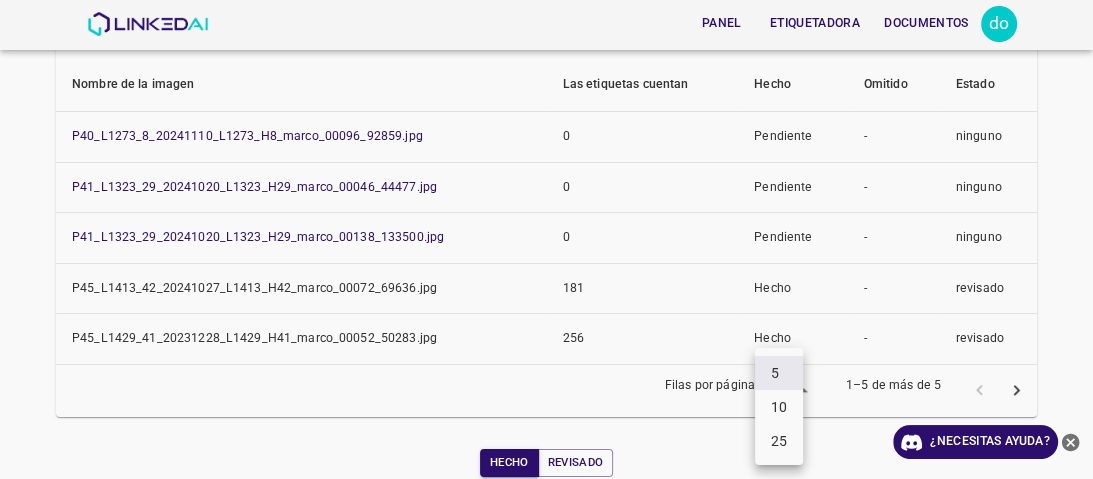 click on "25" at bounding box center [779, 440] 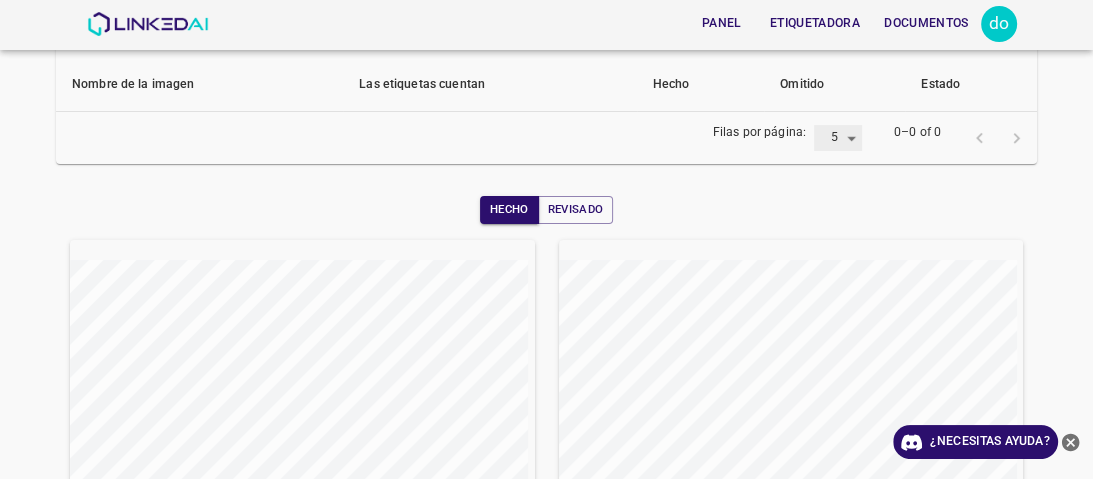 type on "25" 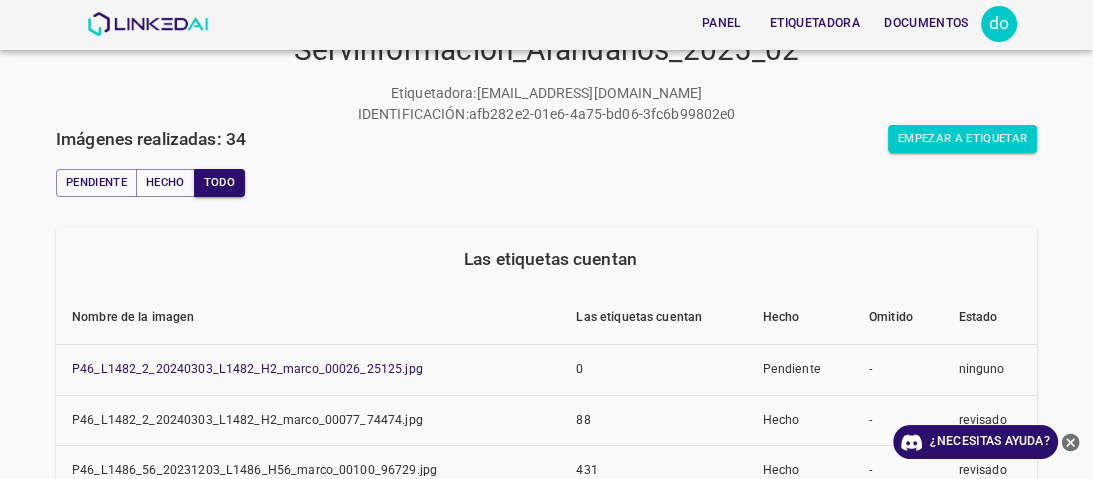 scroll, scrollTop: 0, scrollLeft: 0, axis: both 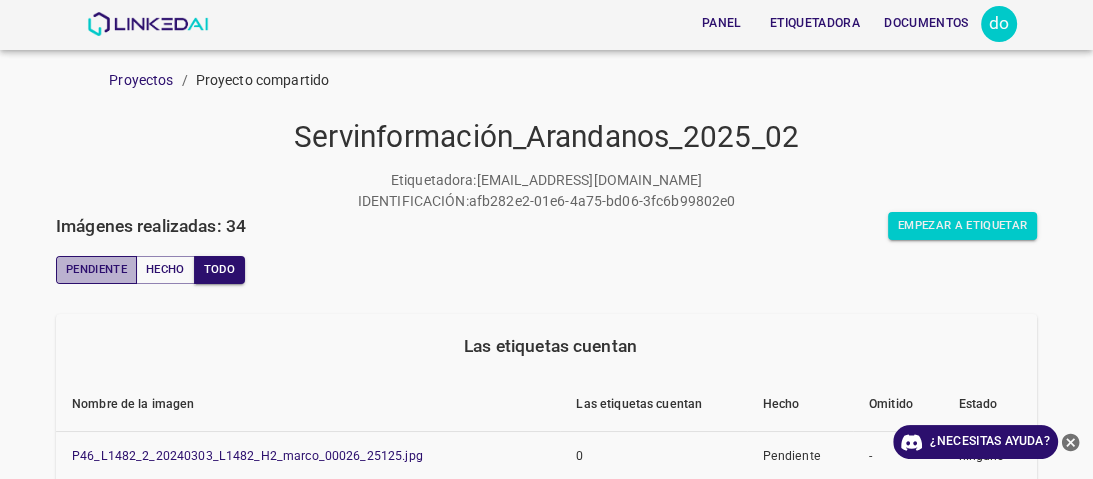 click on "Pendiente" at bounding box center (96, 269) 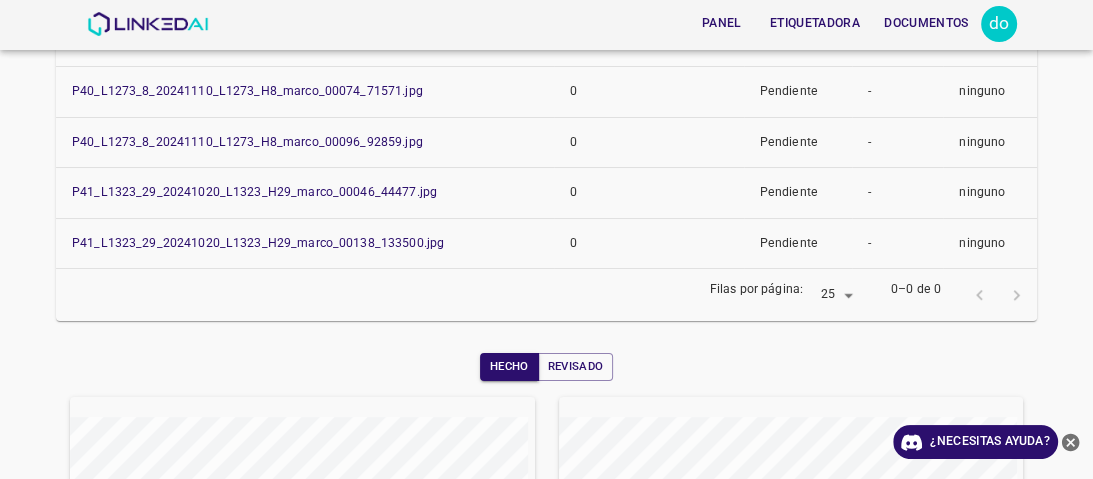 scroll, scrollTop: 480, scrollLeft: 0, axis: vertical 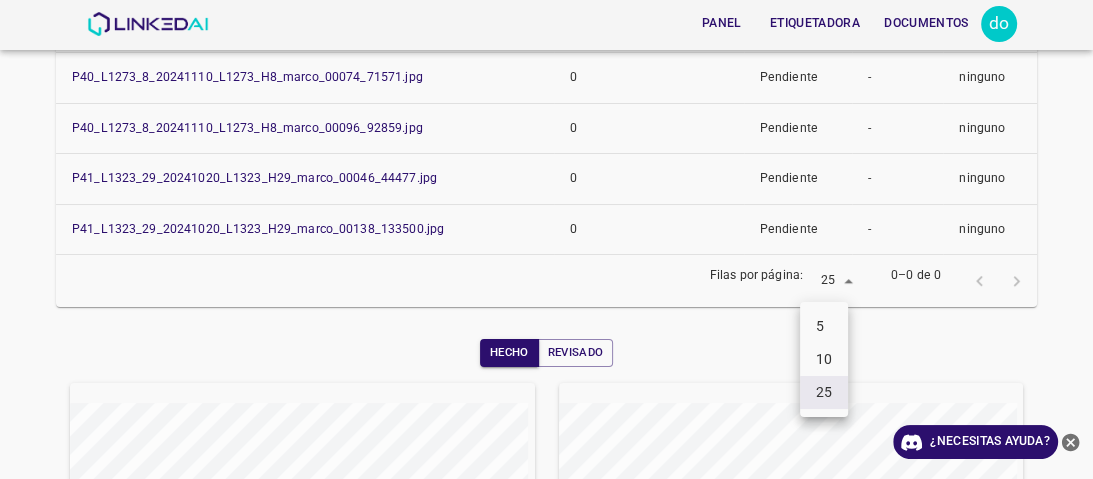 click on "Panel Etiquetadora Documentos do Proyectos / Proyecto compartido Servinformación_Arandanos_2025_02 Etiquetadora  :  riveracindy382@gmail.com IDENTIFICACIÓN  :  afb282e2-01e6-4a75-bd06-3fc6b99802e0 Imágenes realizadas: 34 Empezar a etiquetar Pendiente Hecho Todo Las etiquetas cuentan Nombre de la imagen Las etiquetas cuentan Hecho Omitido Estado P29D_L978B_25_20240218_L978B_H25_marco_00147_140974.jpg 0 Pendiente - ninguno P40_L1273_8_20241110_L1273_H8_marco_00053_51251.jpg 0 Pendiente - ninguno P40_L1273_8_20241110_L1273_H8_marco_00074_71571.jpg 0 Pendiente - ninguno P40_L1273_8_20241110_L1273_H8_marco_00096_92859.jpg 0 Pendiente - ninguno P41_L1323_29_20241020_L1323_H29_marco_00046_44477.jpg 0 Pendiente - ninguno P41_L1323_29_20241020_L1323_H29_marco_00138_133500.jpg 0 Pendiente - ninguno Filas por página: 25 25 0–0 de 0 Hecho Revisado Semana Mes Todo ¿Necesitas ayuda? Panel Etiquetadora Documentos Texto original Valora esta traducción Cuenta Modo oscuro Cerrar sesión versión 4.3.6 5 10 25" at bounding box center (546, 239) 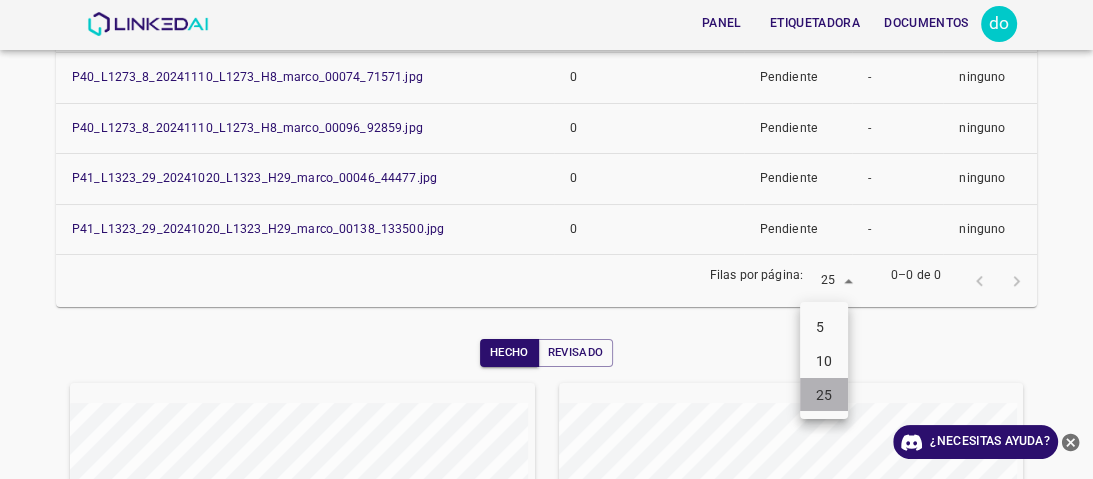 click on "25" at bounding box center (824, 394) 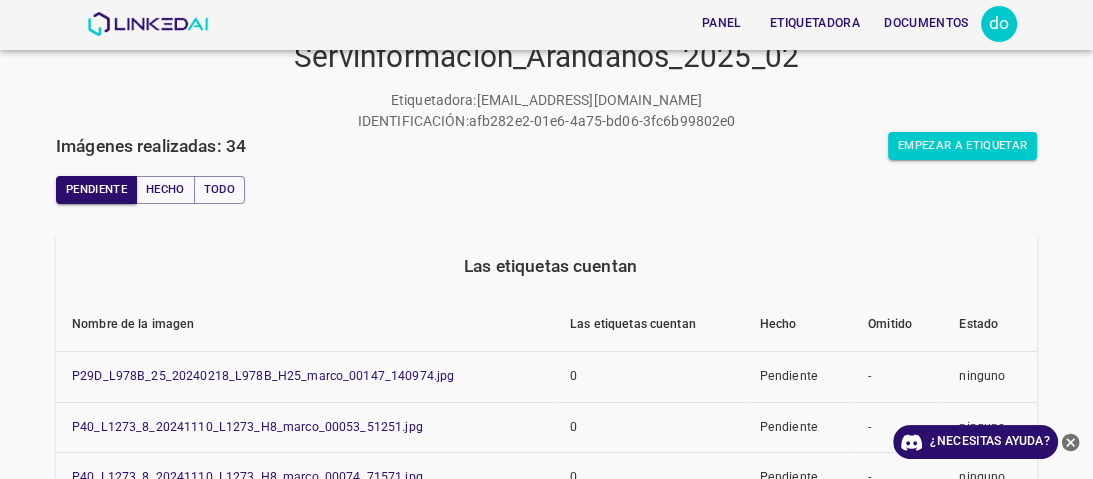 scroll, scrollTop: 80, scrollLeft: 0, axis: vertical 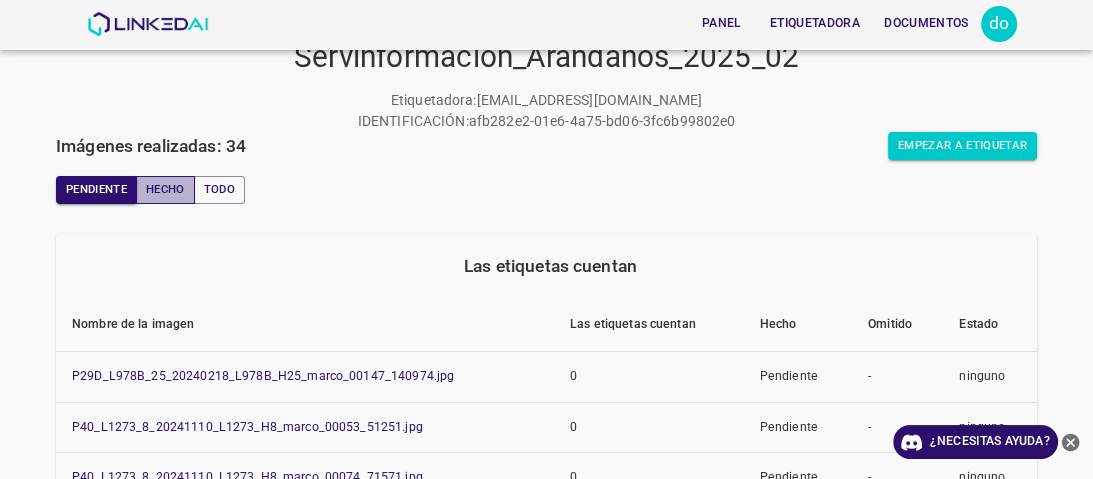 click on "Hecho" at bounding box center (165, 189) 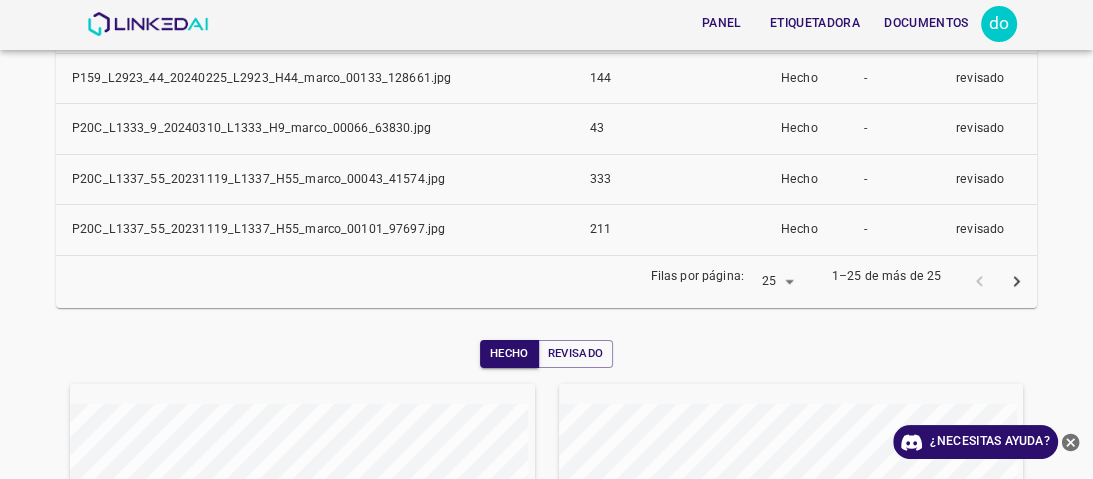 scroll, scrollTop: 1440, scrollLeft: 0, axis: vertical 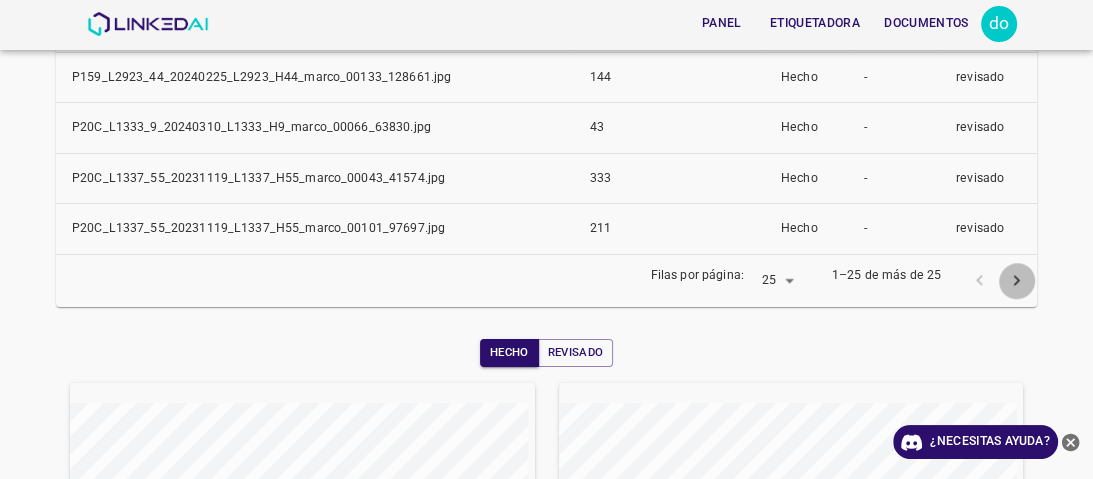 click 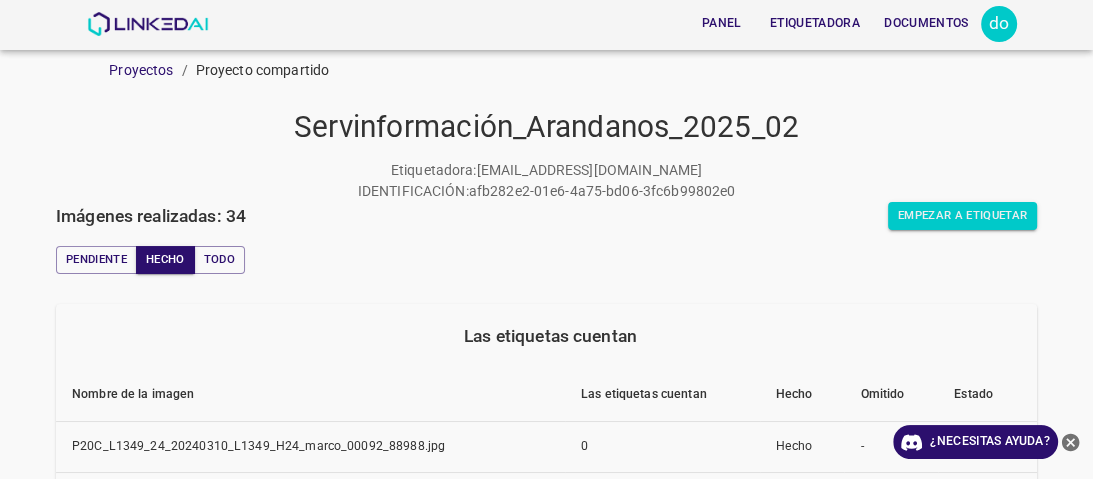 scroll, scrollTop: 0, scrollLeft: 0, axis: both 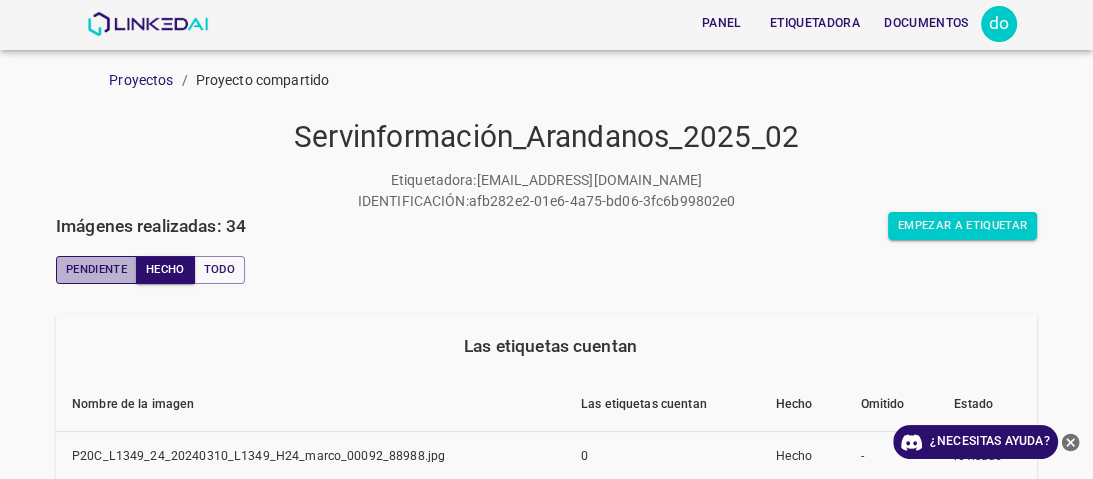 click on "Pendiente" at bounding box center (96, 269) 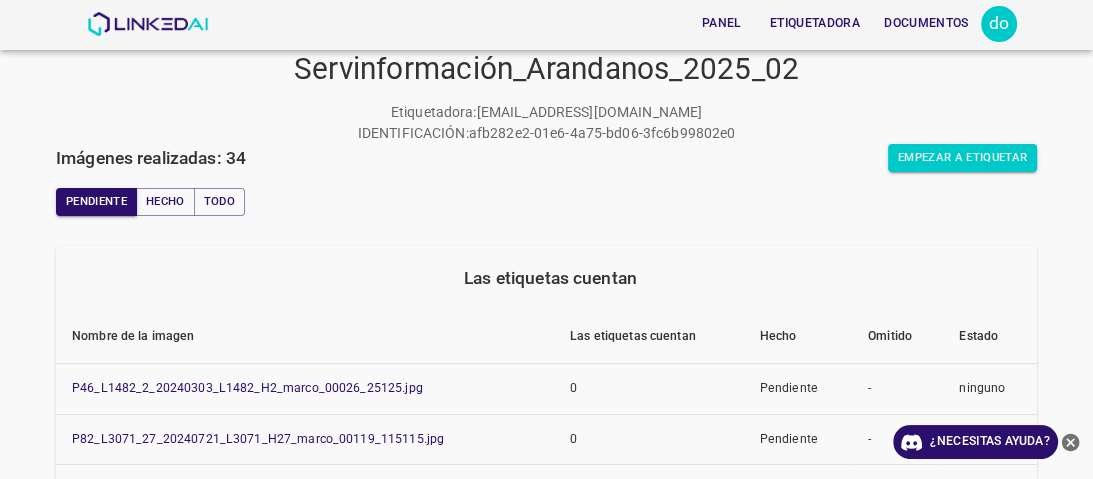 scroll, scrollTop: 0, scrollLeft: 0, axis: both 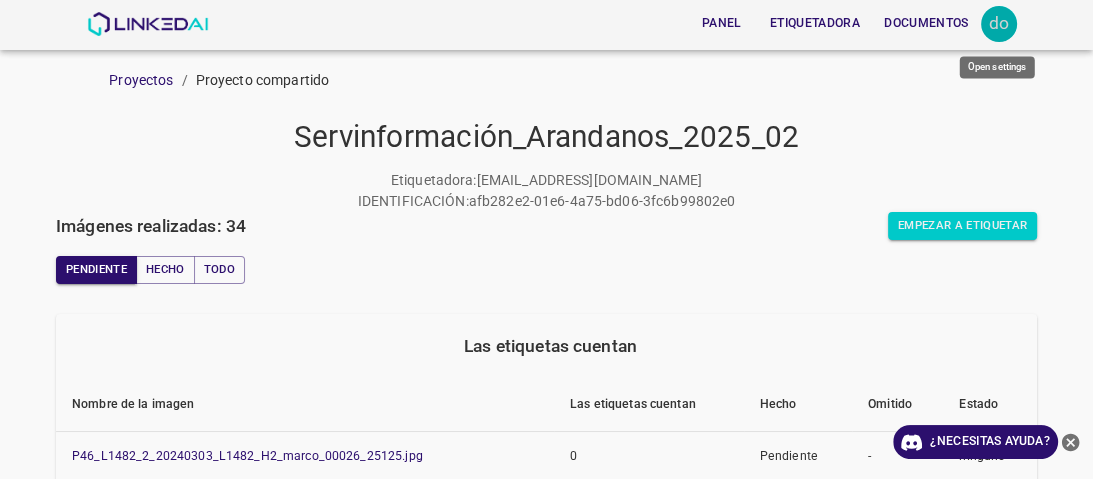 click on "do" at bounding box center [999, 24] 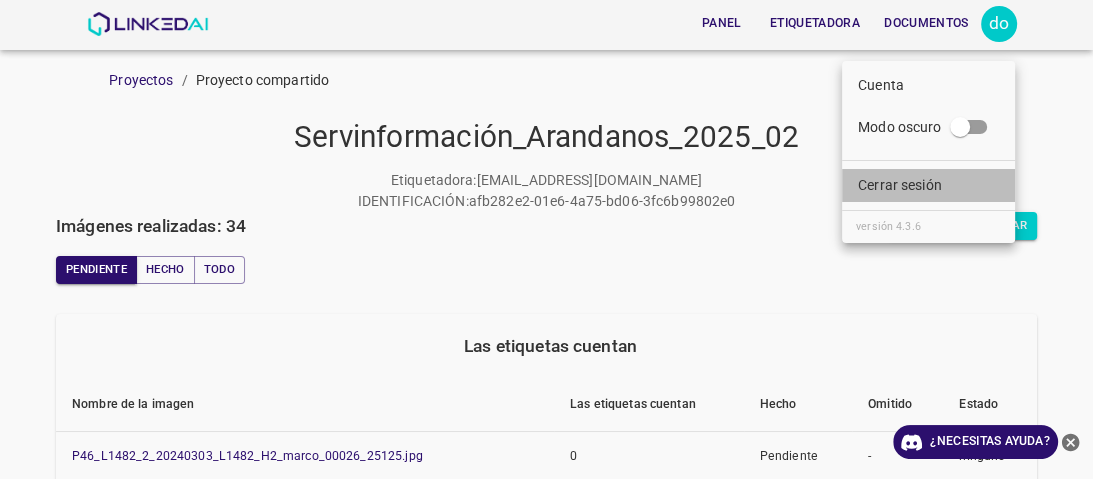 click on "Cerrar sesión" at bounding box center (928, 185) 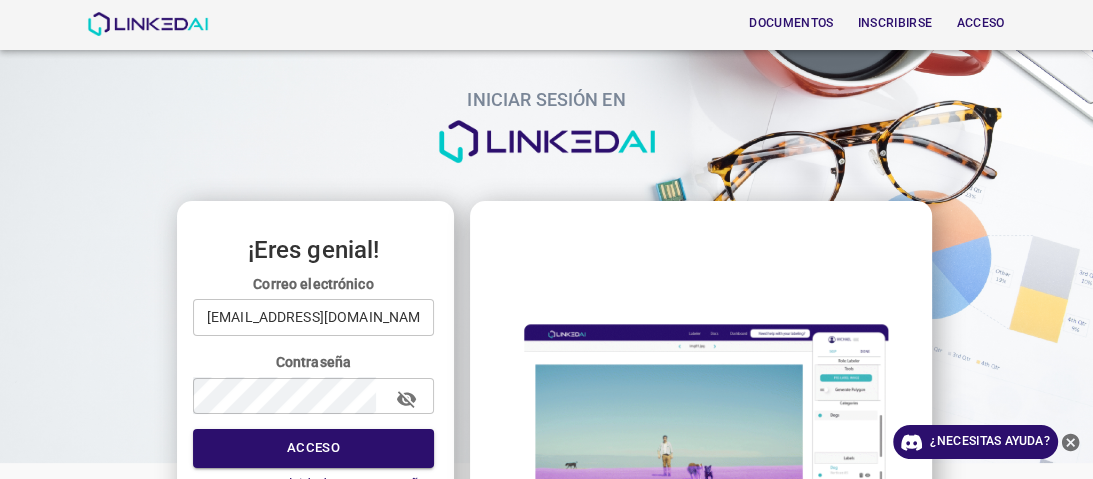 click on "riveracindy382@gmail.com" at bounding box center [313, 317] 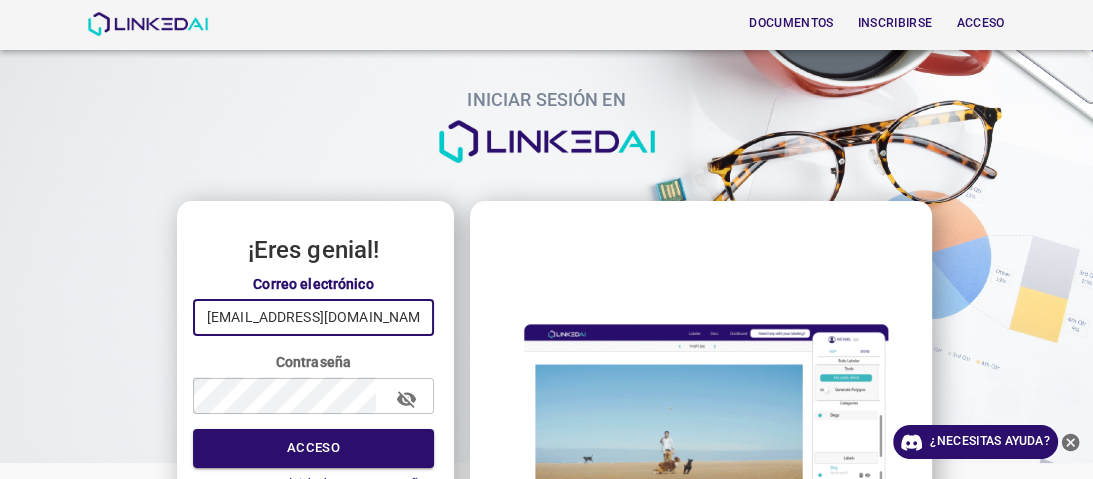 type on "yeisyjaimes2019@gmail.com" 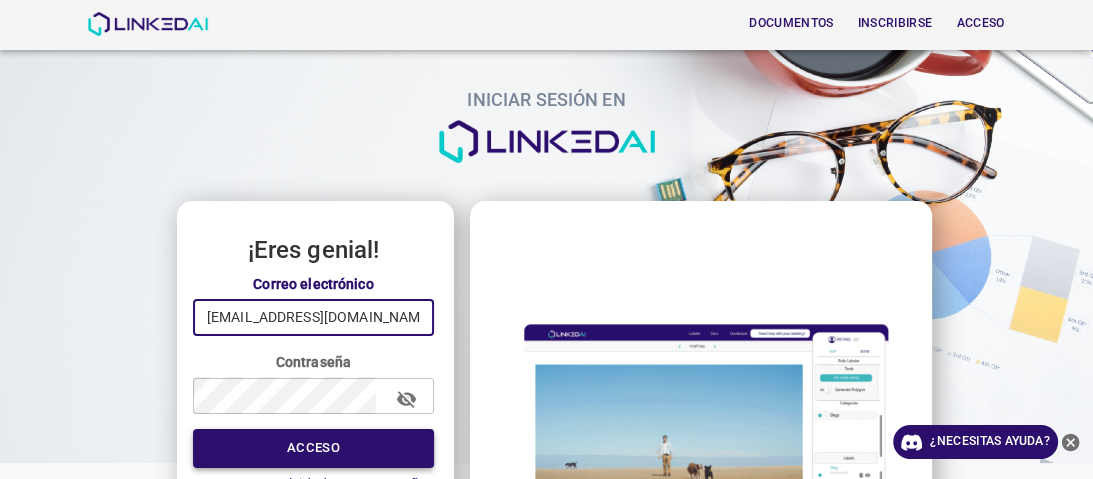click on "Acceso" at bounding box center (313, 448) 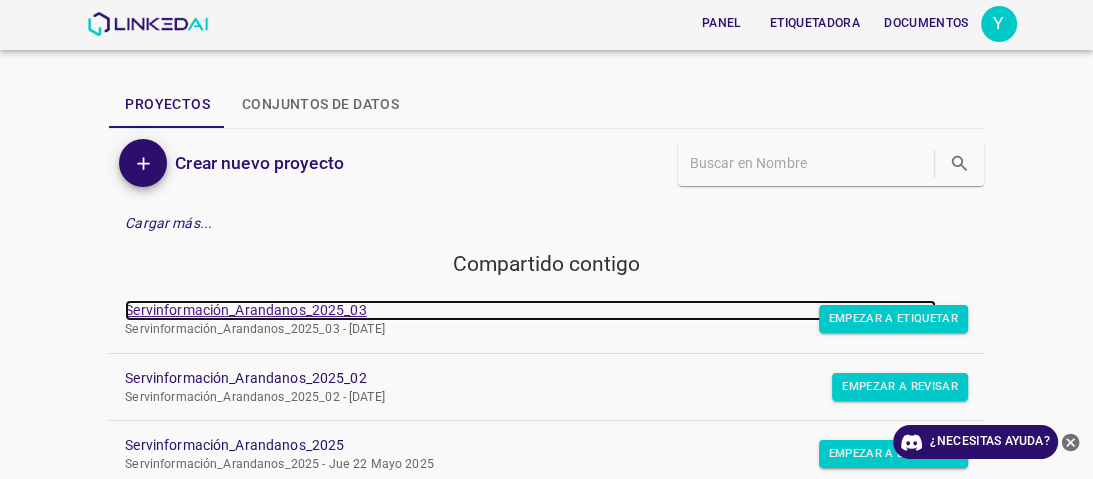 click on "Servinformación_Arandanos_2025_03" at bounding box center (245, 310) 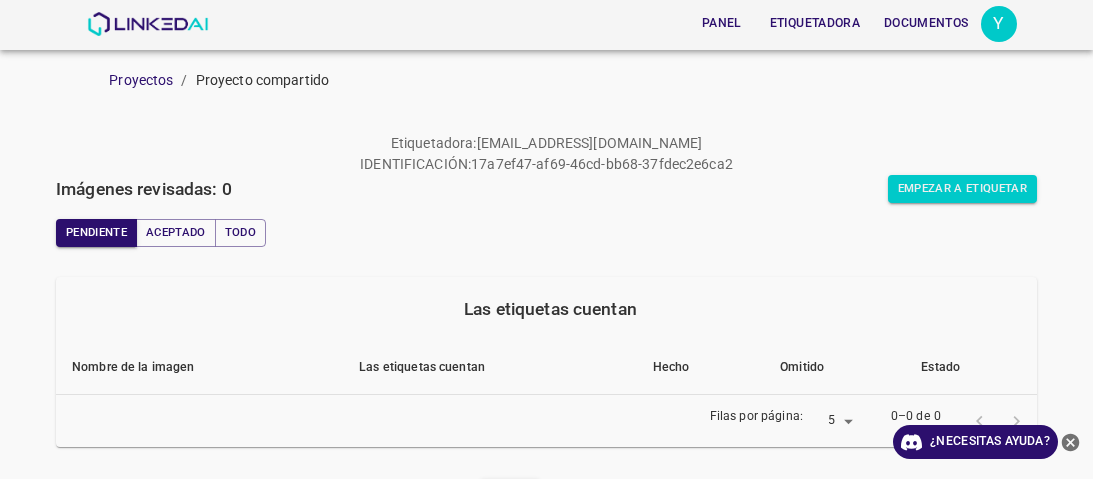 scroll, scrollTop: 0, scrollLeft: 0, axis: both 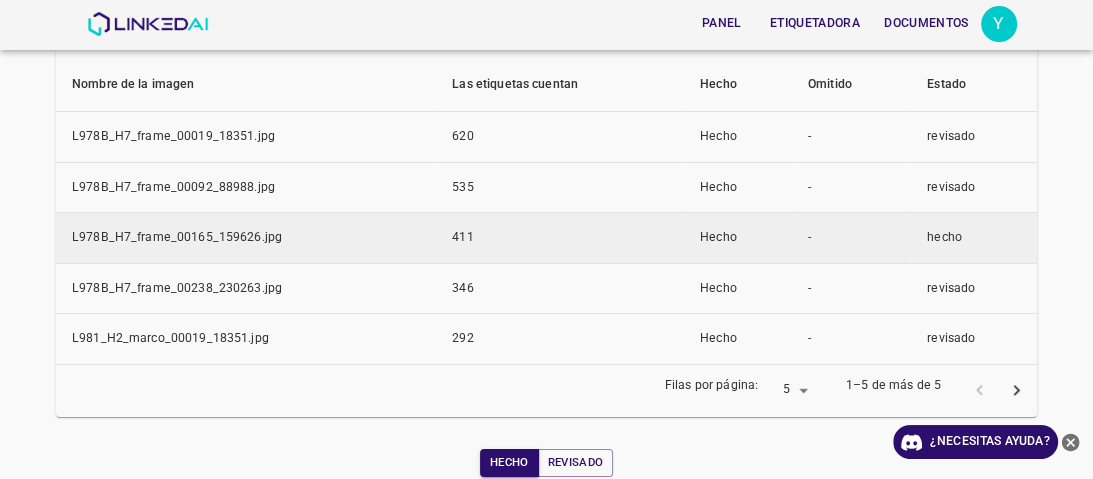 click on "L978B_H7_frame_00165_159626.jpg" at bounding box center (177, 237) 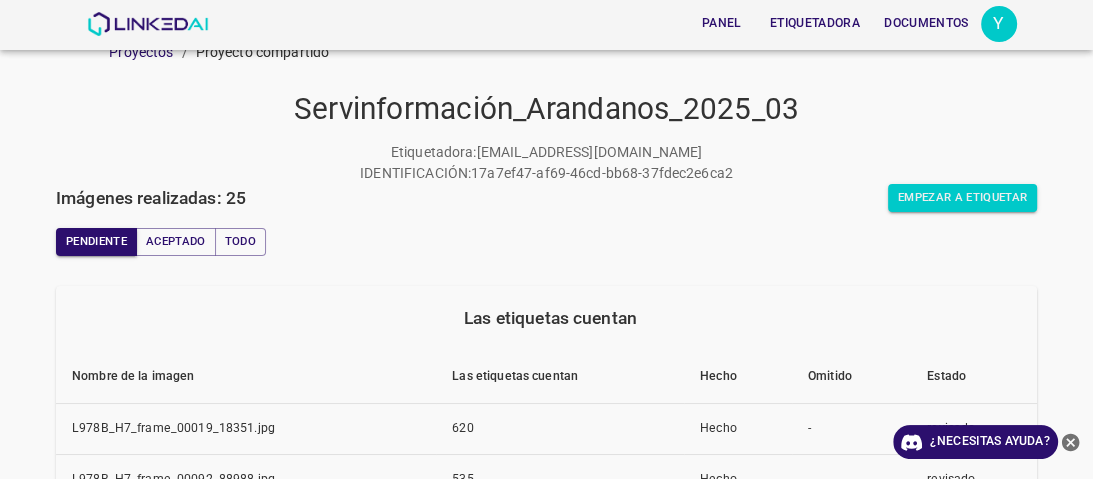 scroll, scrollTop: 0, scrollLeft: 0, axis: both 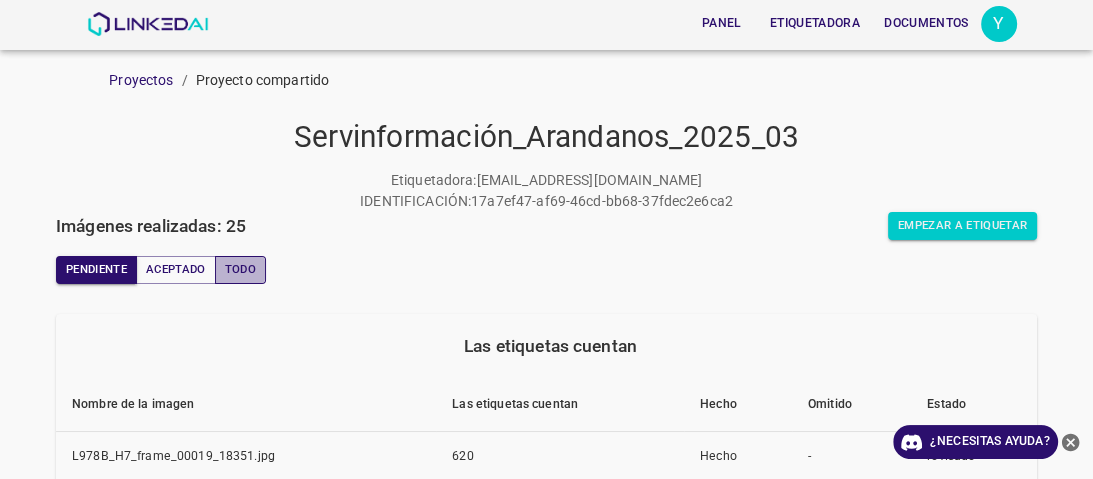 click on "Todo" at bounding box center (240, 269) 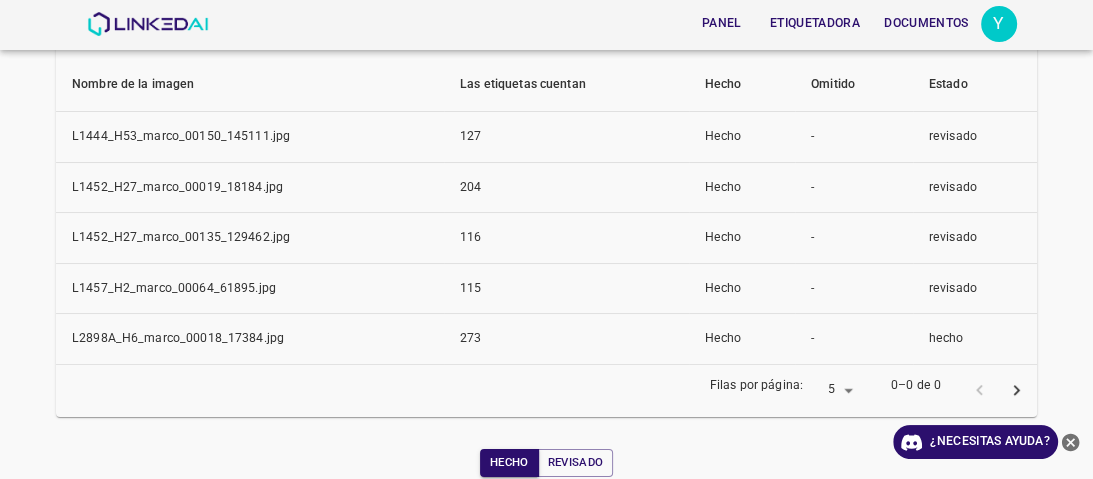 scroll, scrollTop: 400, scrollLeft: 0, axis: vertical 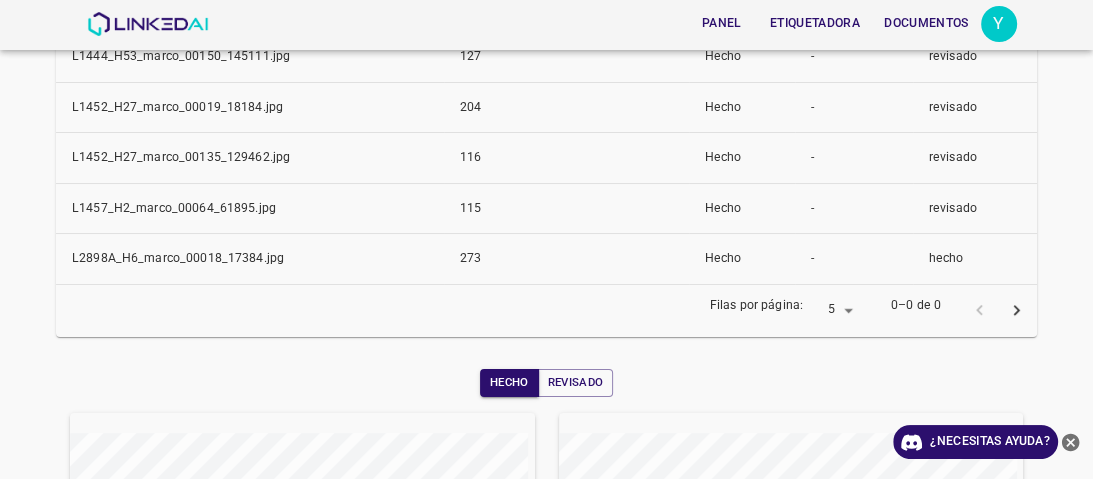 click on "Panel Etiquetadora Documentos Y Proyectos / Proyecto compartido Servinformación_Arandanos_2025_03 Etiquetadora  :  yeisyjaimes2019@gmail.com IDENTIFICACIÓN  :  17a7ef47-af69-46cd-bb68-37fdec2e6ca2 Imágenes realizadas: 25 Empezar a etiquetar Pendiente Aceptado Todo Las etiquetas cuentan Nombre de la imagen Las etiquetas cuentan Hecho Omitido Estado L1444_H53_marco_00150_145111.jpg 127 Hecho - revisado L1452_H27_marco_00019_18184.jpg 204 Hecho - revisado L1452_H27_marco_00135_129462.jpg 116 Hecho - revisado L1457_H2_marco_00064_61895.jpg 115 Hecho - revisado L2898A_H6_marco_00018_17384.jpg 273 Hecho - hecho Filas por página: 5 5 0–0 de 0 Hecho Revisado Semana Mes Todo ¿Necesitas ayuda? Panel Etiquetadora Documentos Texto original Valora esta traducción Tu opinión servirá para ayudar a mejorar el Traductor de Google Cuenta Modo oscuro Cerrar sesión versión 4.3.6" at bounding box center (546, 239) 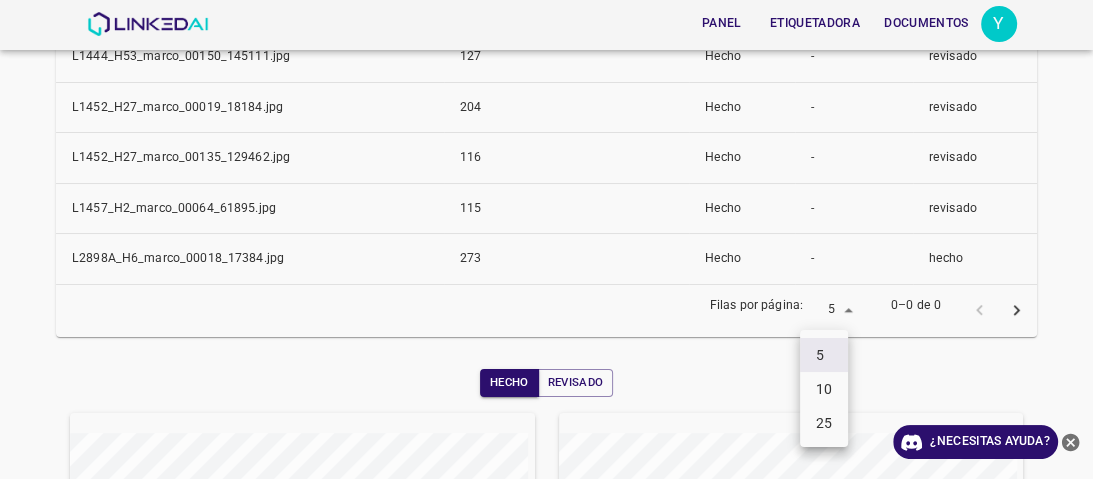 click on "25" at bounding box center (824, 422) 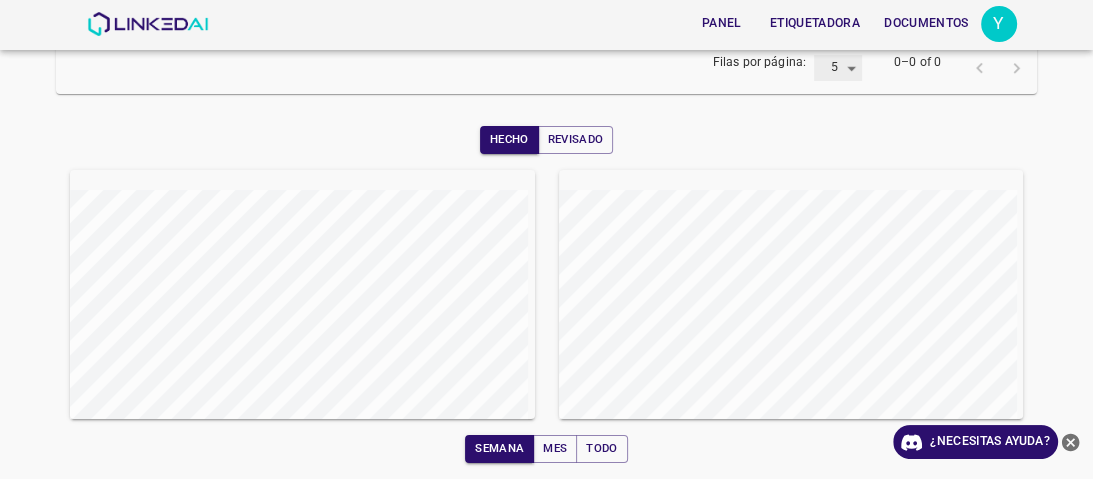 type on "25" 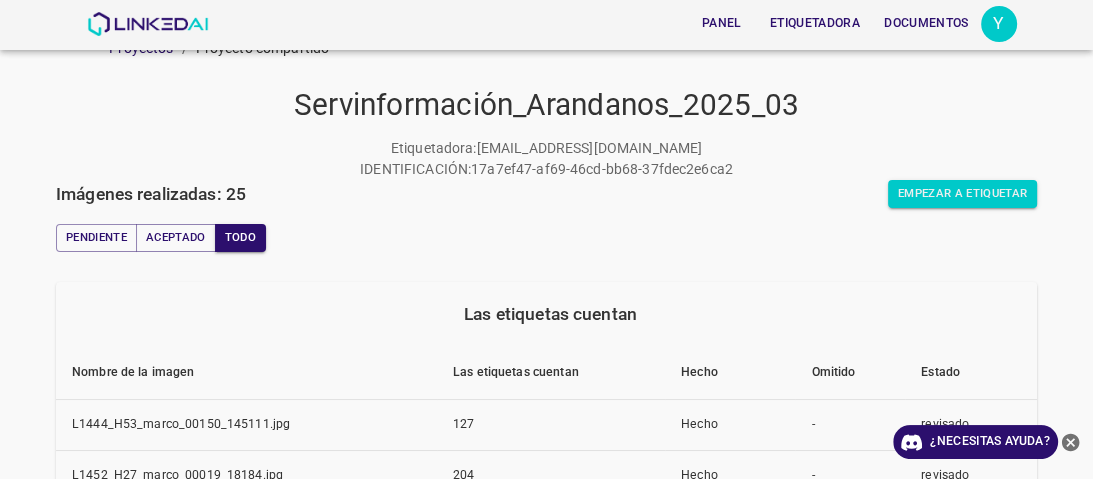 scroll, scrollTop: 0, scrollLeft: 0, axis: both 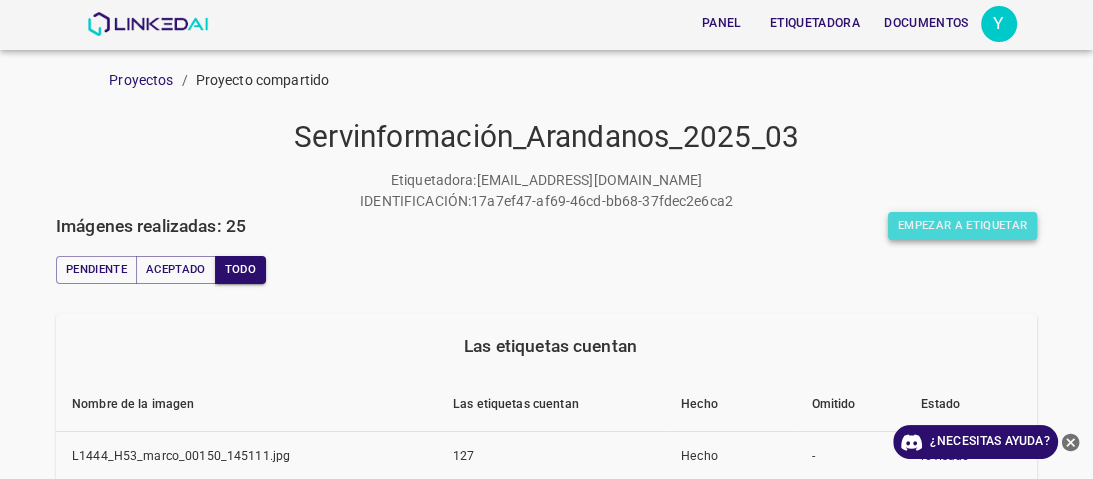 click on "Empezar a etiquetar" at bounding box center [962, 225] 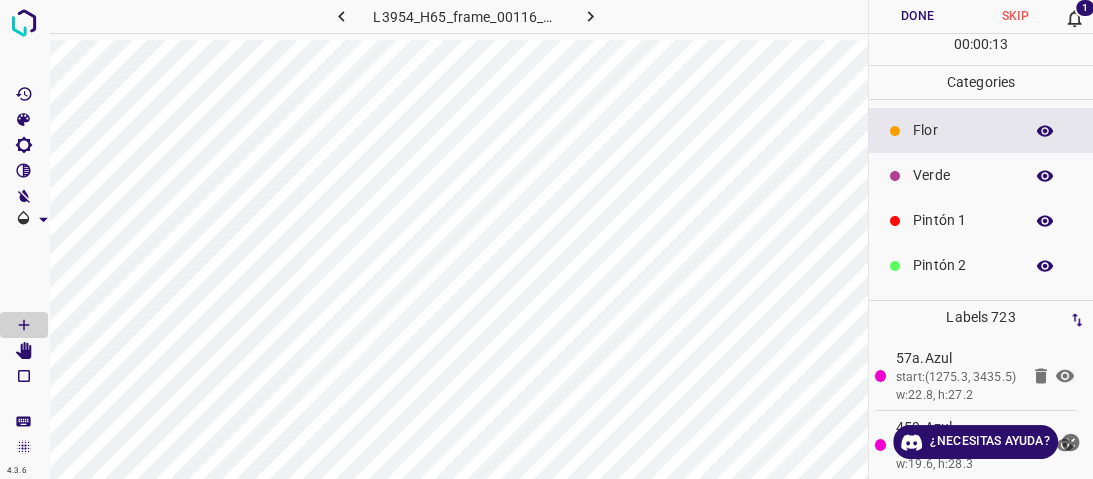 click on "1" at bounding box center (1085, 8) 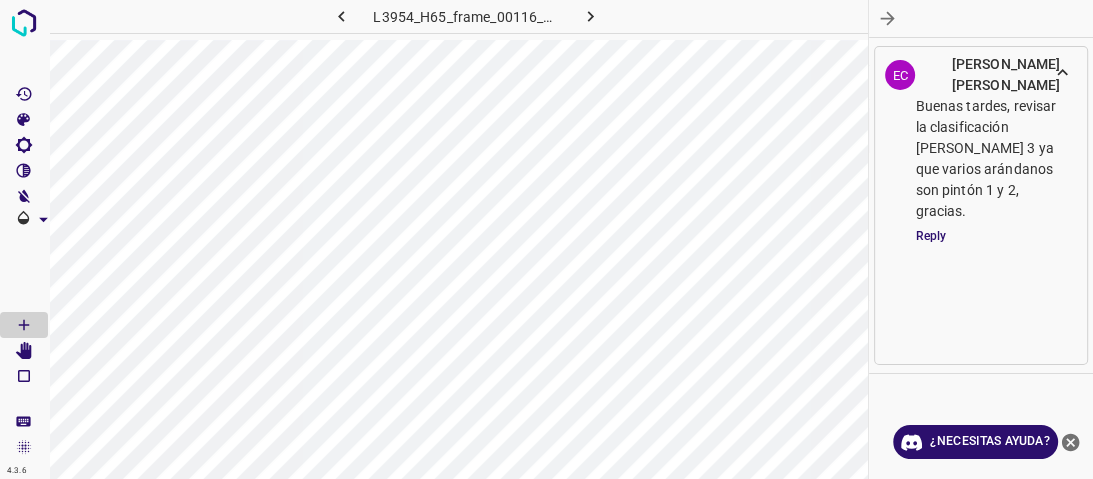 scroll, scrollTop: 0, scrollLeft: 2, axis: horizontal 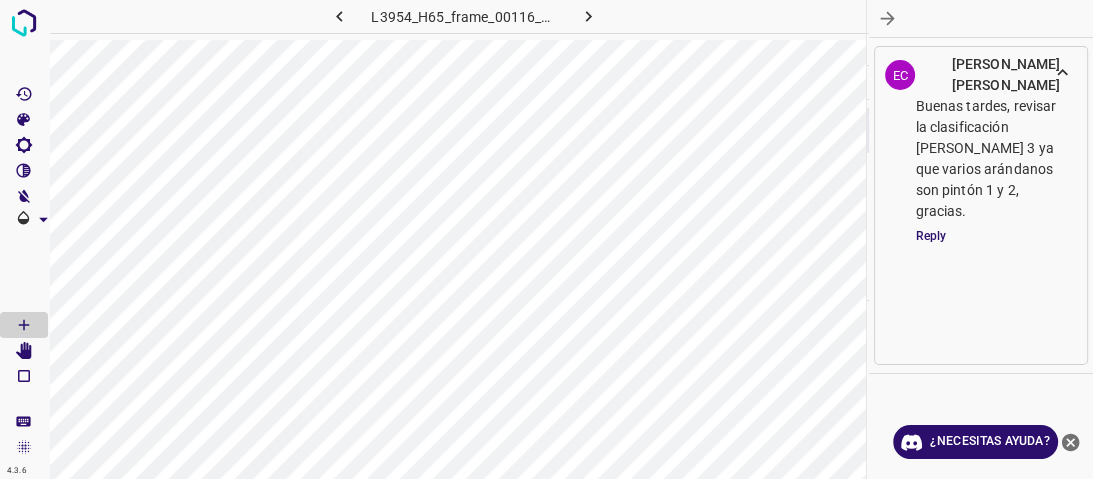 click 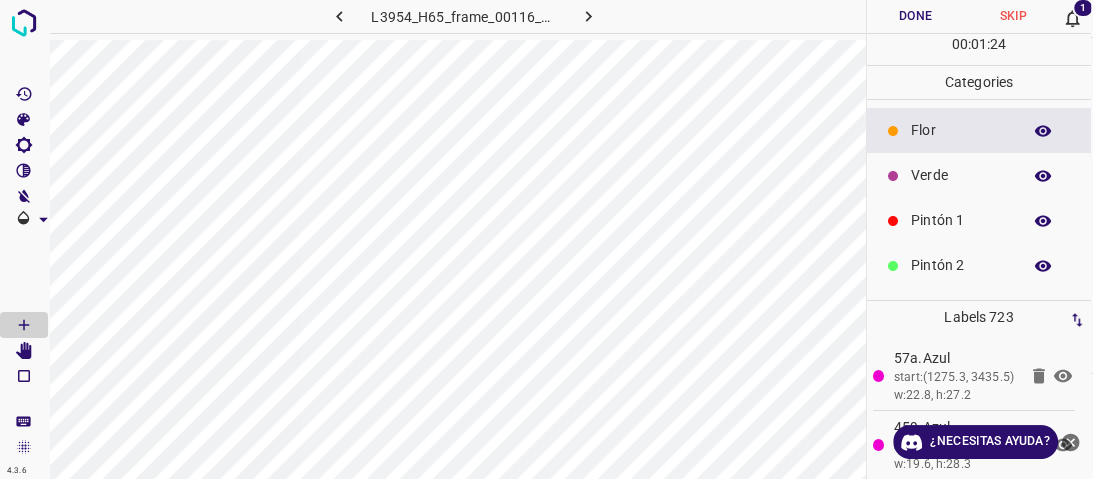 click on "Done" at bounding box center [916, 16] 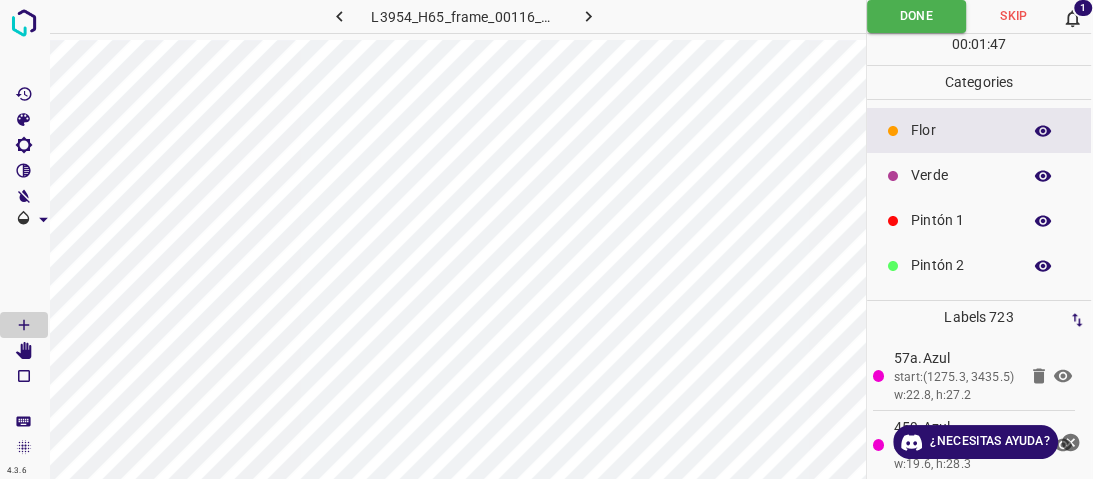 click on "Pintón 2" at bounding box center [961, 265] 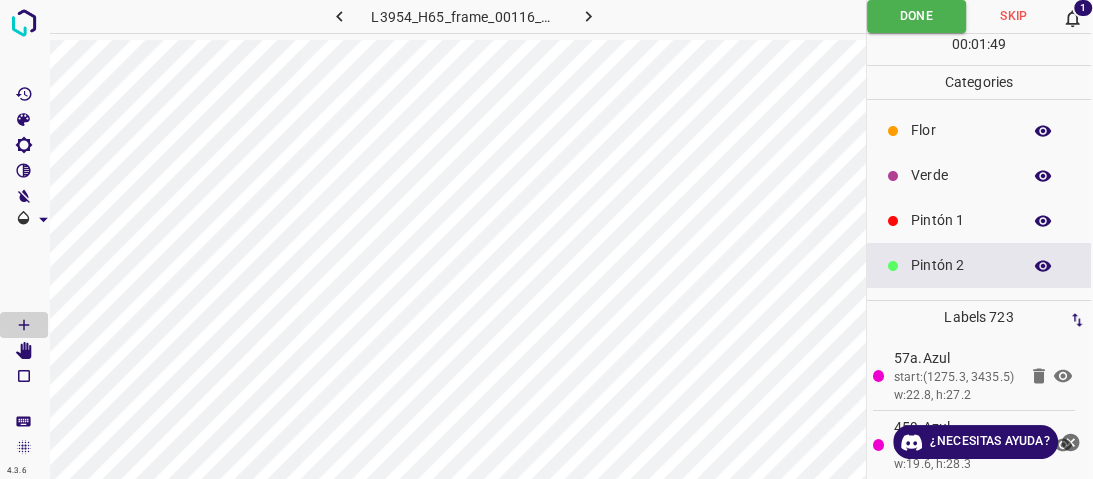 click 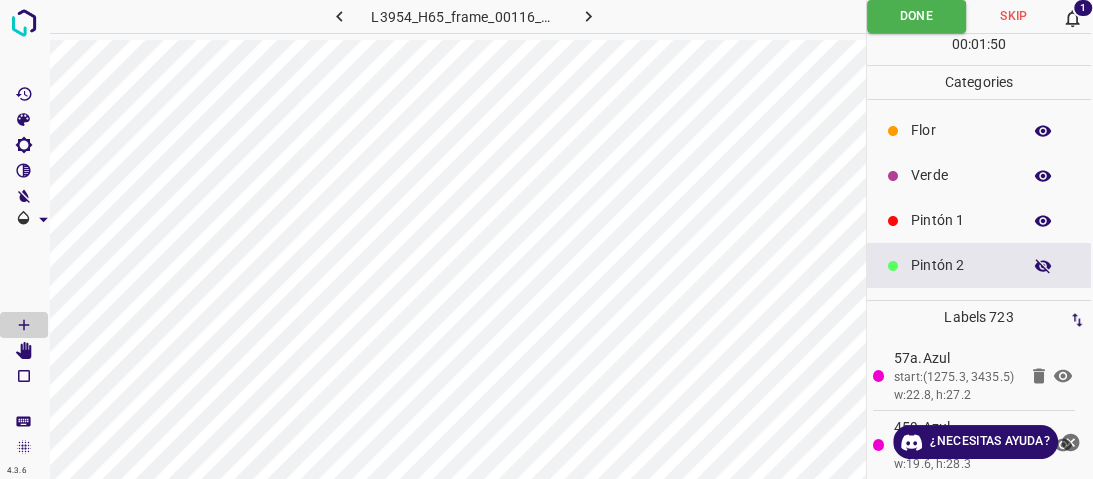 scroll, scrollTop: 80, scrollLeft: 0, axis: vertical 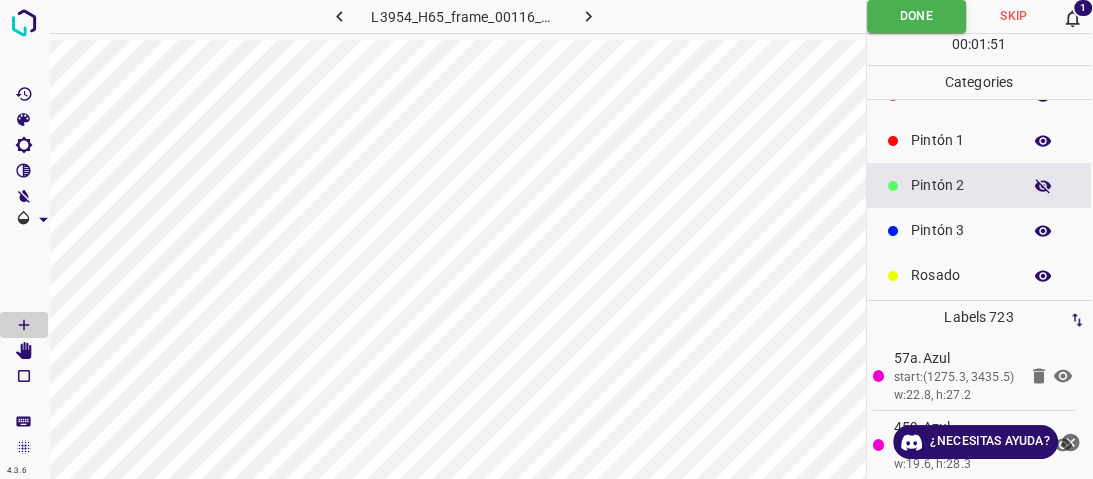 click 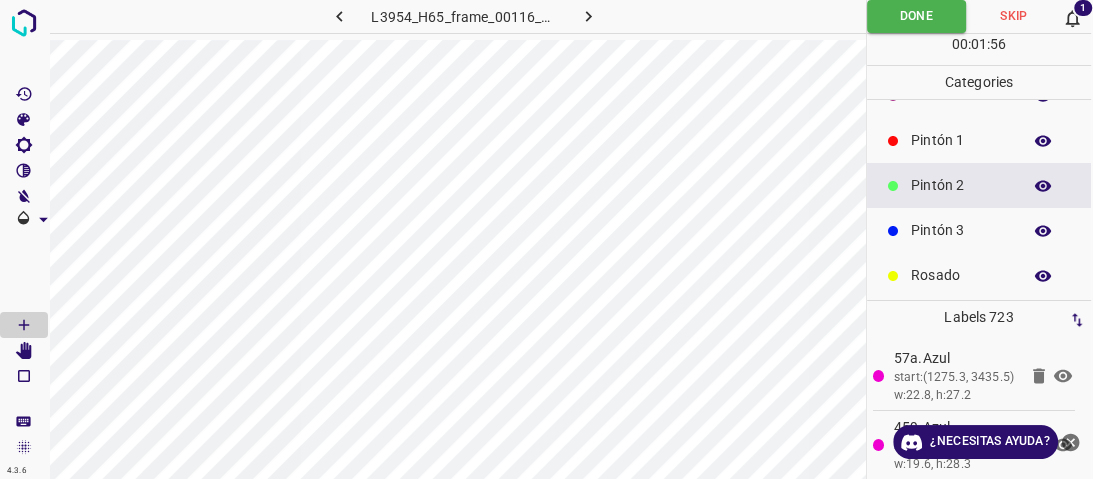 type 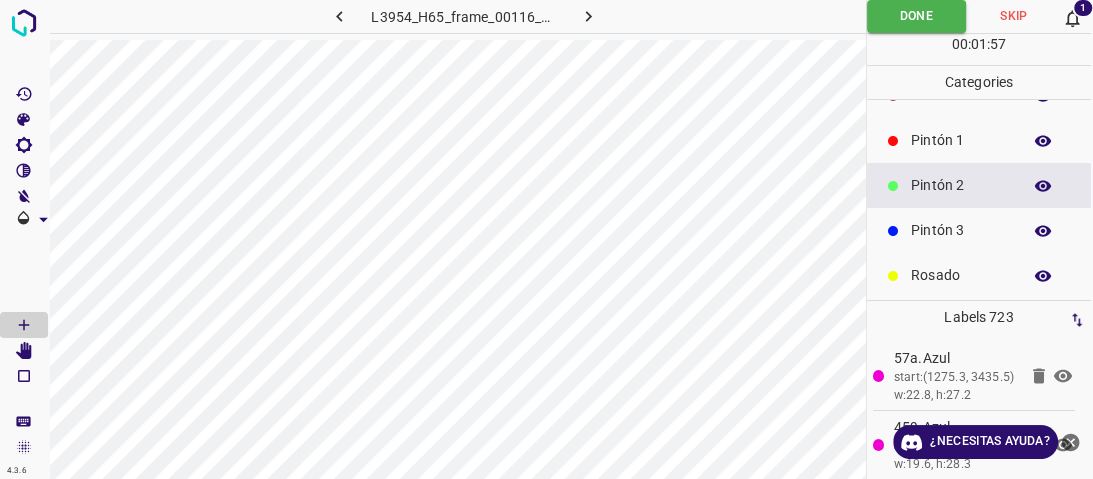 click at bounding box center [1043, 186] 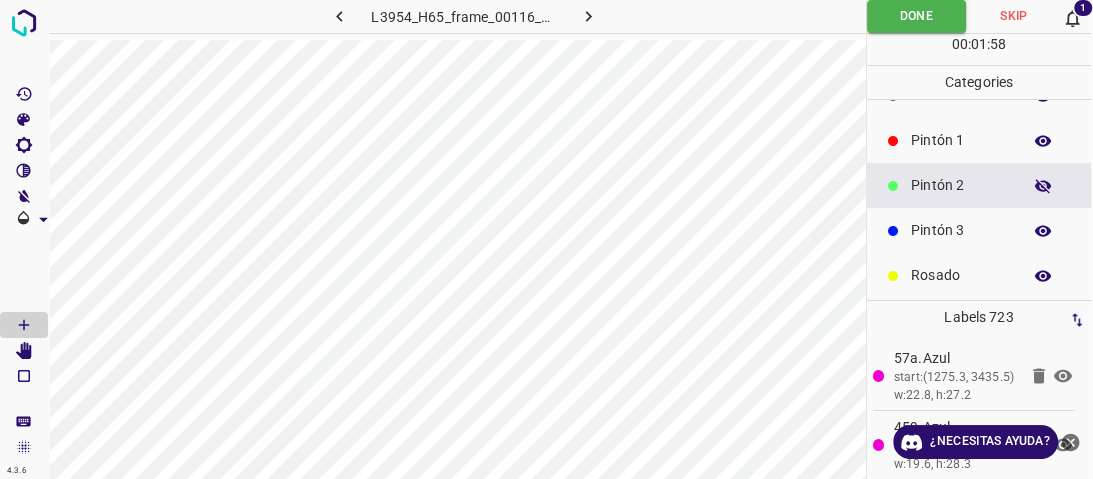 click on "Pintón 2" at bounding box center (961, 185) 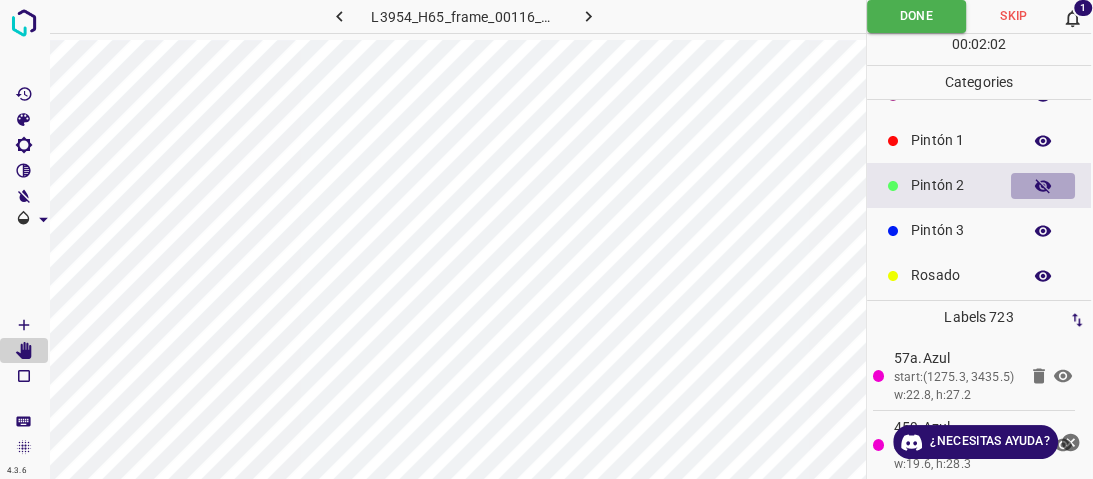 click 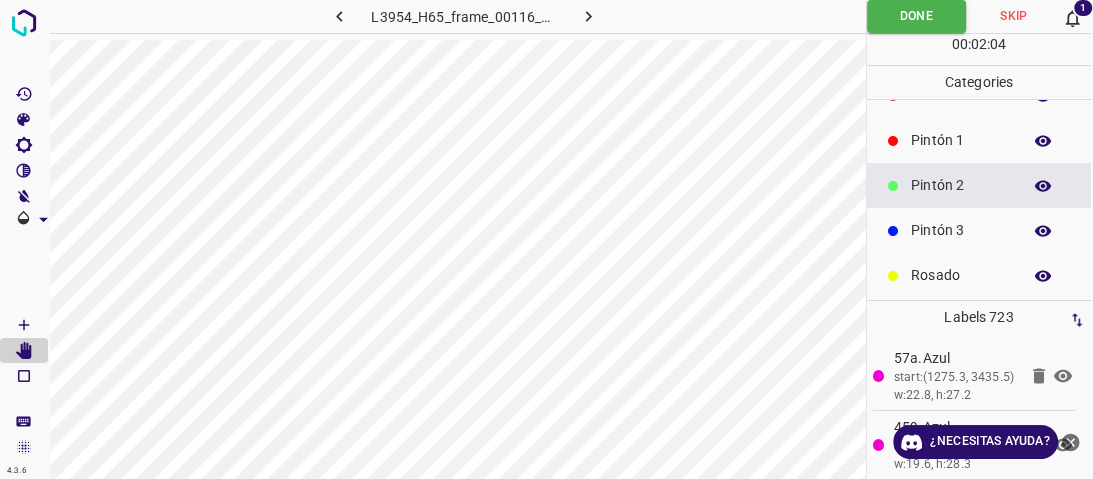 click at bounding box center [1043, 186] 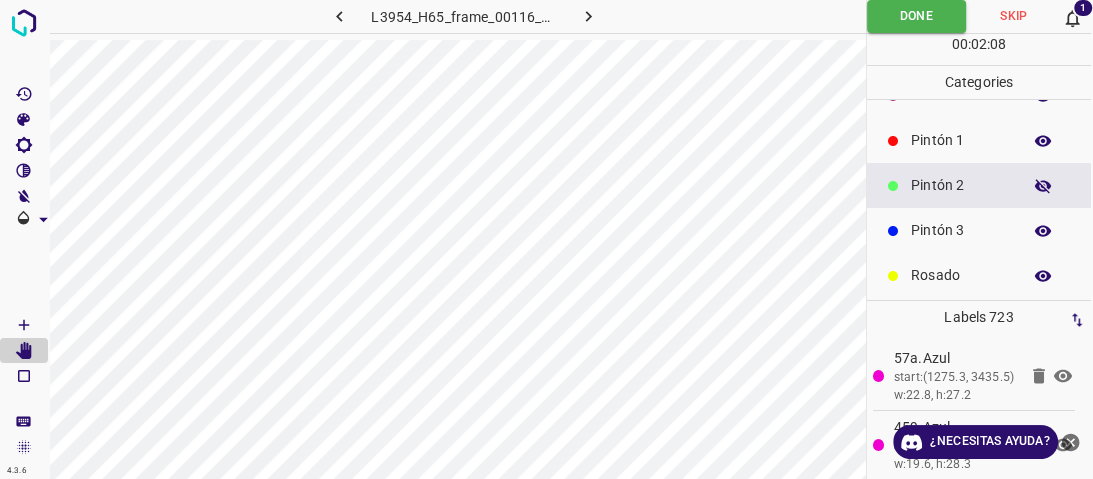 click at bounding box center (1043, 186) 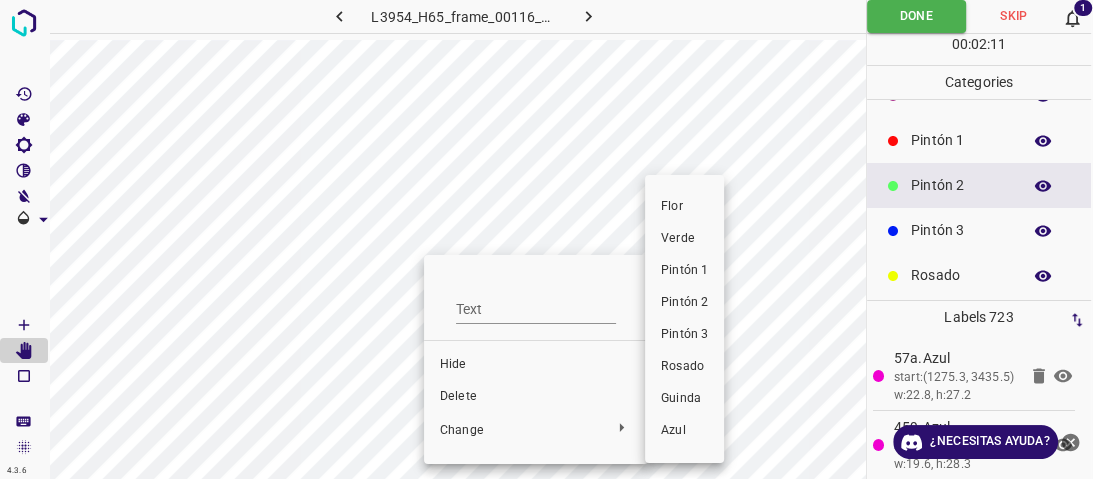 click on "Pintón 1" at bounding box center [684, 271] 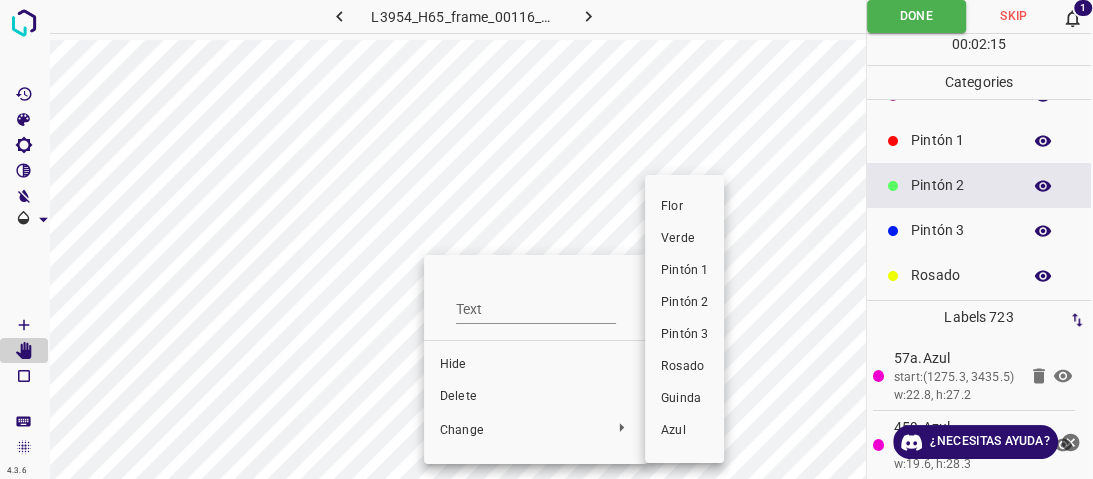 click on "Pintón 1" at bounding box center [684, 271] 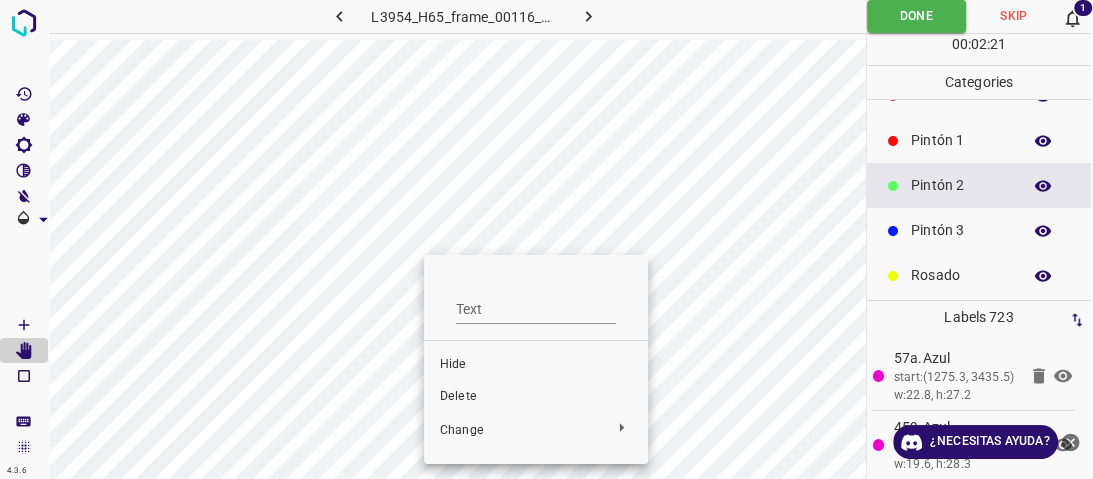 click at bounding box center [546, 239] 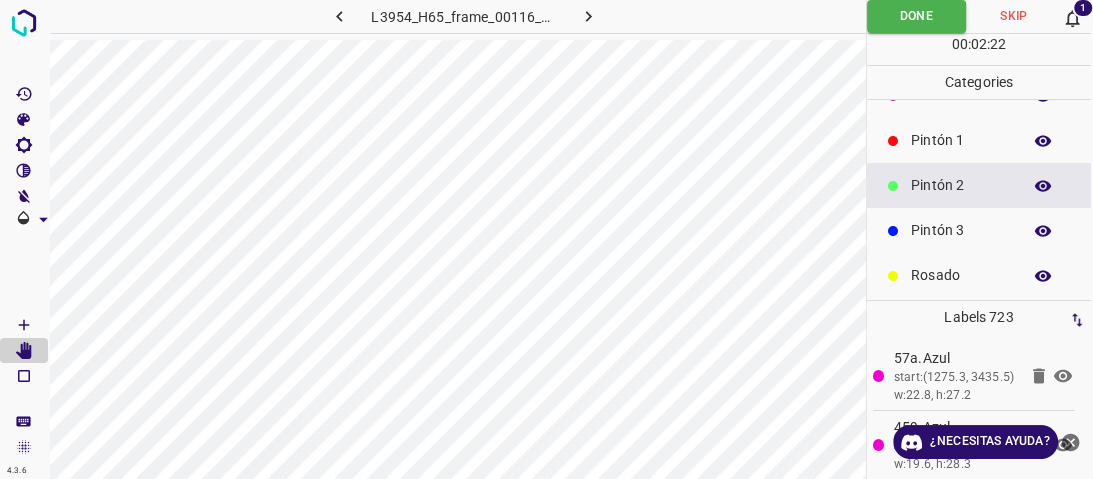 click at bounding box center [546, 239] 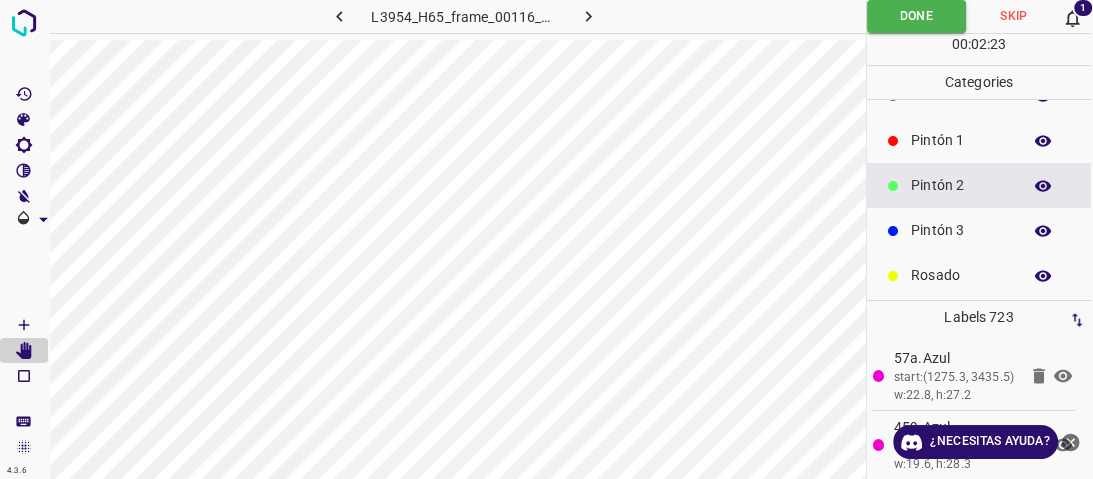 click on "Text Hide Delete Change" at bounding box center [546, 239] 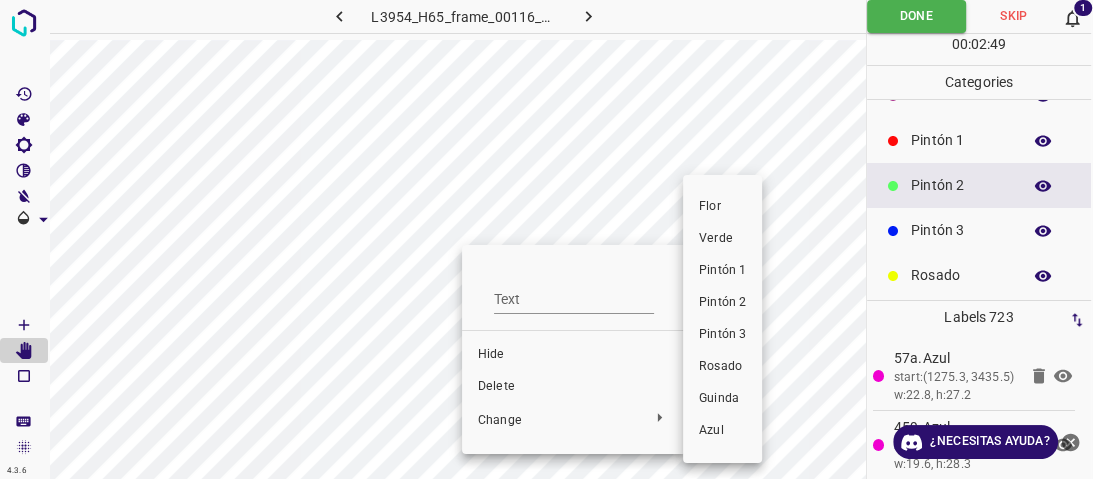 click on "Pintón 1" at bounding box center [722, 271] 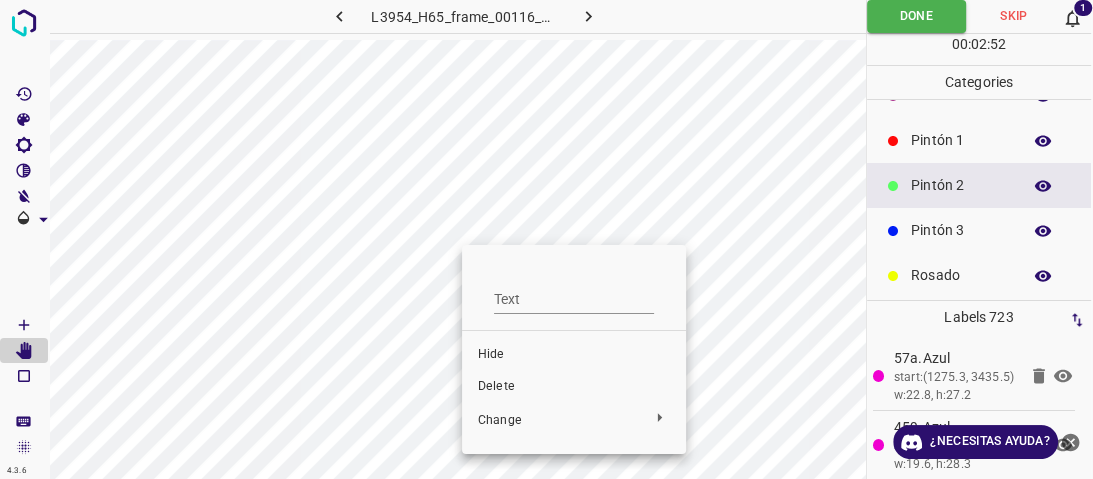 click at bounding box center [546, 239] 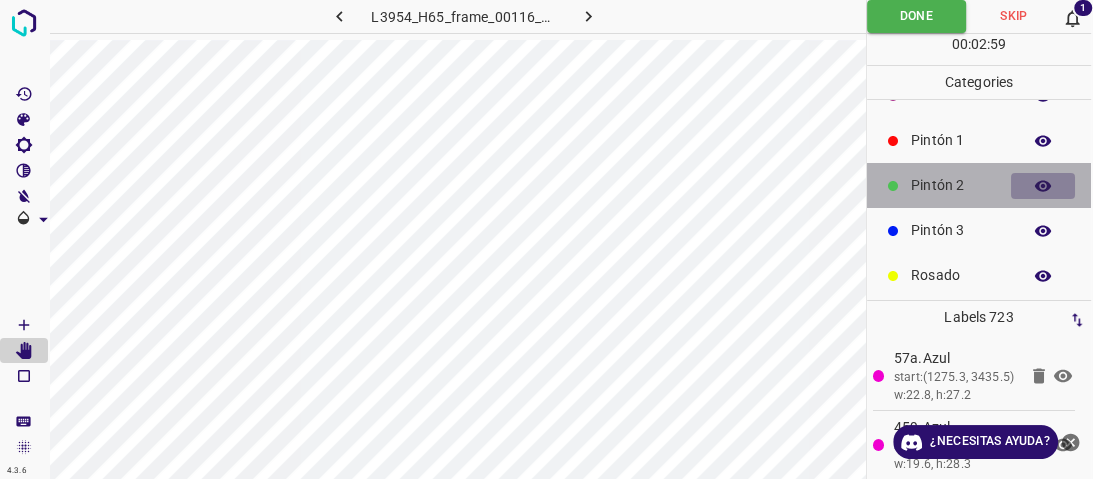 click 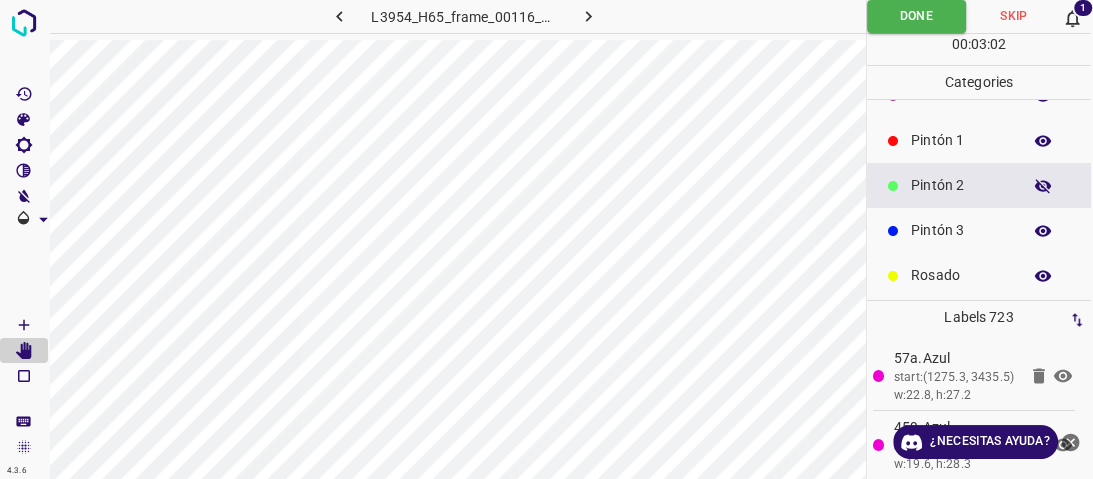 click 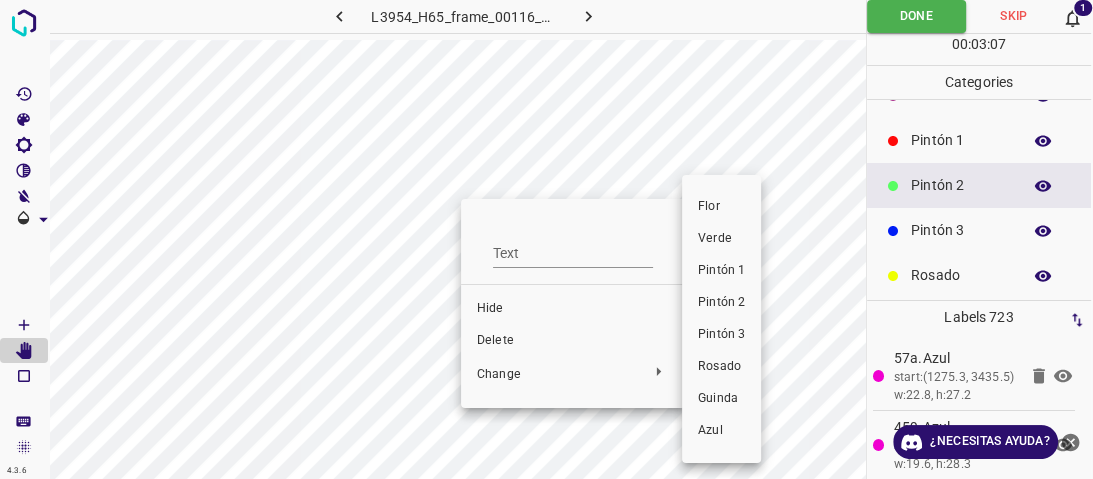 click on "Verde" at bounding box center [721, 239] 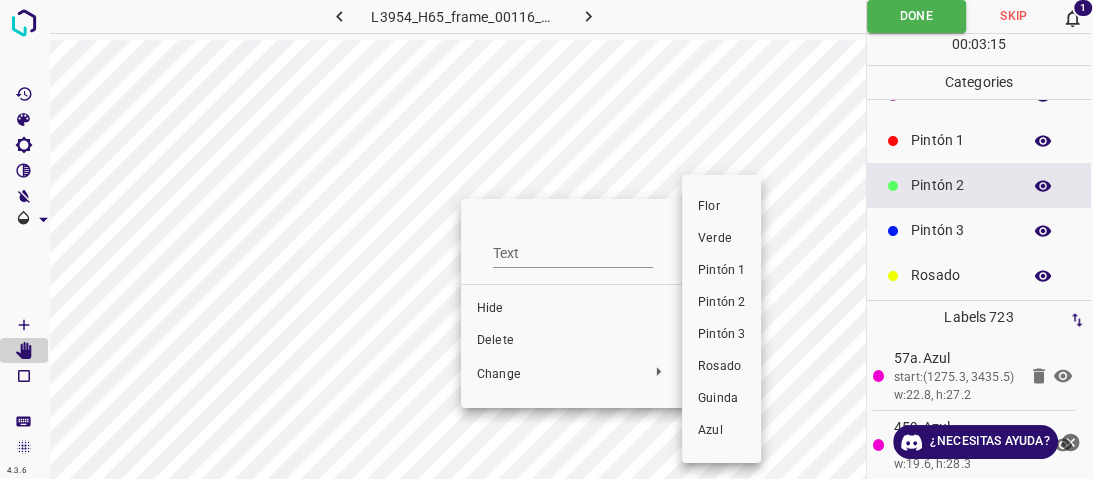 click on "Verde" at bounding box center [721, 239] 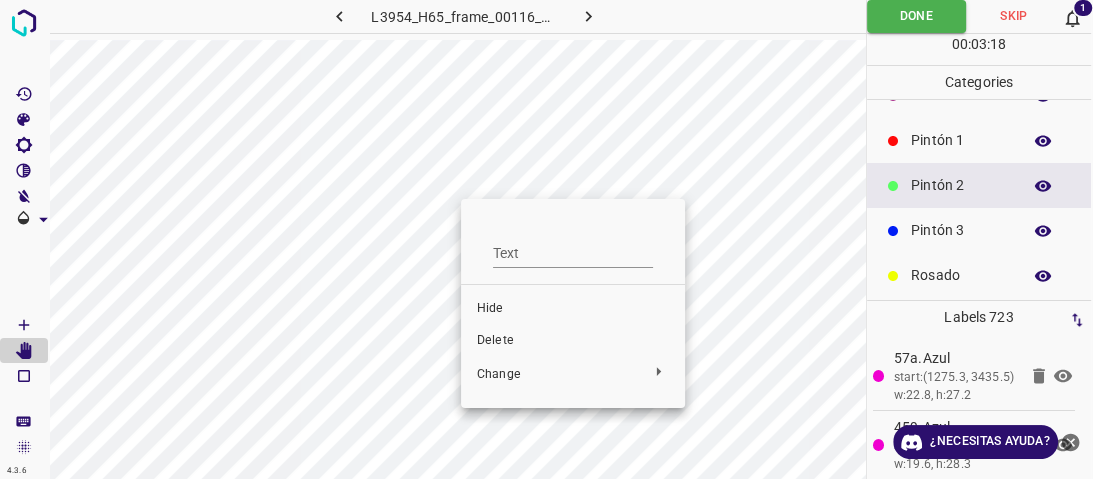 click at bounding box center [546, 239] 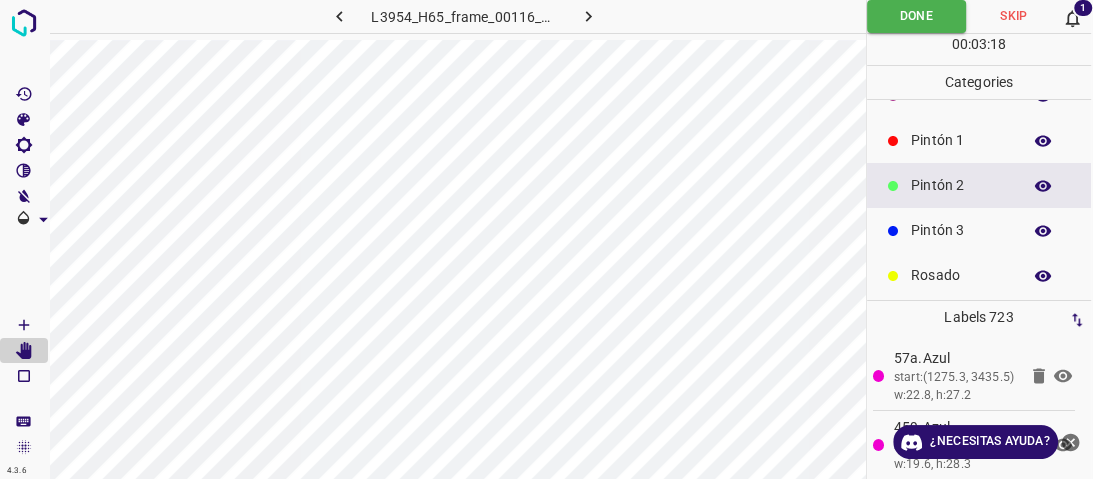 click at bounding box center [546, 239] 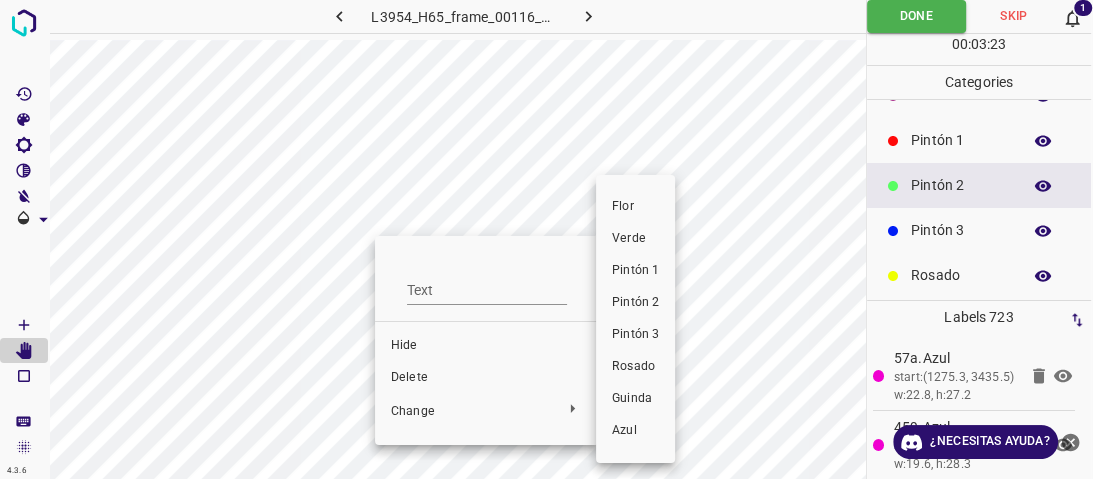 click on "Verde" at bounding box center [635, 239] 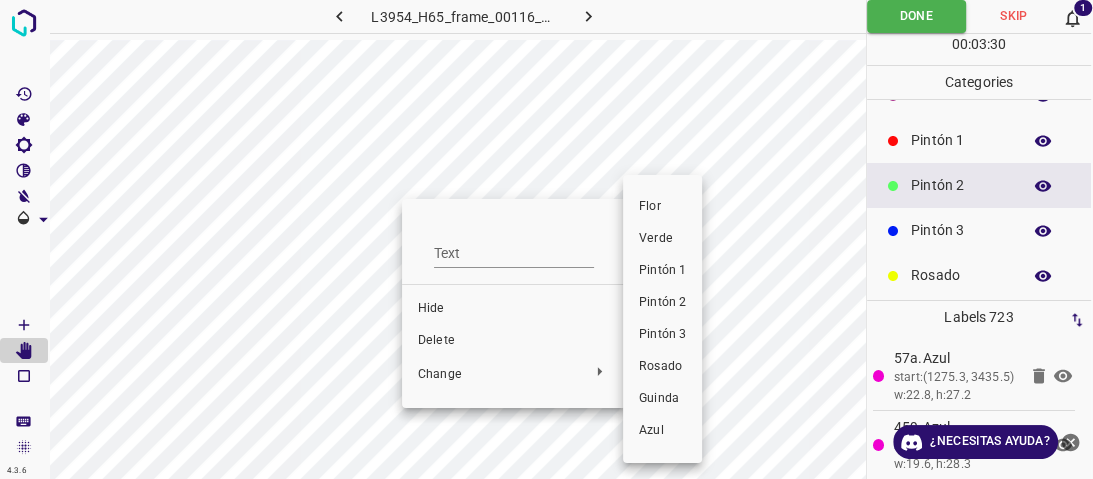 click on "Verde" at bounding box center (662, 239) 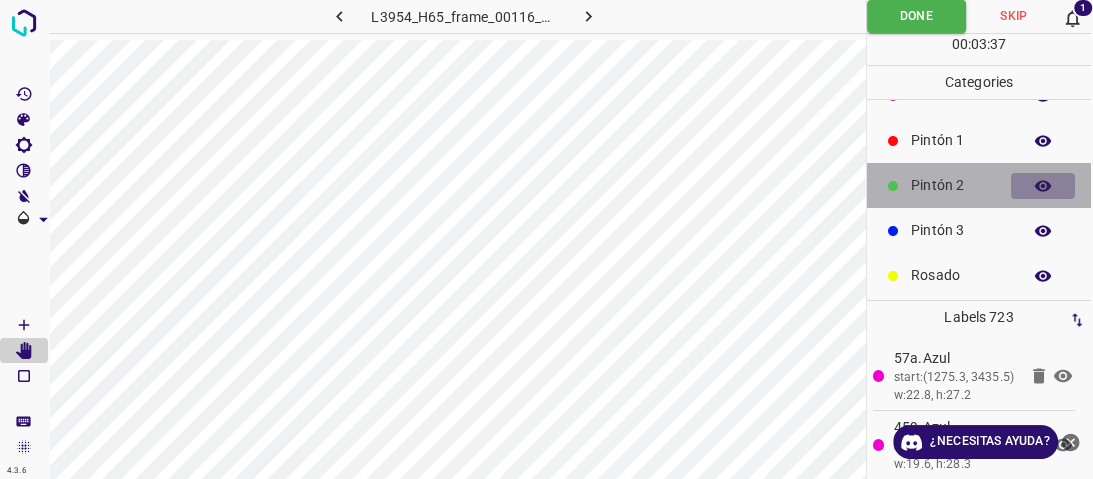 click 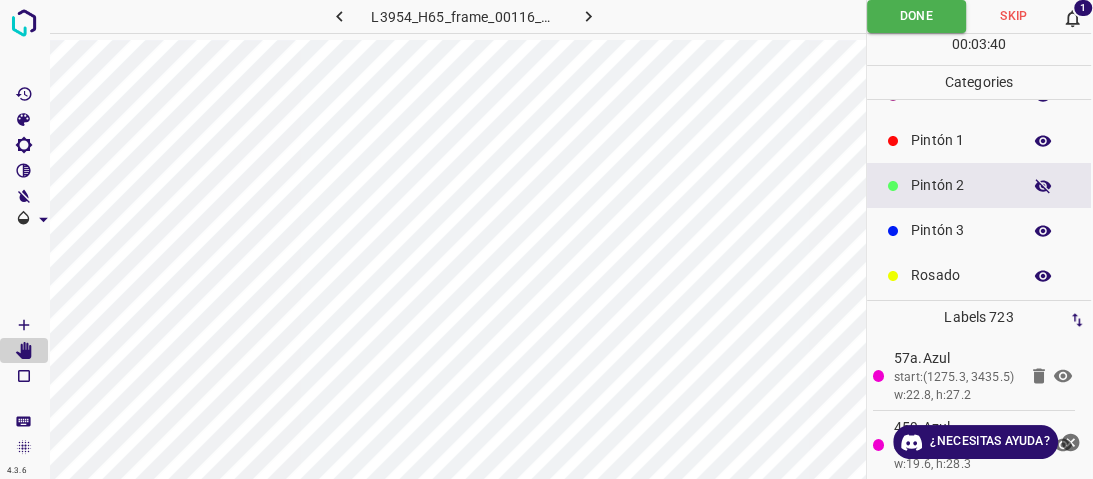click 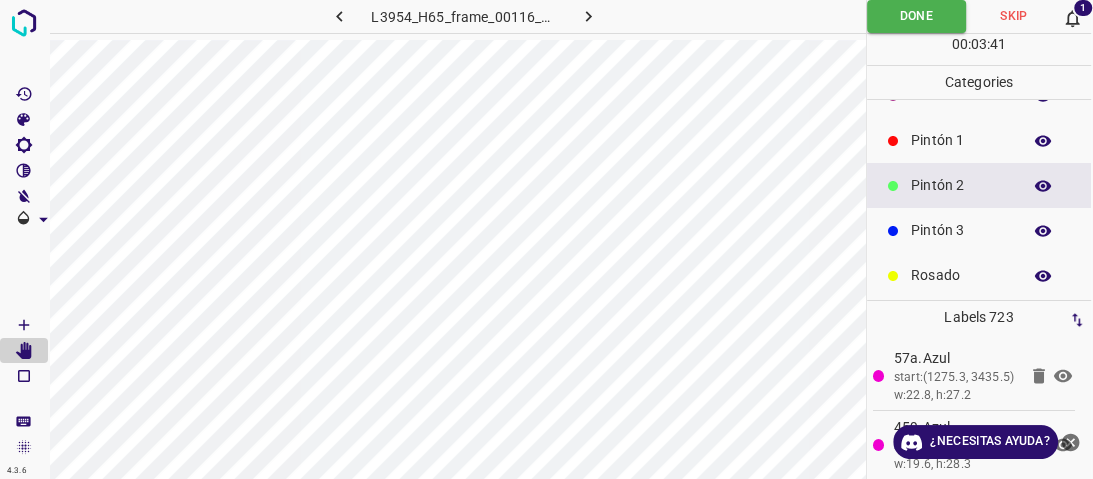 click on "1" at bounding box center (1083, 8) 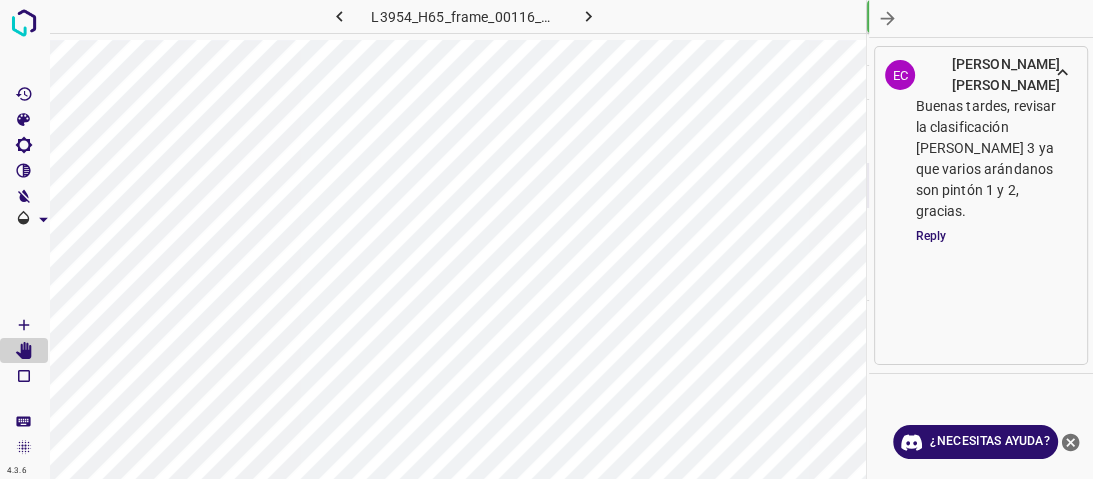 click 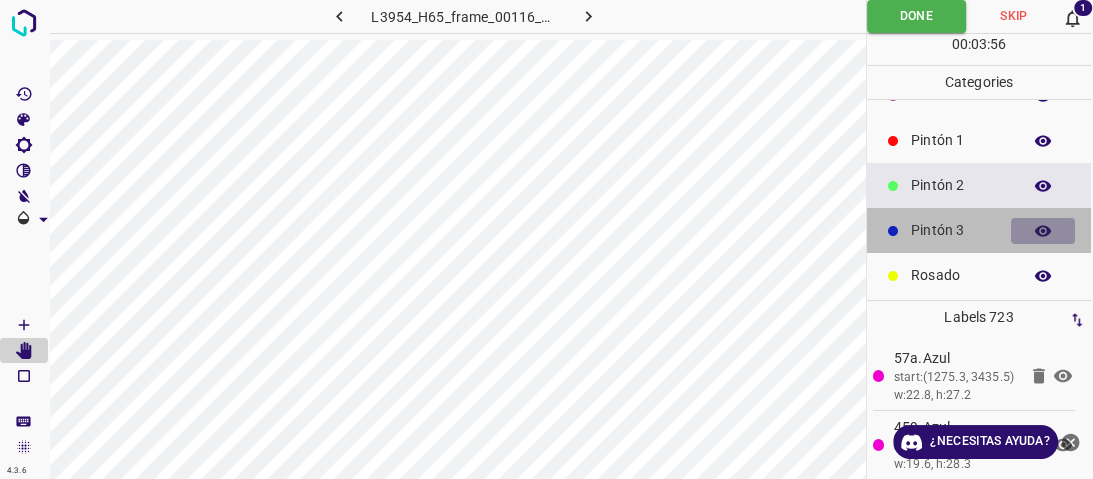 click 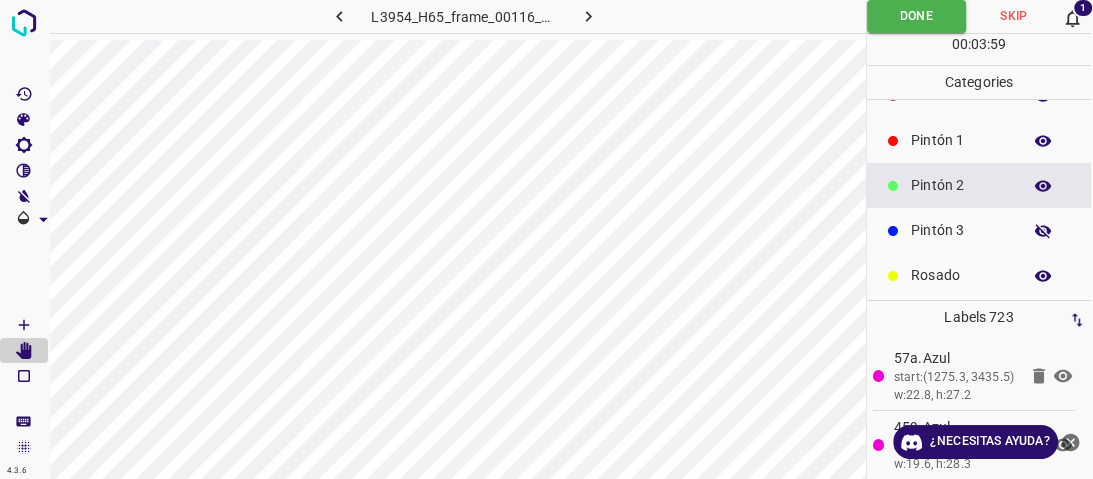 click 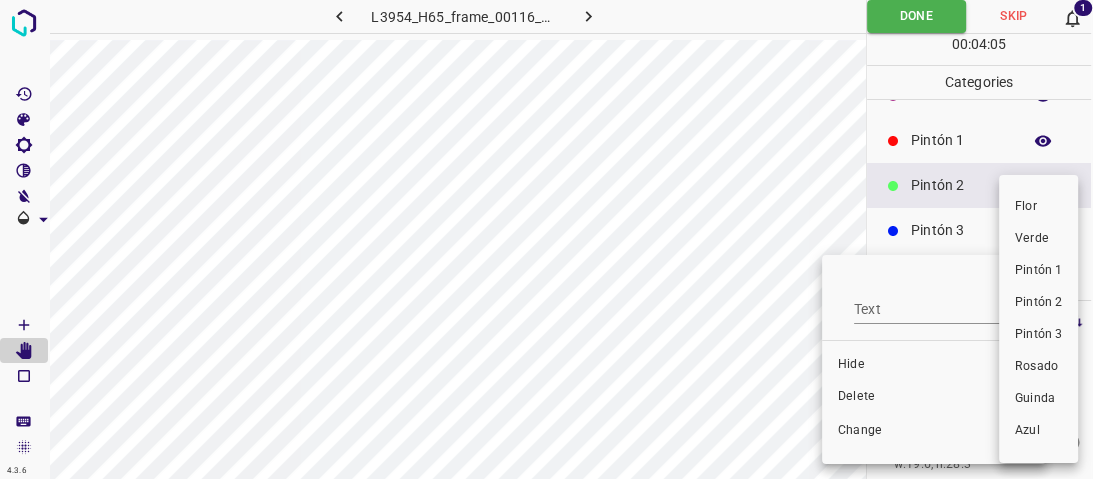click on "Pintón 1" at bounding box center [1038, 271] 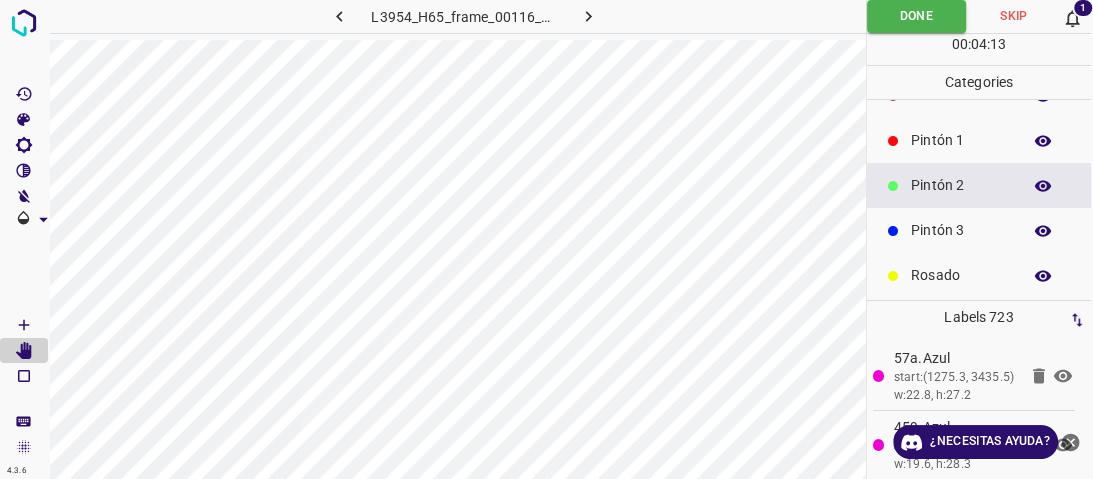 scroll, scrollTop: 0, scrollLeft: 0, axis: both 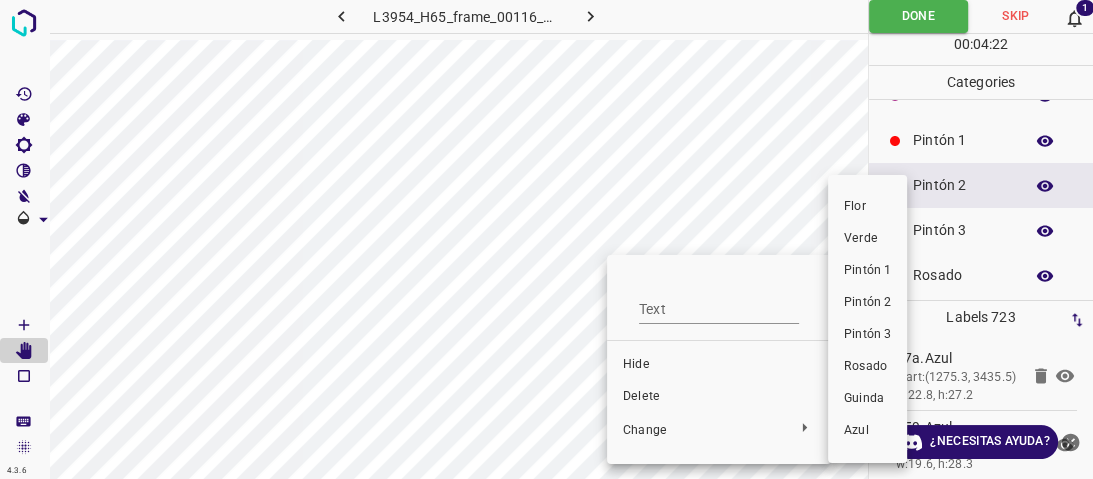 click on "Pintón 1" at bounding box center [867, 271] 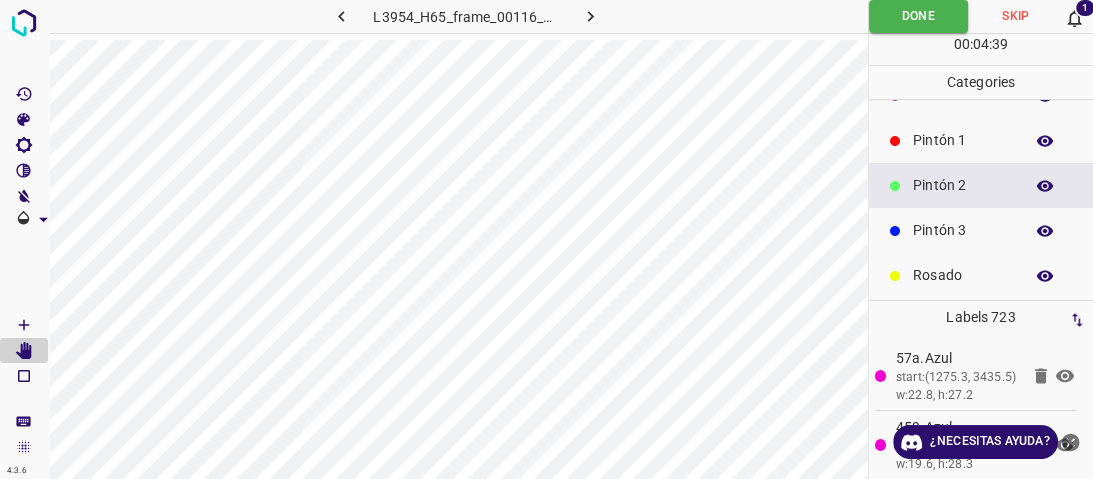 click 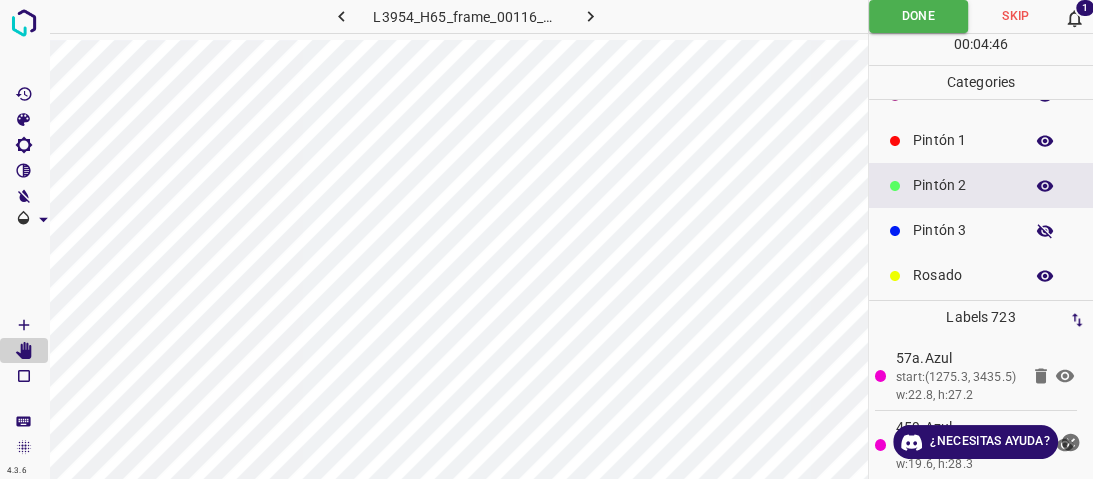 click 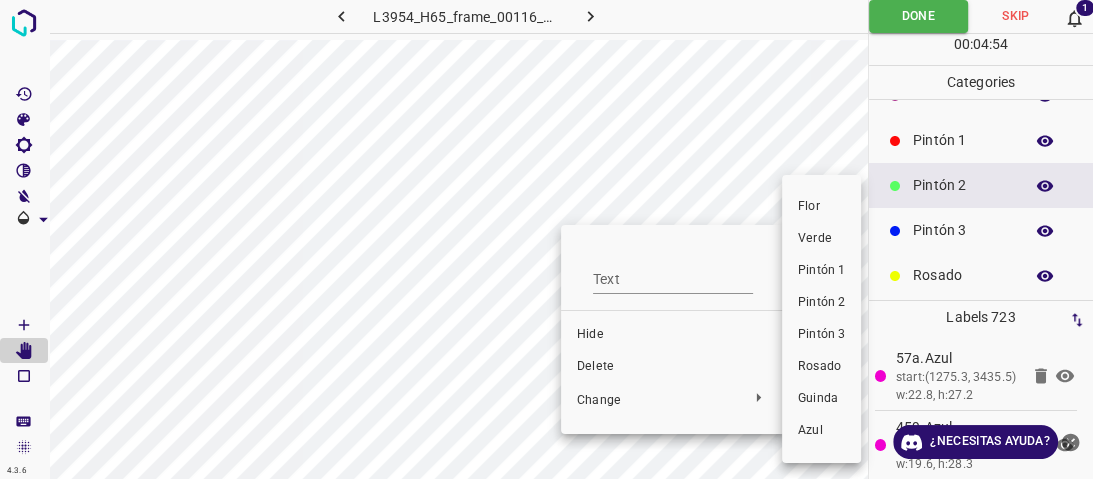 click on "Pintón 1" at bounding box center (821, 271) 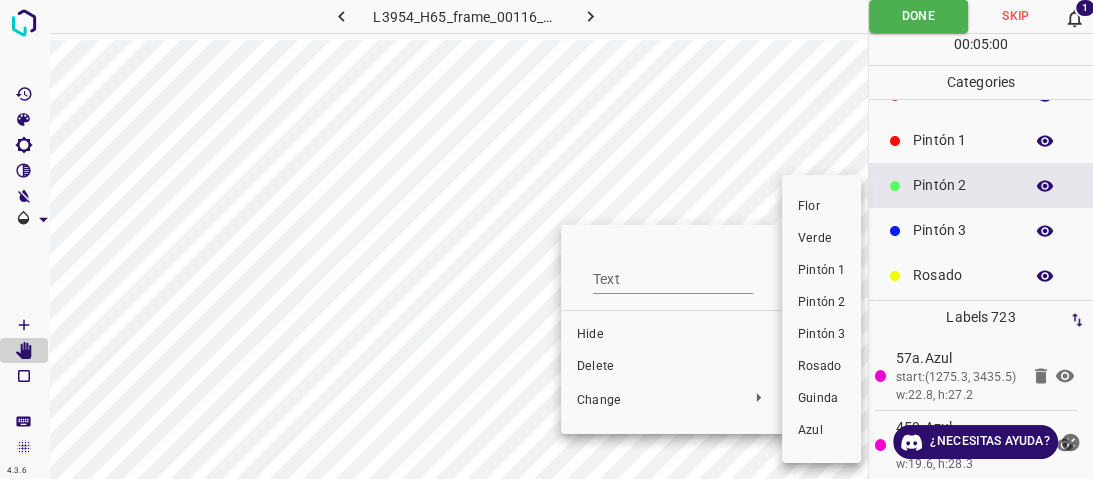 click on "Pintón 1" at bounding box center (821, 271) 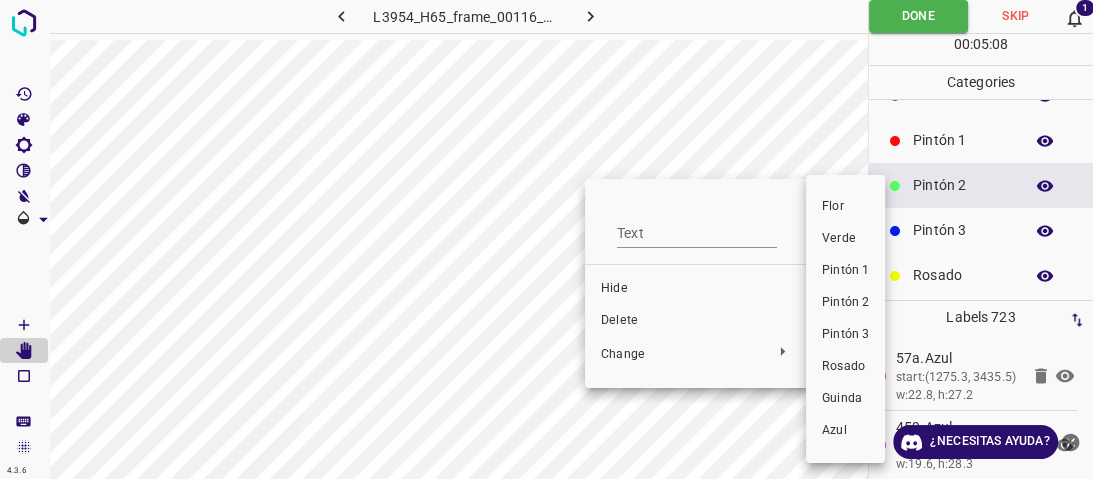 click on "Pintón 1" at bounding box center (845, 271) 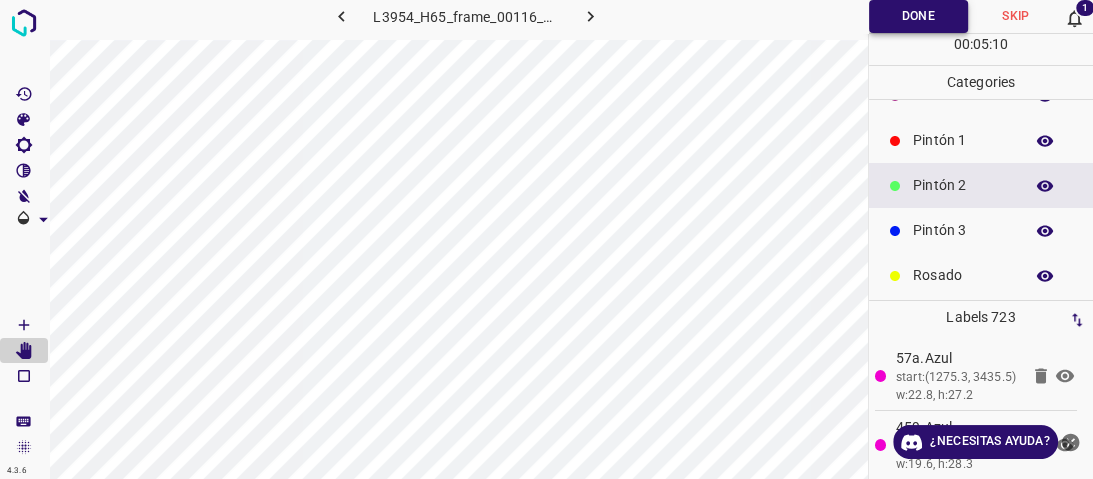 click on "Done" at bounding box center (918, 16) 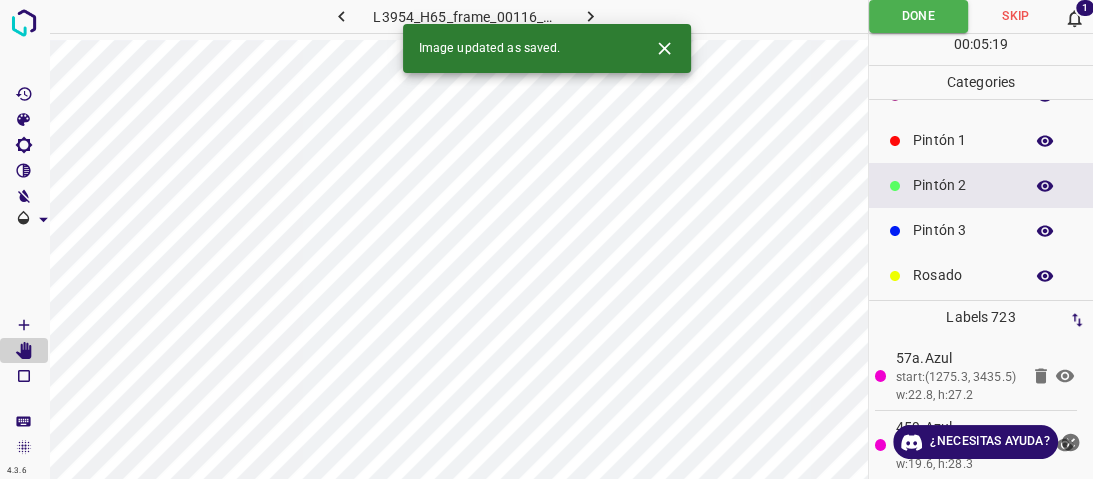 click 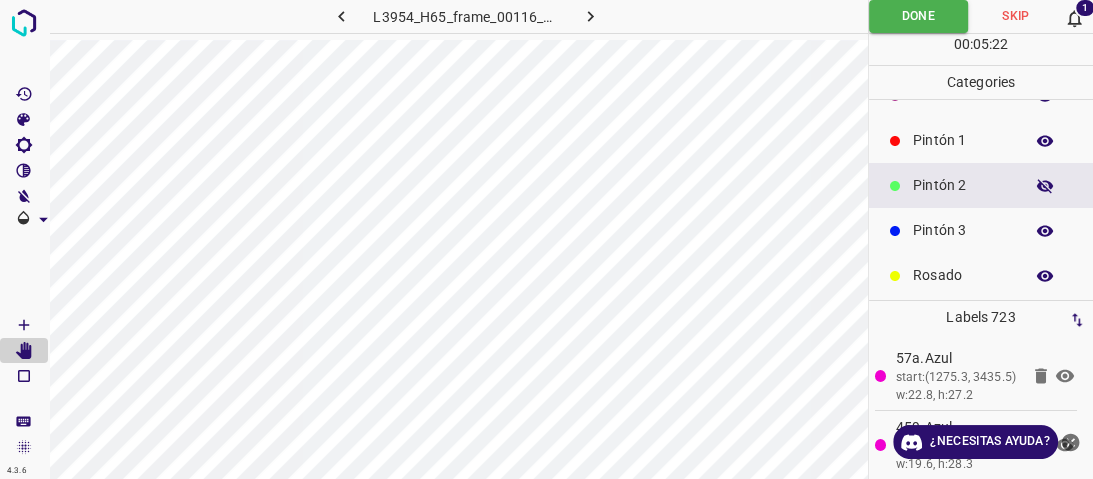 click 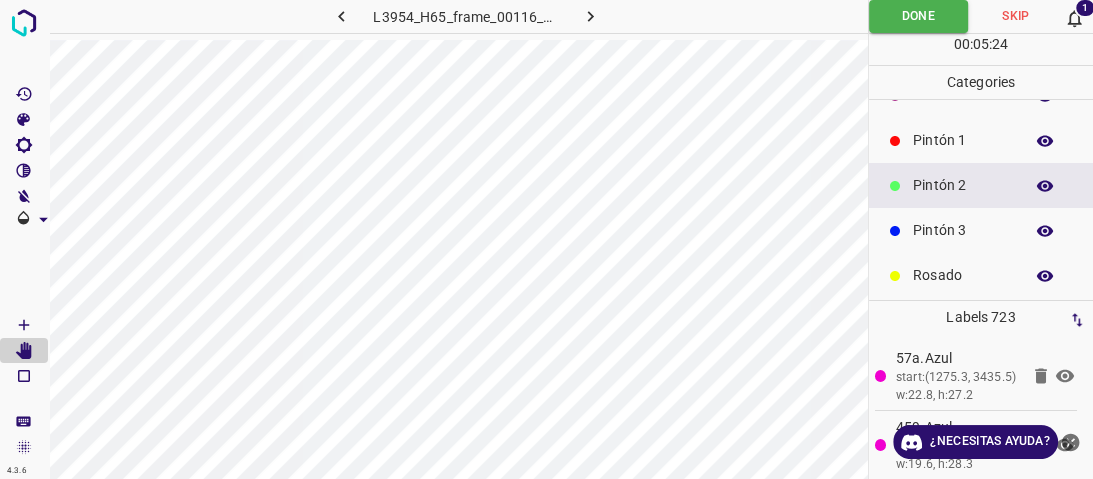 click 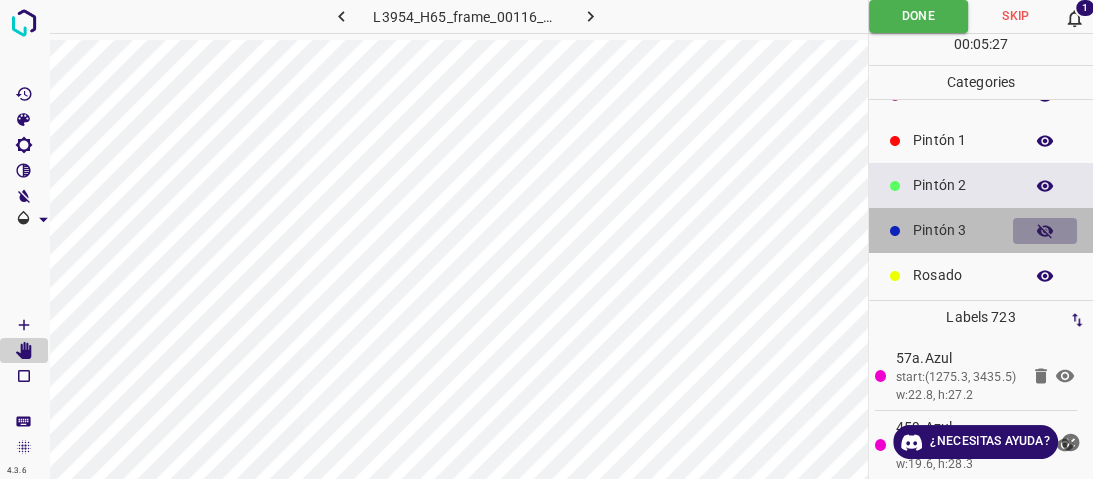 click 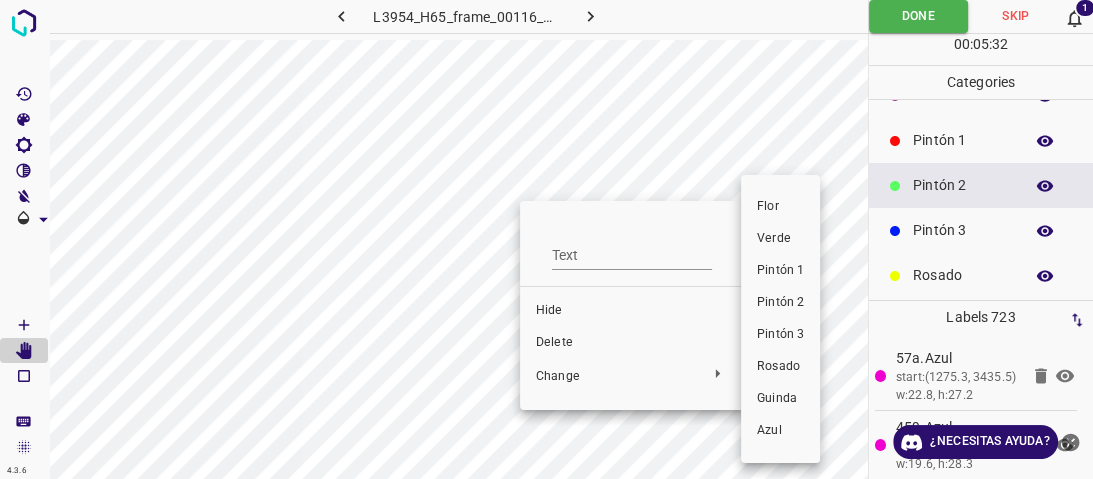 click on "Pintón 2" at bounding box center (780, 303) 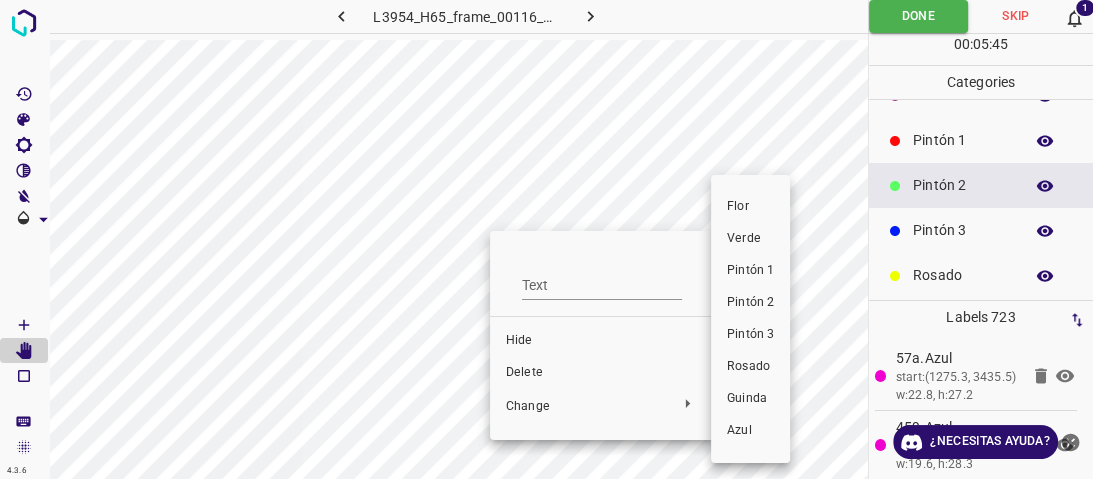 click on "Pintón 2" at bounding box center (750, 303) 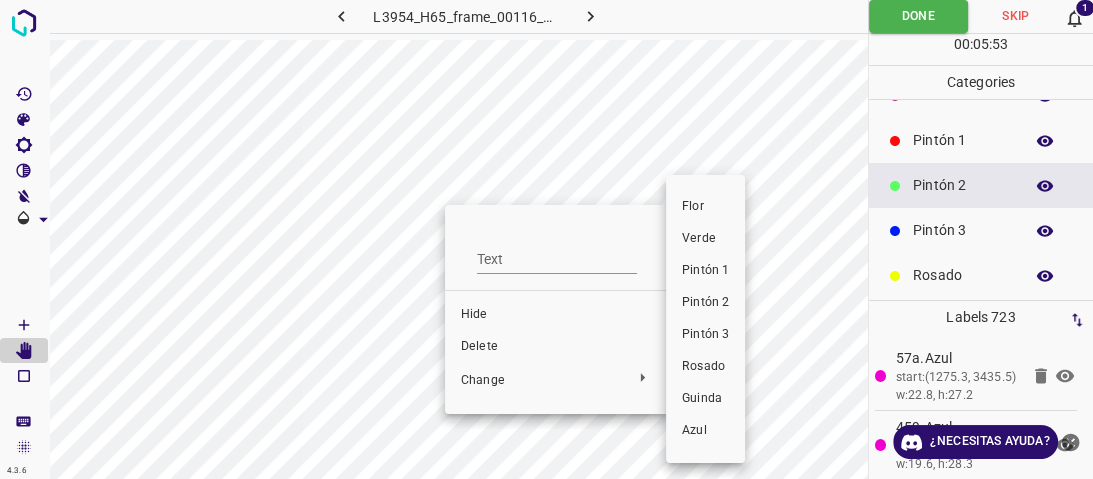 click on "Pintón 2" at bounding box center [705, 303] 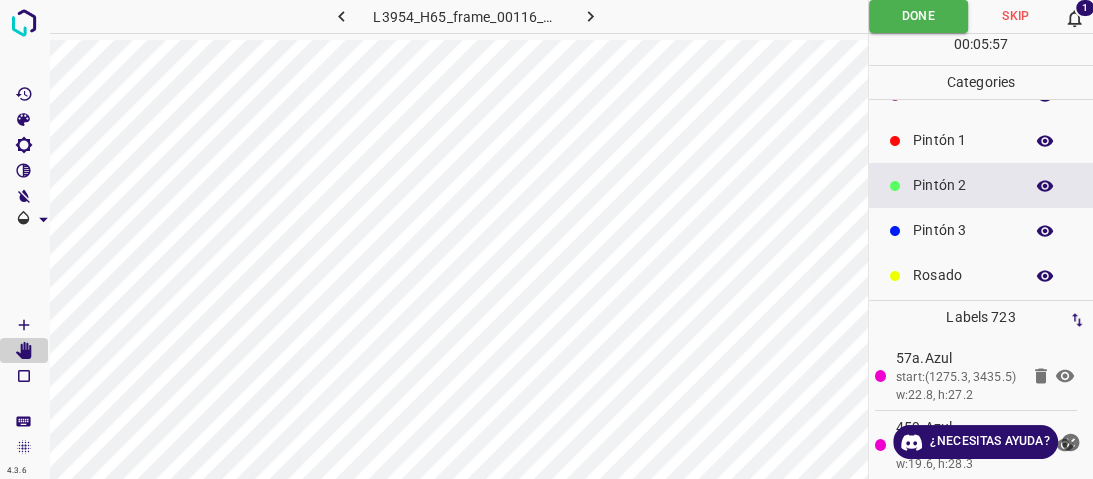 click 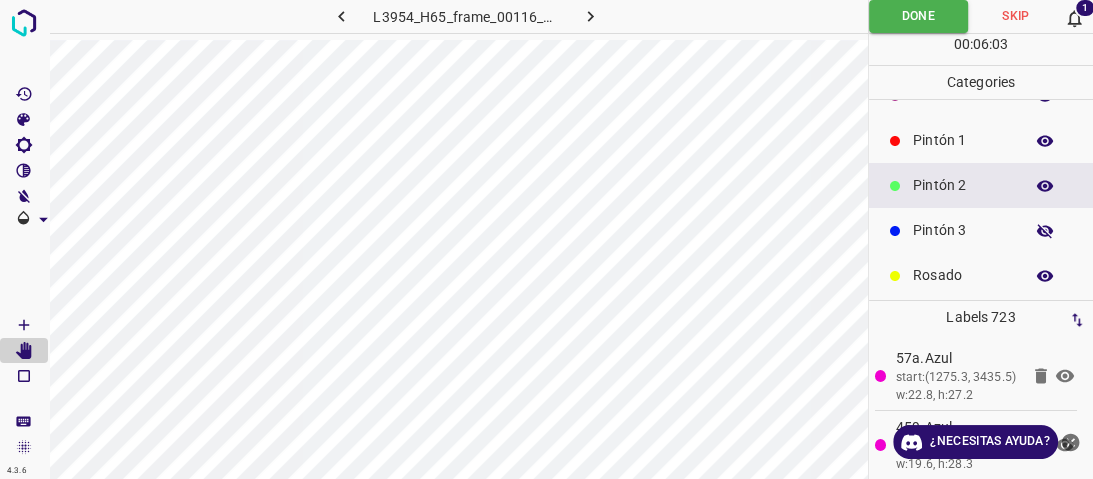 click 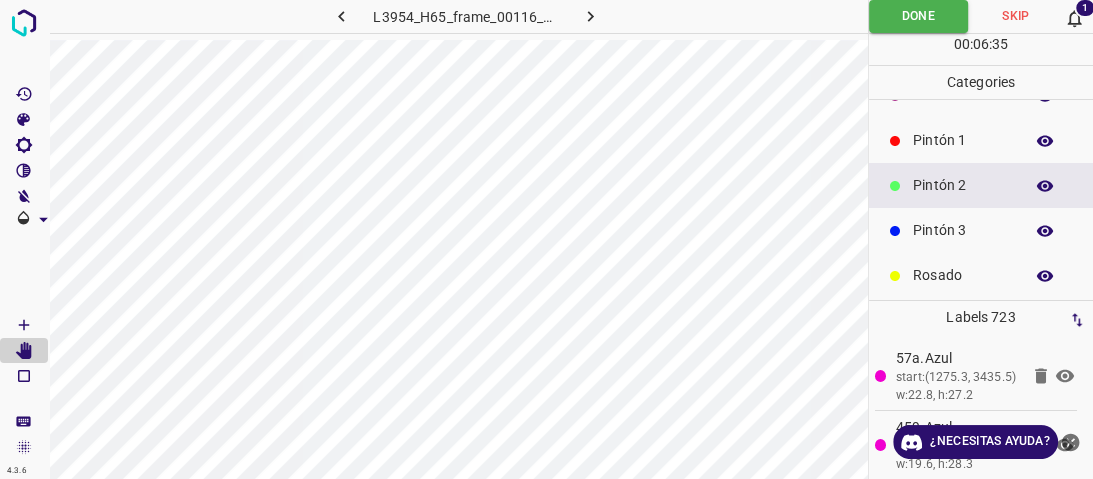 click 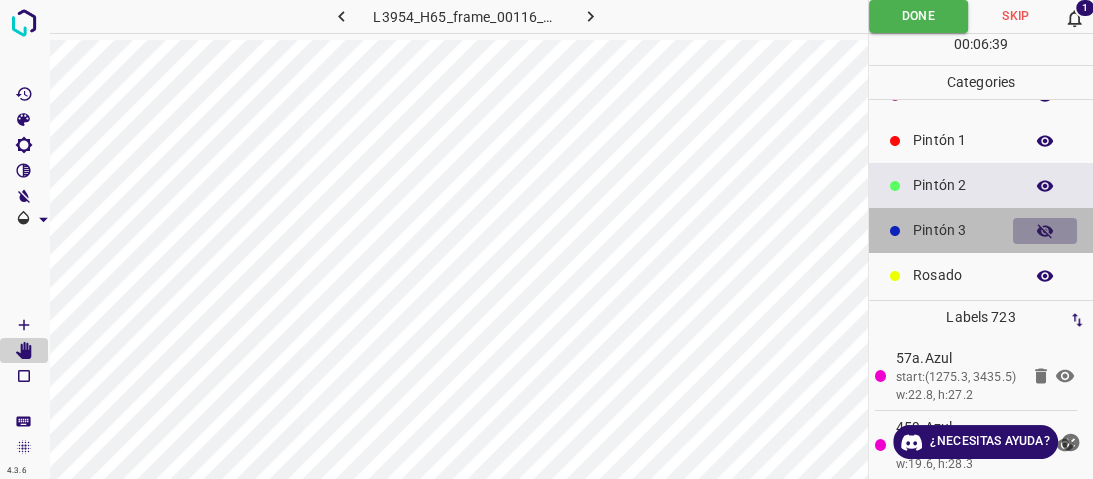 click 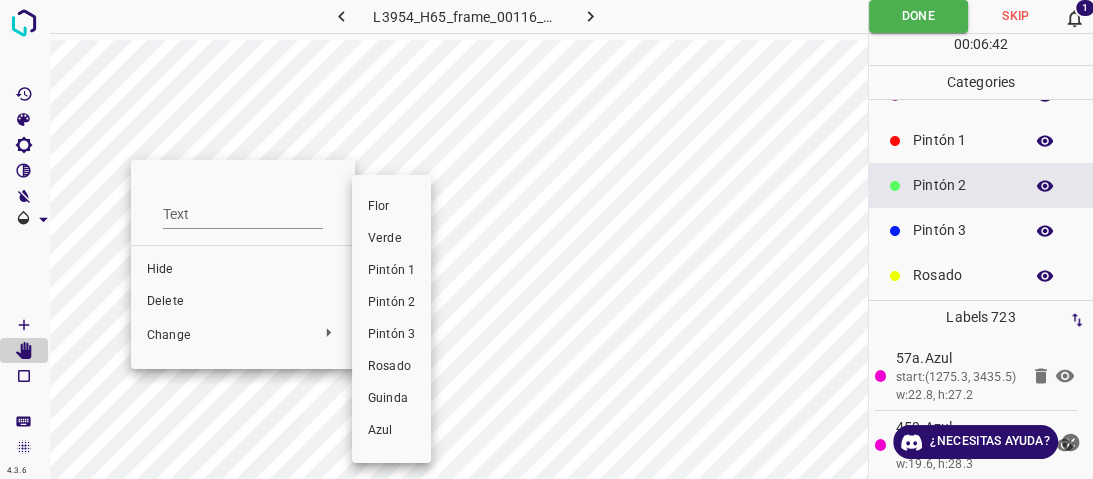 click on "Pintón 1" at bounding box center (391, 271) 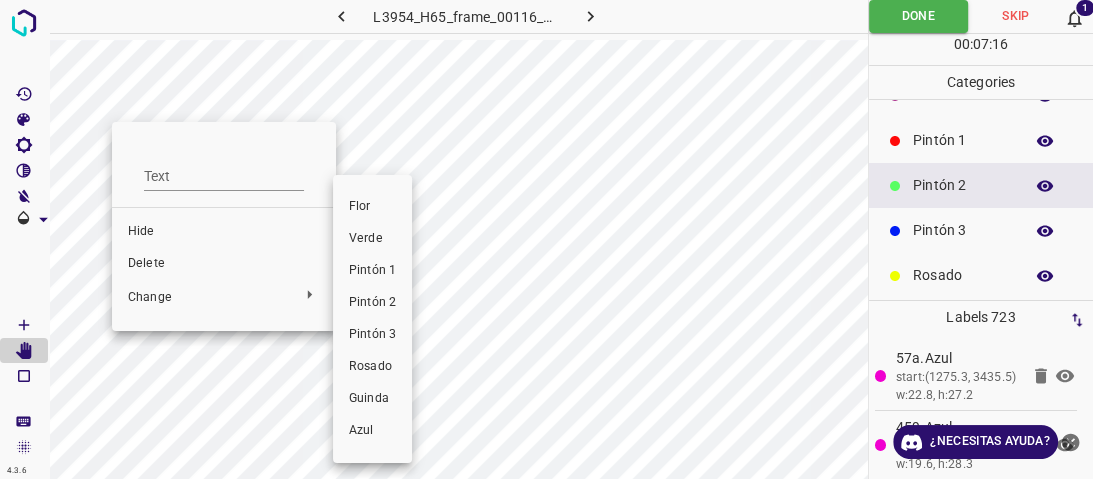click on "Pintón 1" at bounding box center (372, 271) 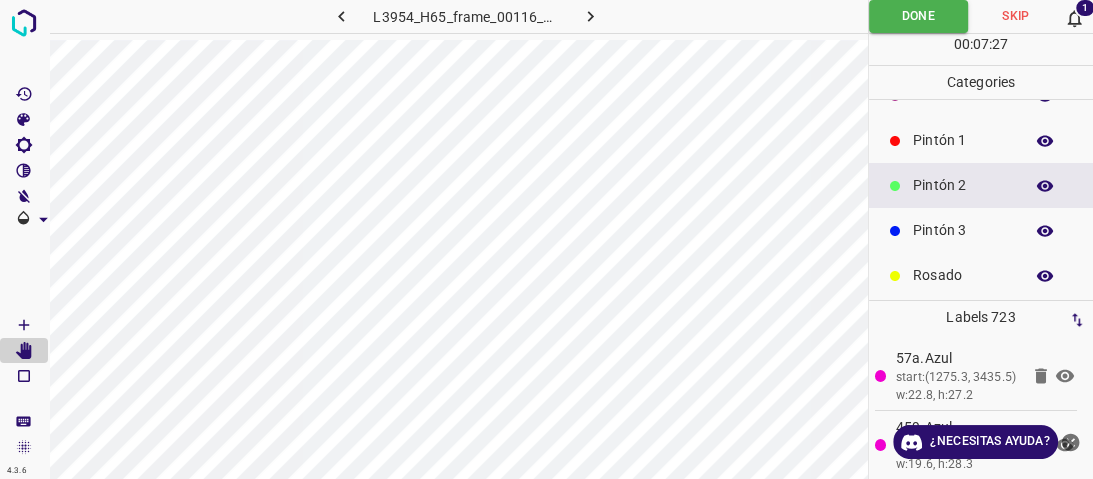 click 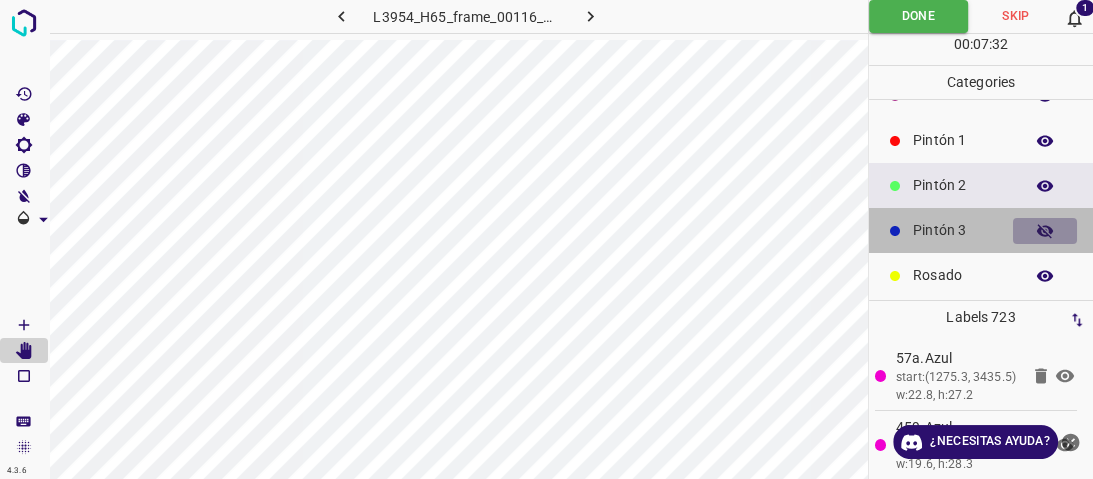 click 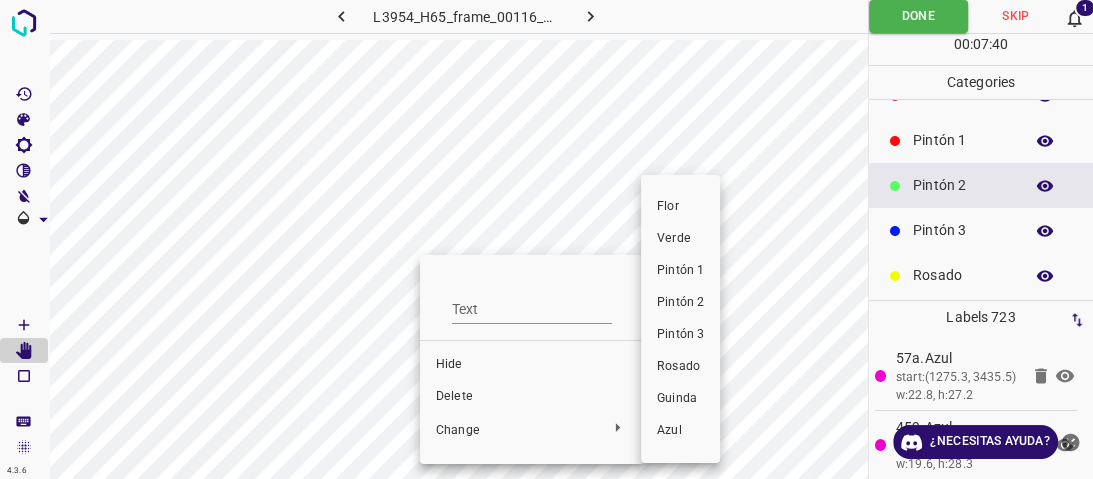 click on "Pintón 1" at bounding box center [680, 271] 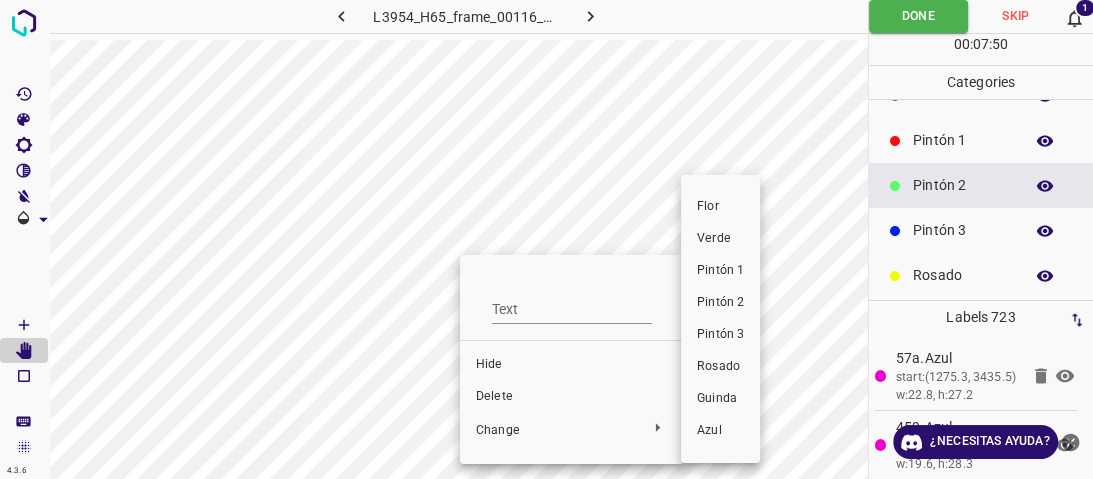 click on "Verde" at bounding box center (720, 239) 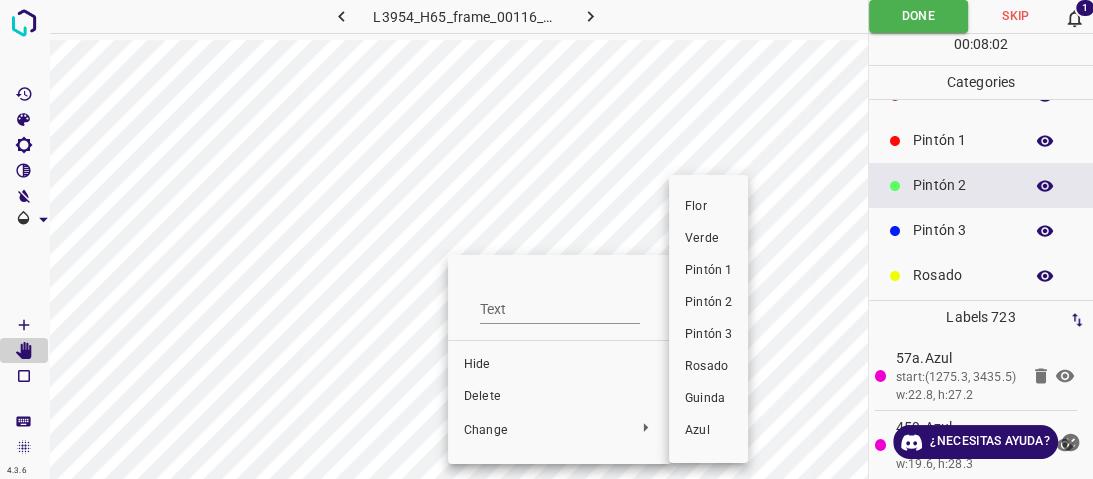 click on "Pintón 1" at bounding box center (708, 271) 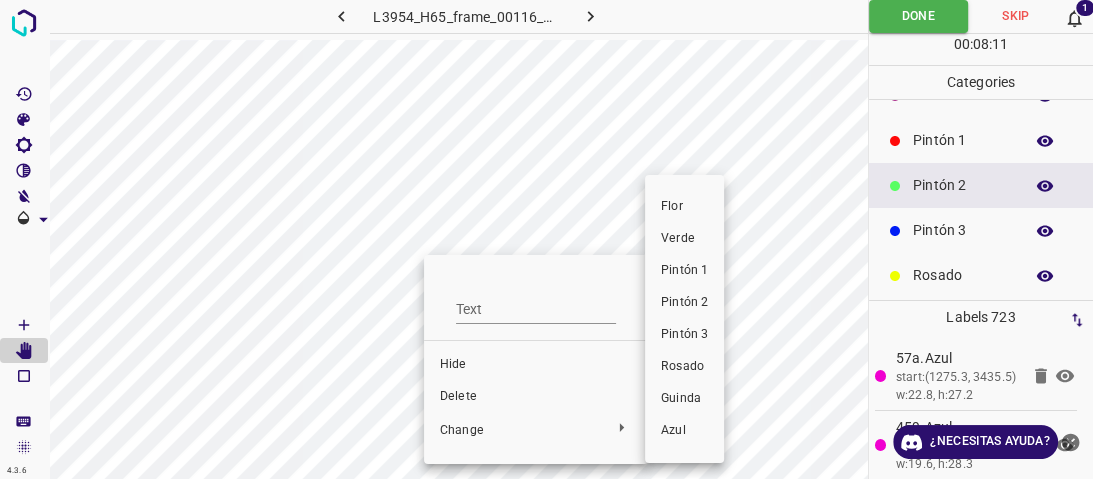click on "Pintón 1" at bounding box center (684, 271) 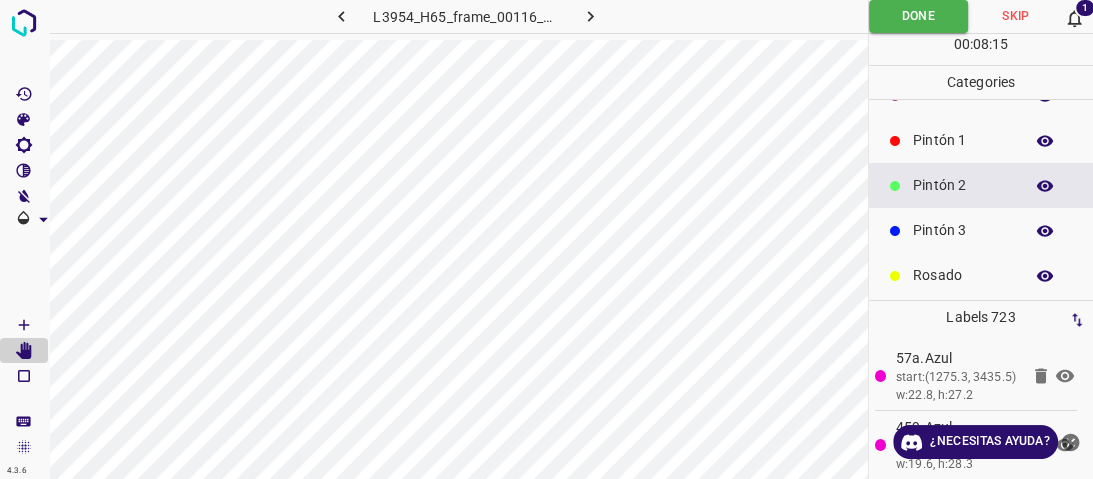 click 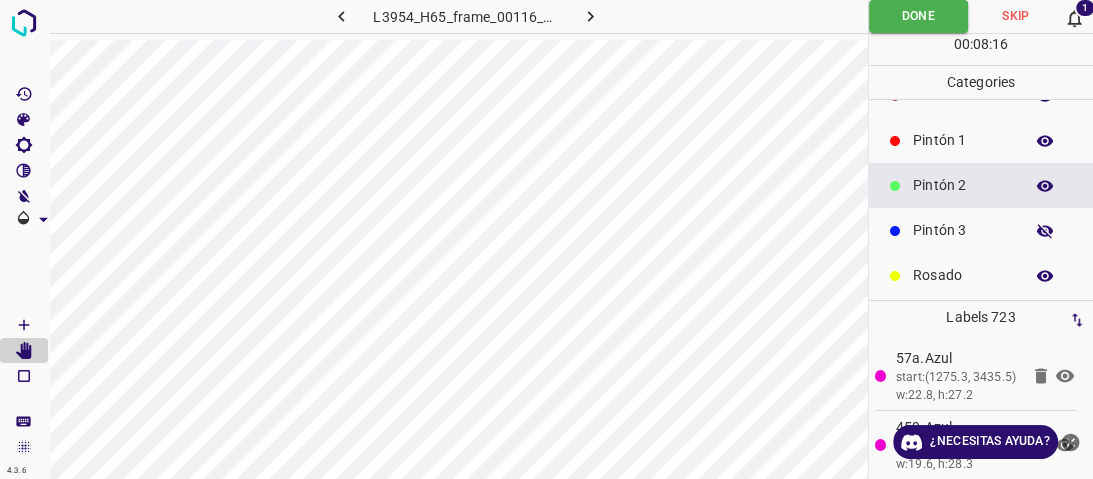 click 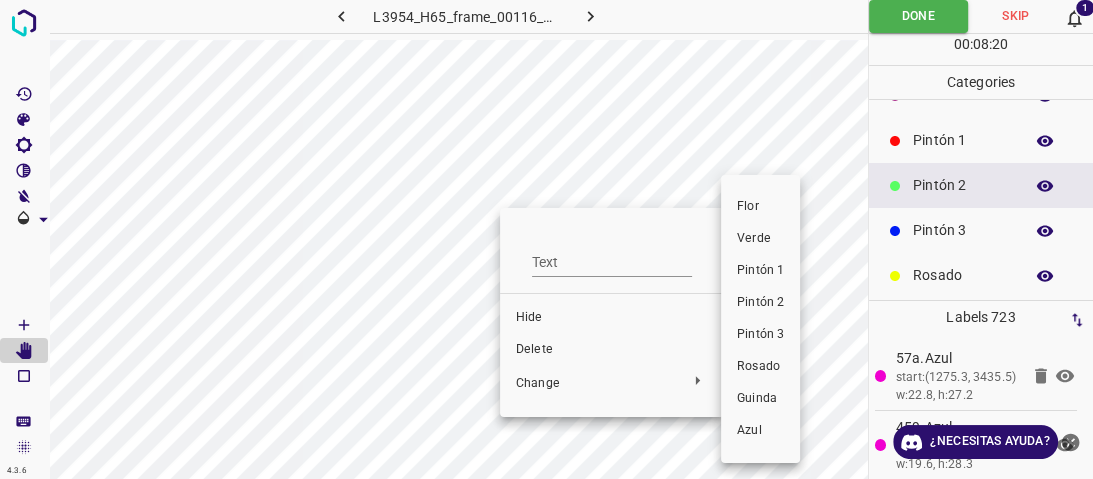 click on "Pintón 2" at bounding box center (760, 303) 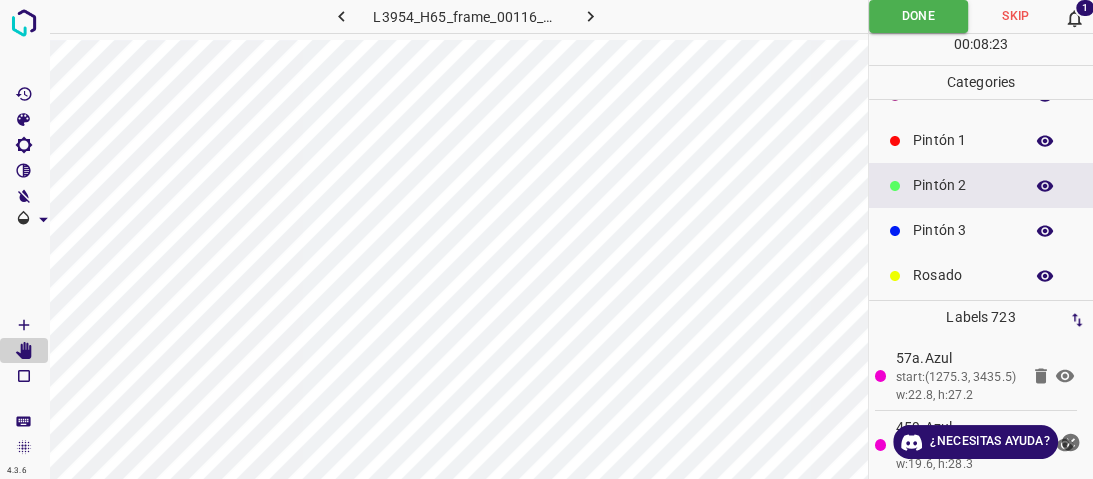 click 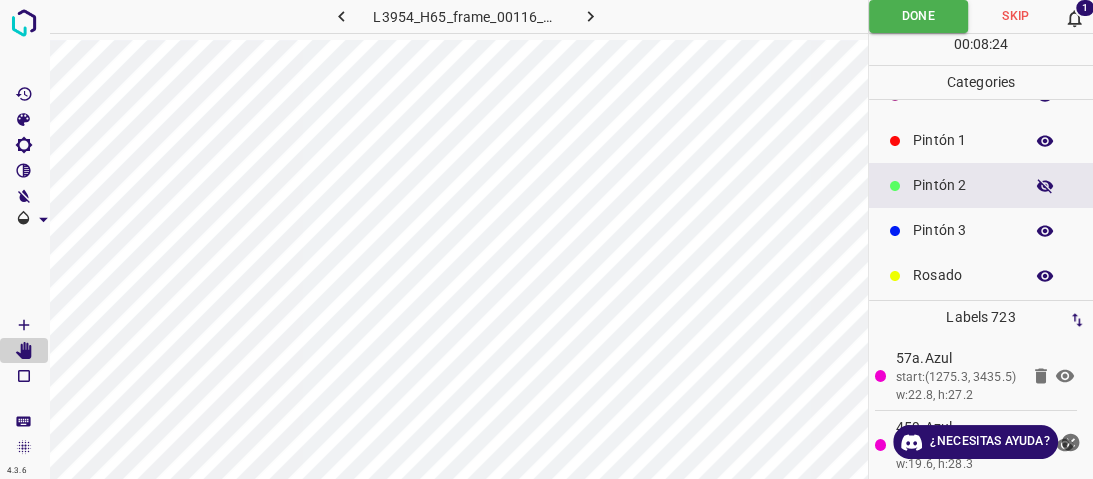 click 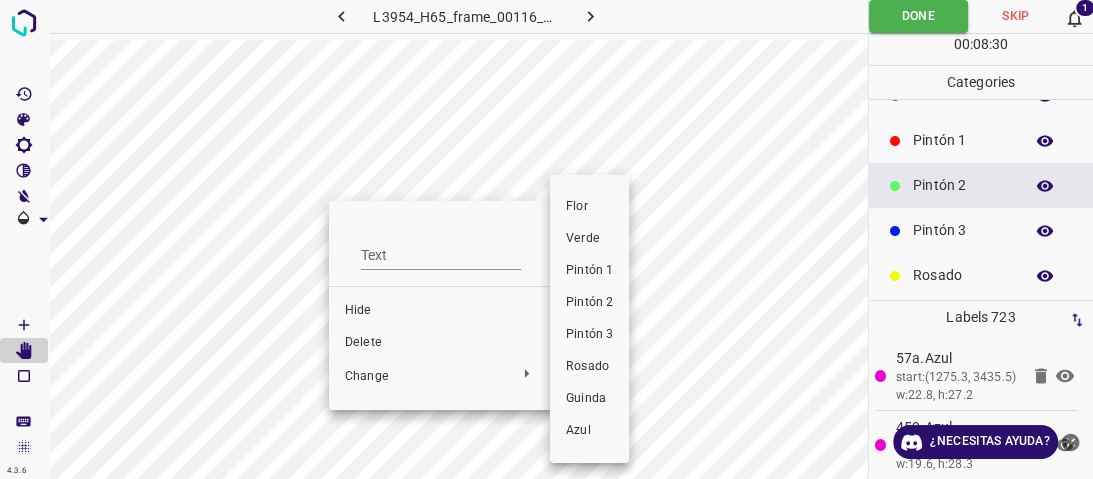click on "Pintón 2" at bounding box center (589, 303) 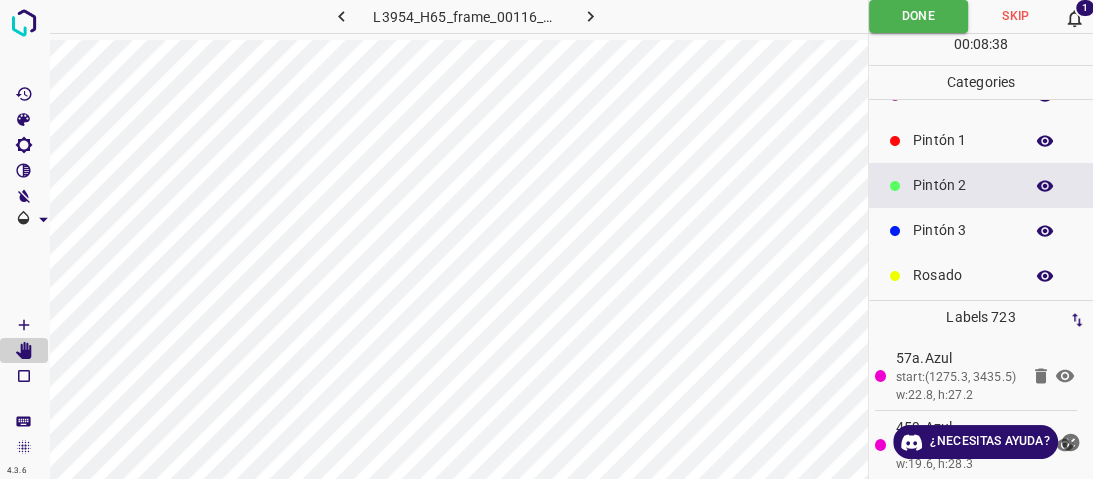 click 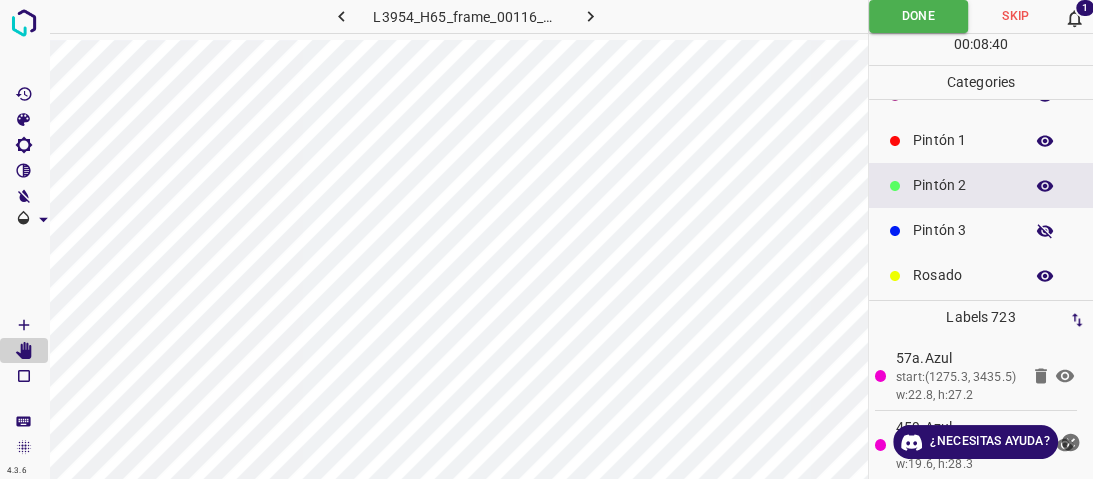 click 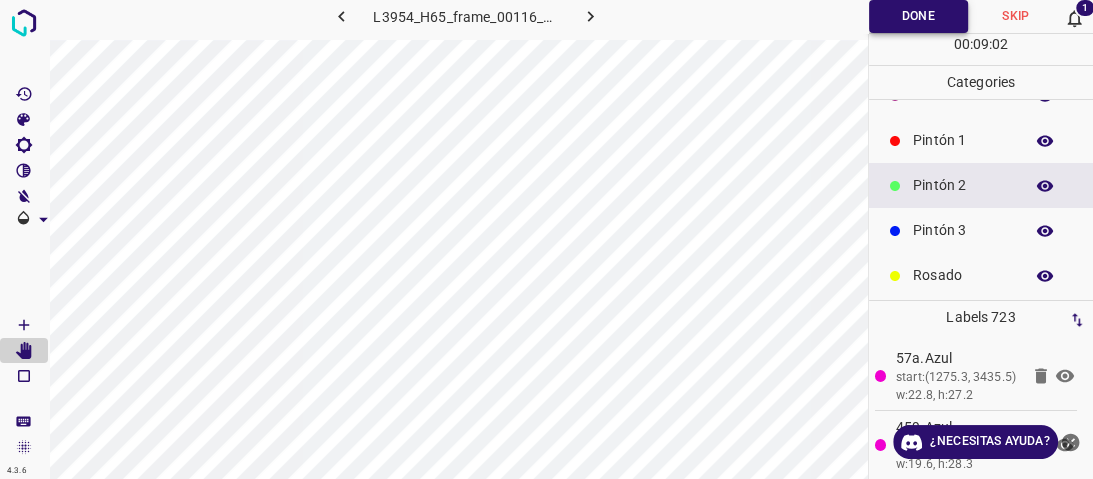 click on "Done" at bounding box center [918, 16] 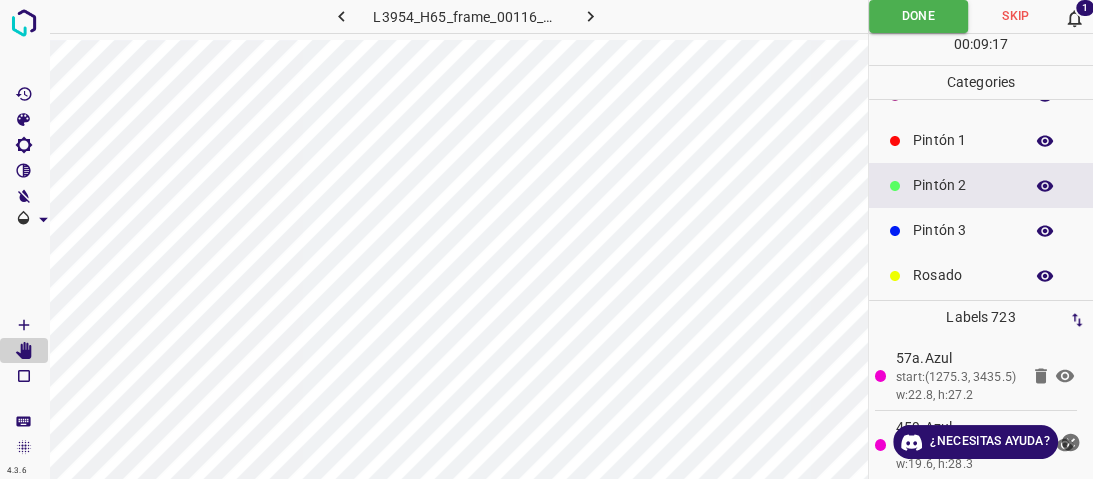 click 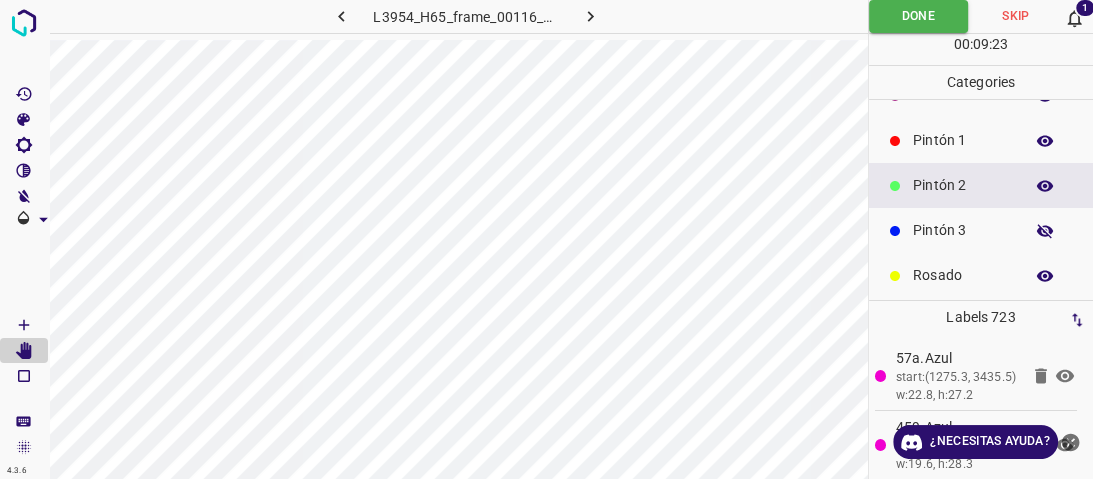 click 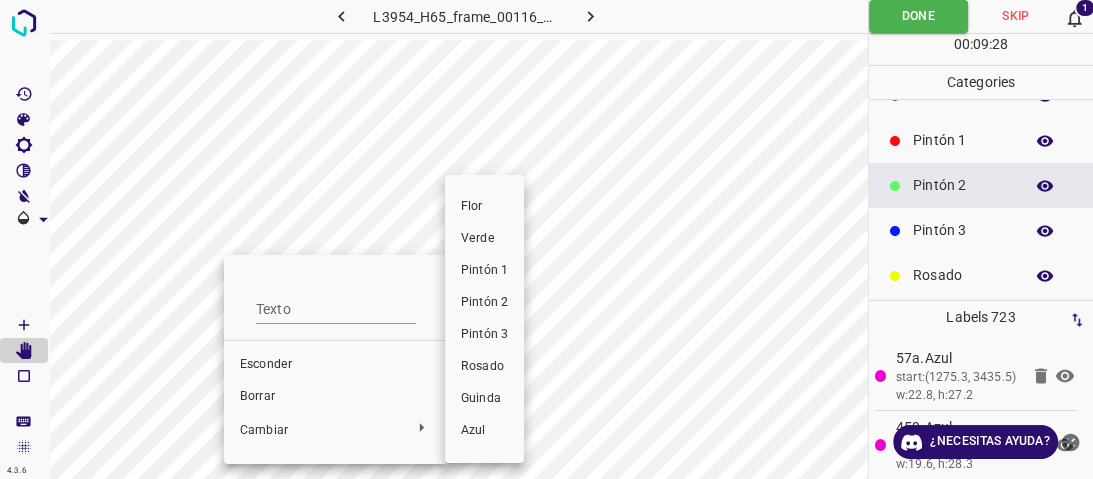 click on "Pintón 2" at bounding box center [484, 303] 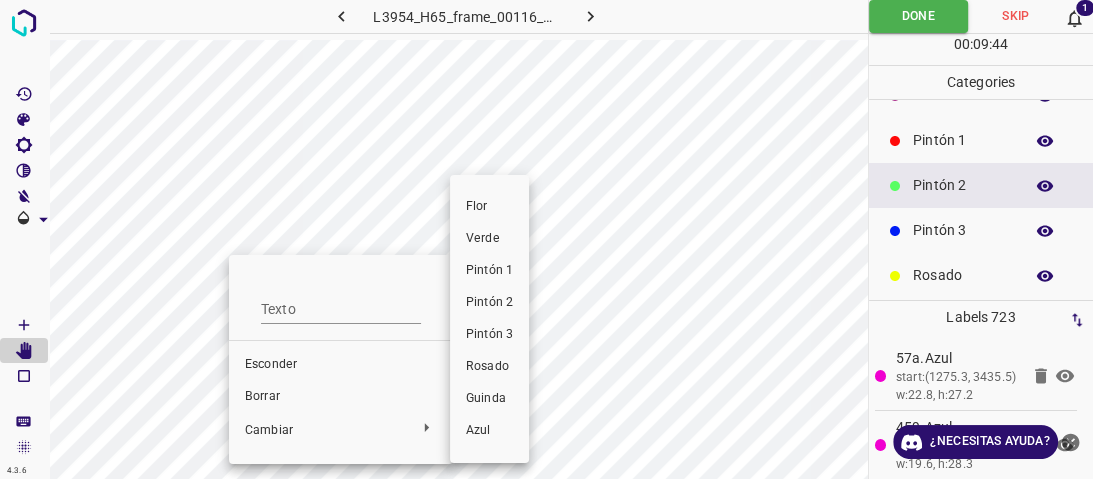 click on "Verde" at bounding box center (489, 239) 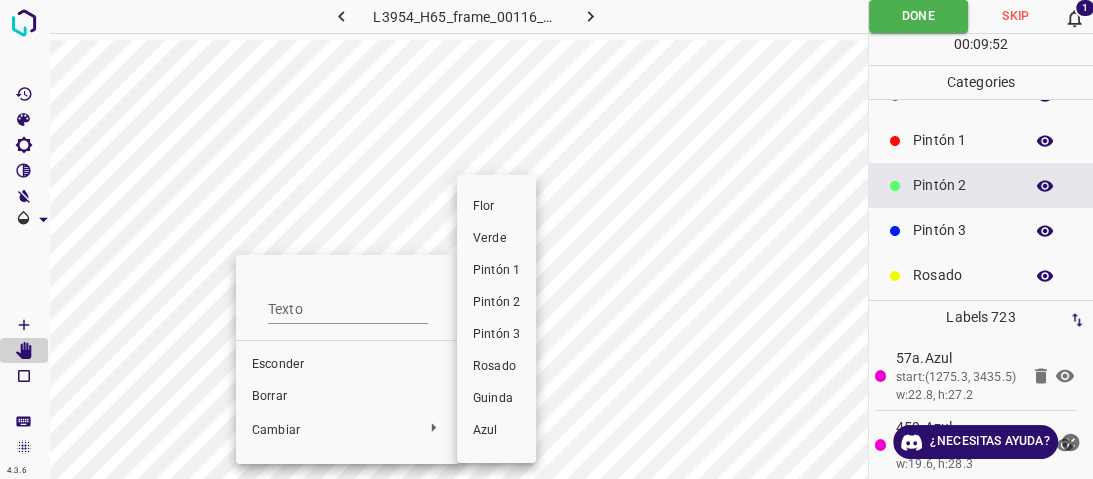 click on "Pintón 2" at bounding box center (496, 303) 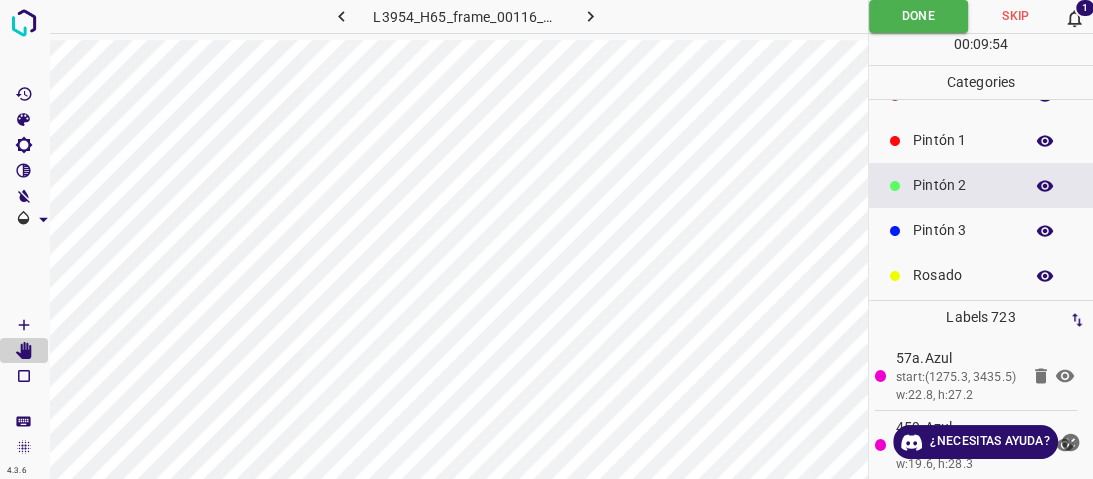 click on "Flor Verde Pintón 1 Pintón 2 Pintón 3 Rosado Guinda Azul" at bounding box center [546, 239] 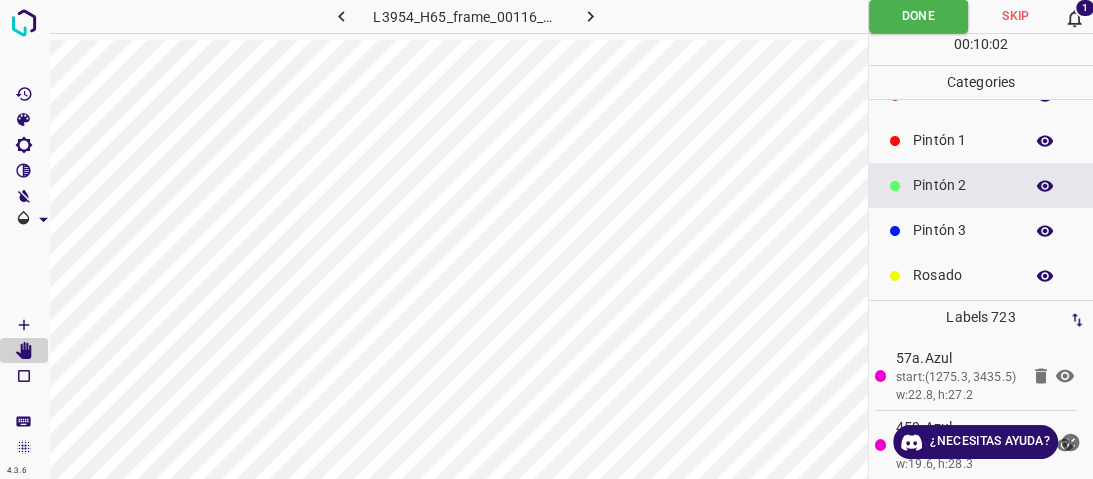 click 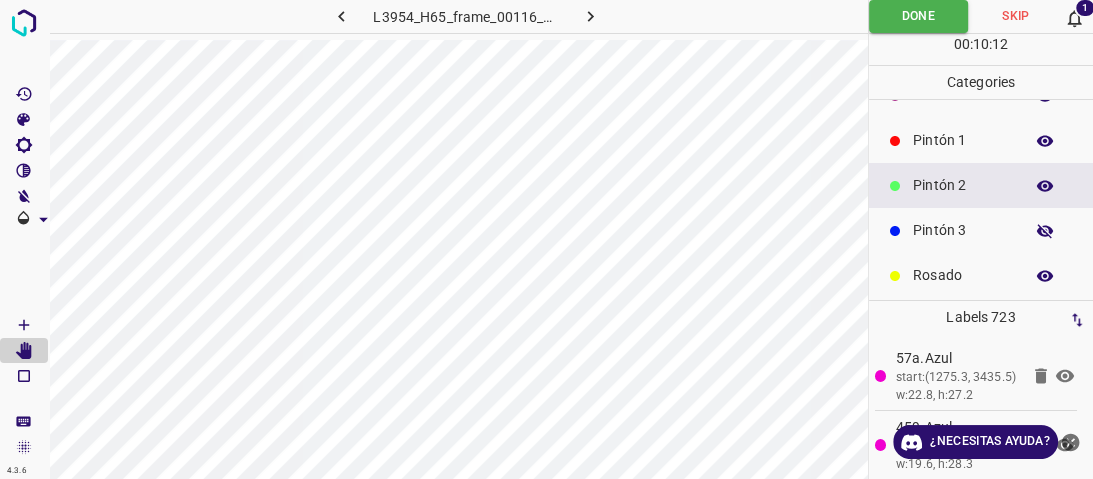 type 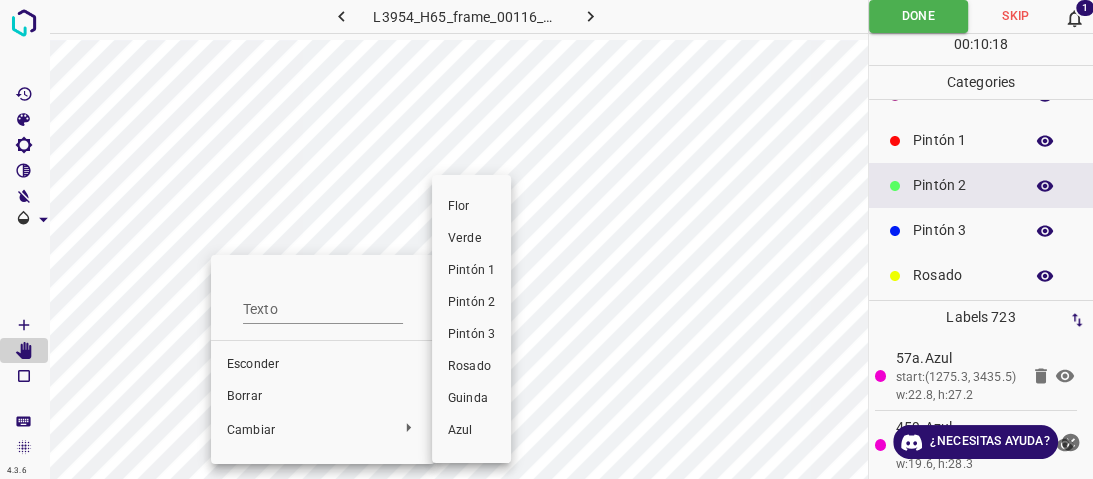 click on "Pintón 2" at bounding box center [471, 303] 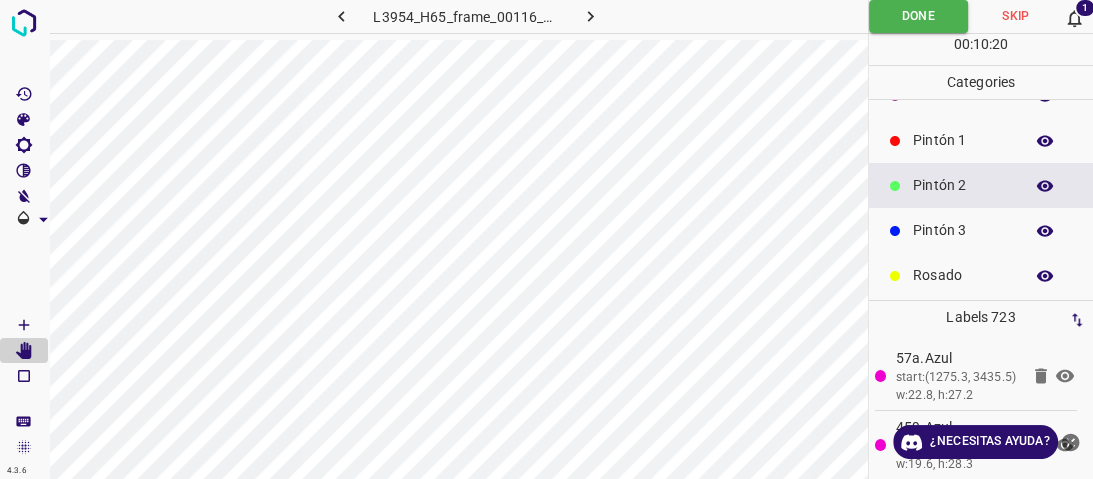 click at bounding box center [1045, 231] 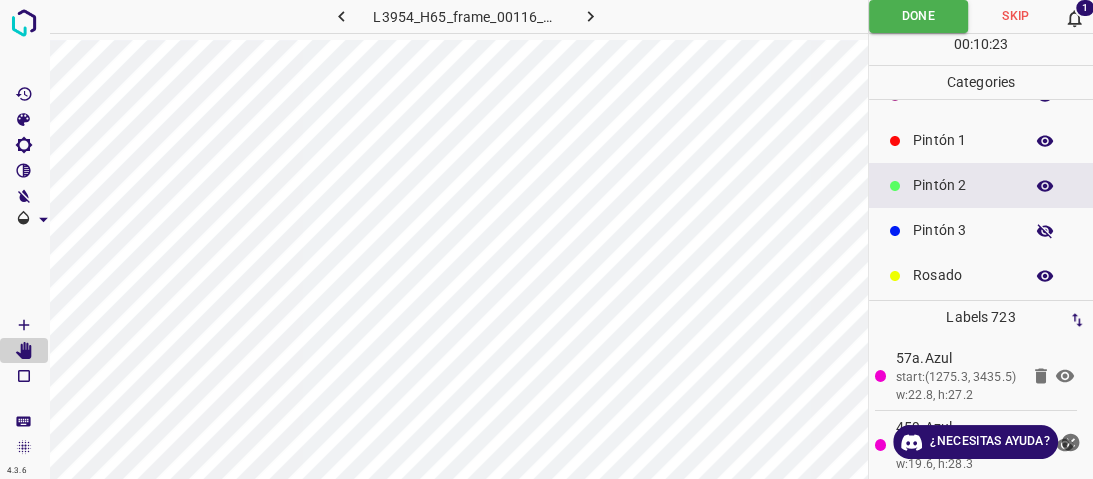 click at bounding box center (1045, 231) 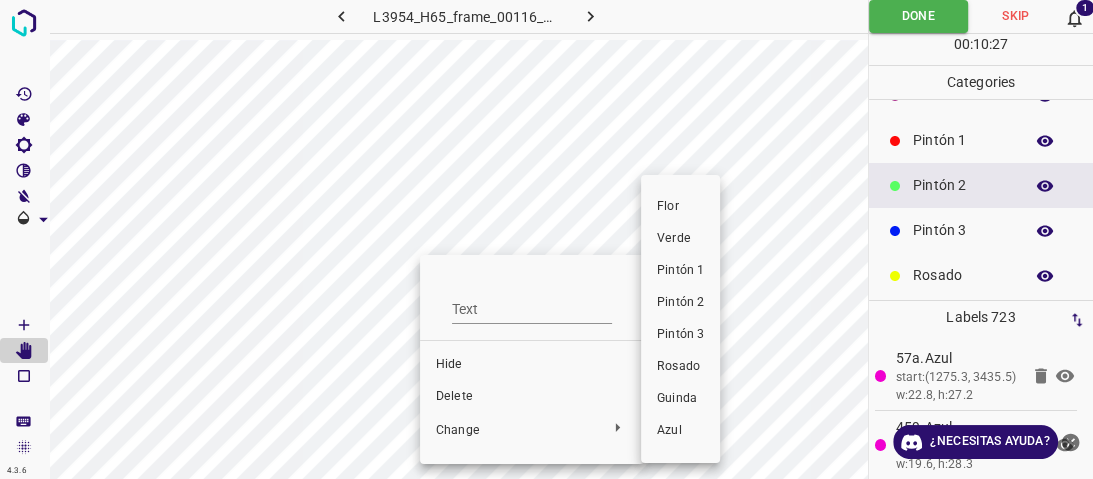 click on "Pintón 1" at bounding box center [680, 271] 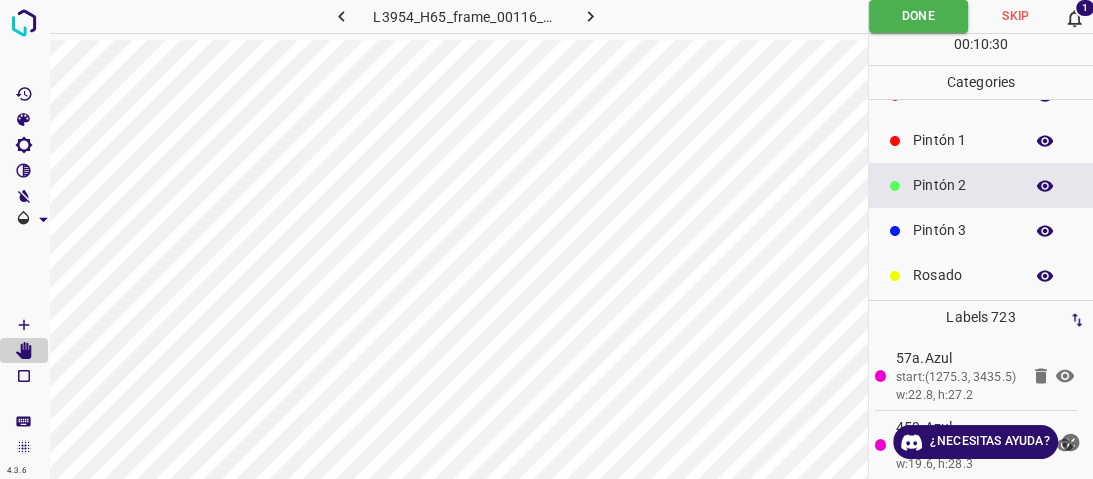 click at bounding box center (1045, 231) 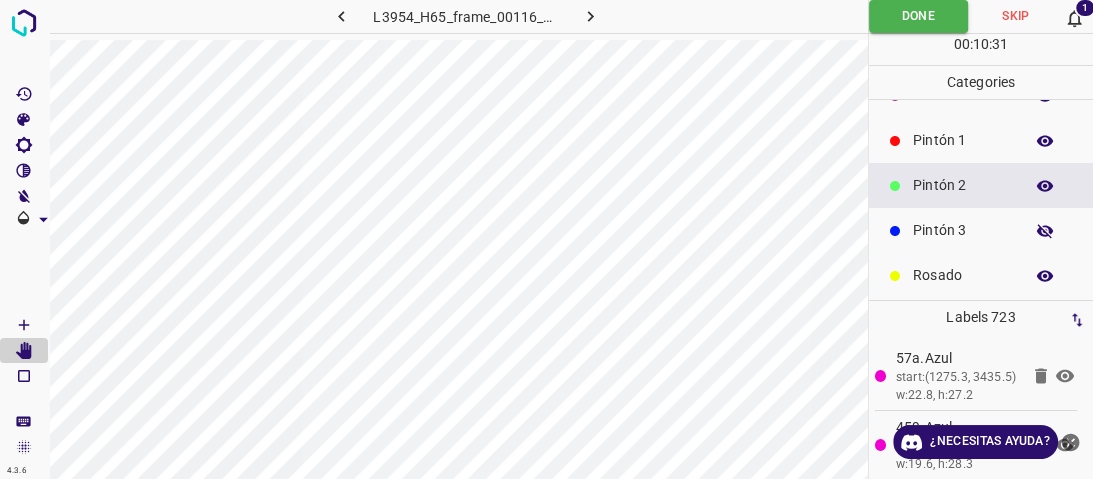 click at bounding box center (1045, 231) 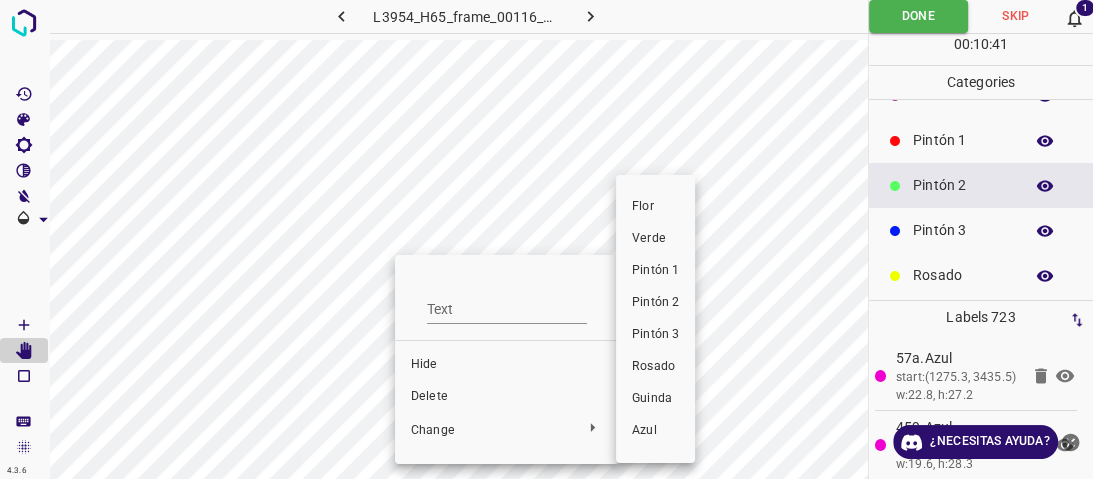click on "Pintón 1" at bounding box center [655, 271] 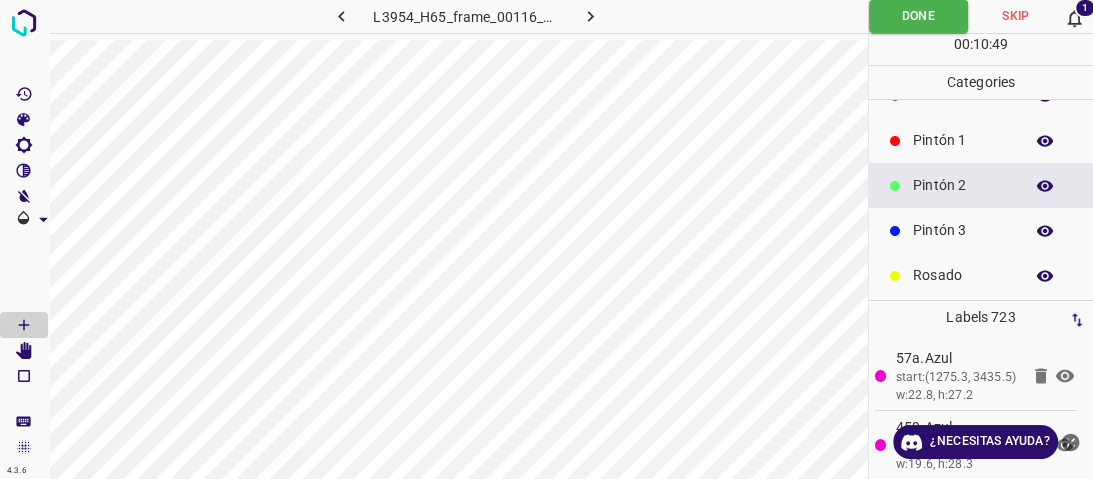 click 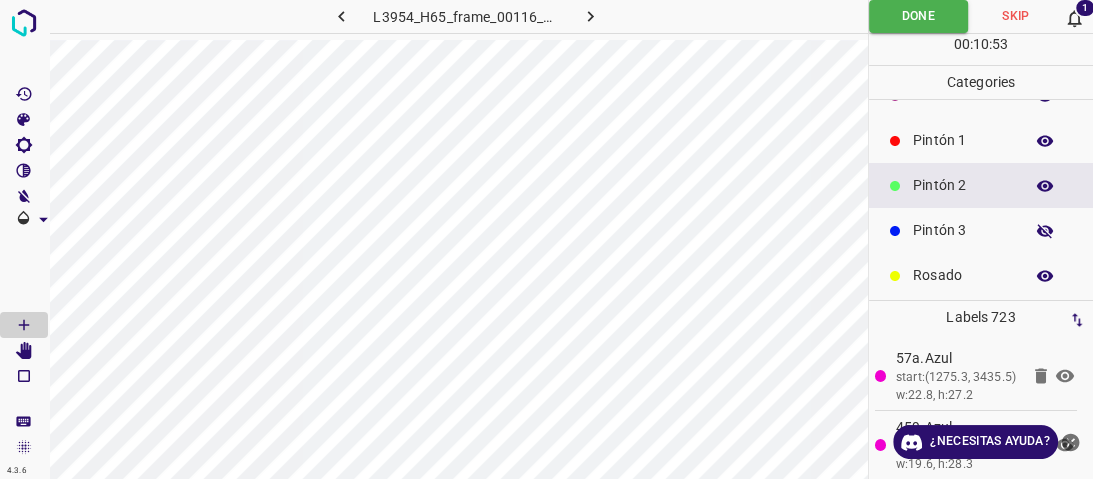 click at bounding box center (1045, 231) 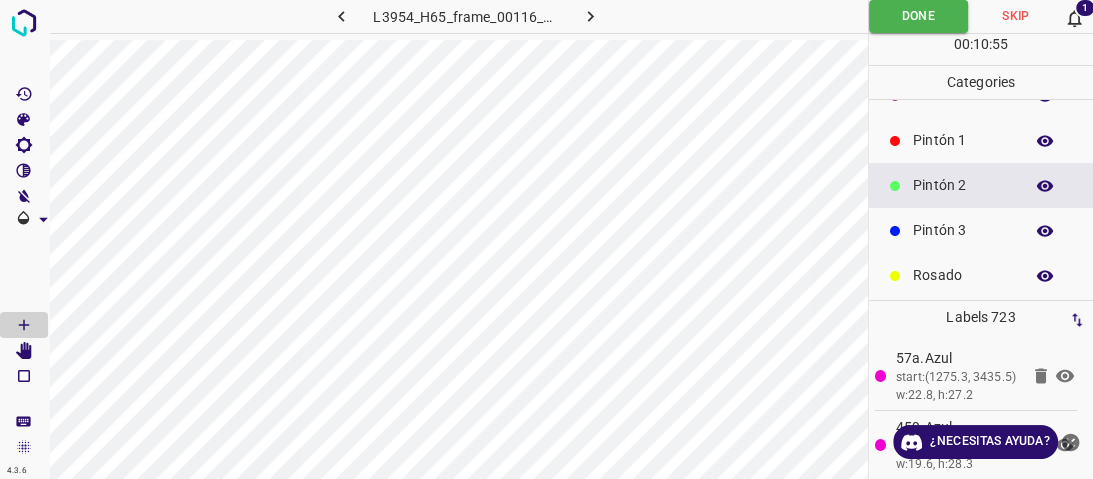 click on "Pintón 3" at bounding box center [963, 230] 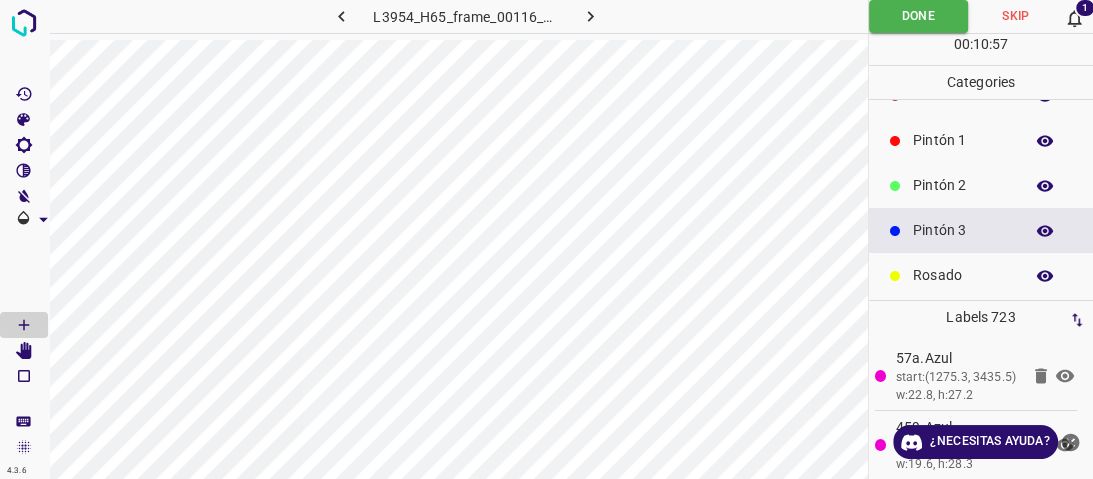 click 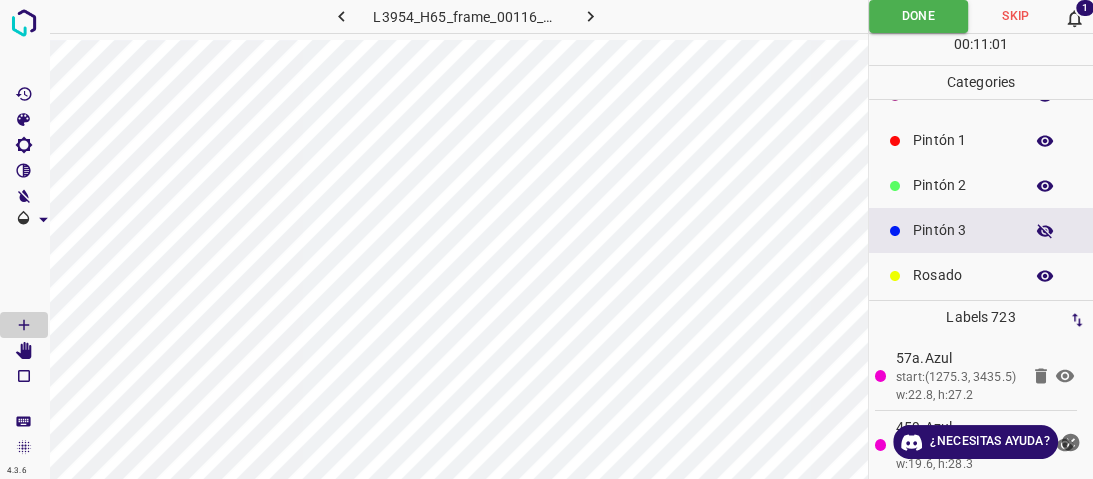 click 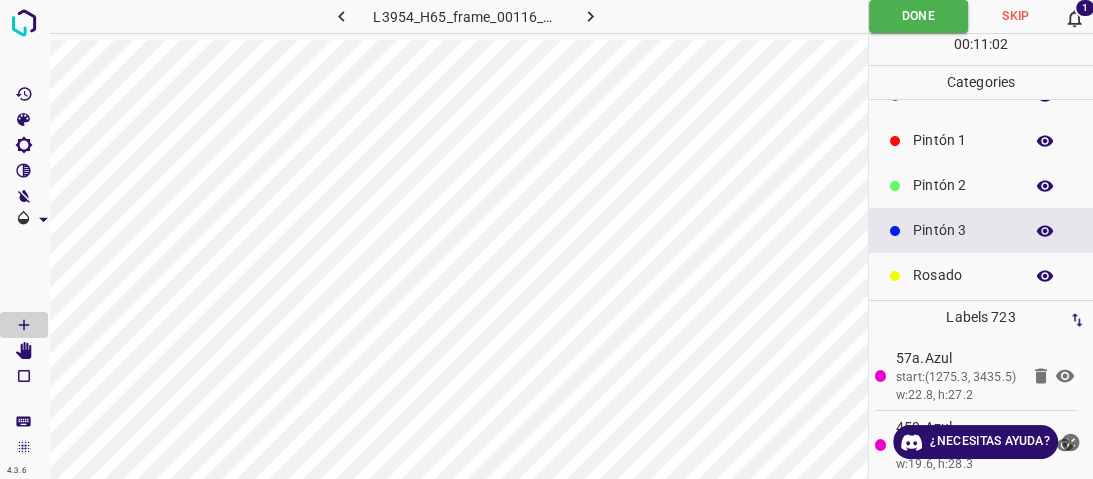click at bounding box center (1045, 231) 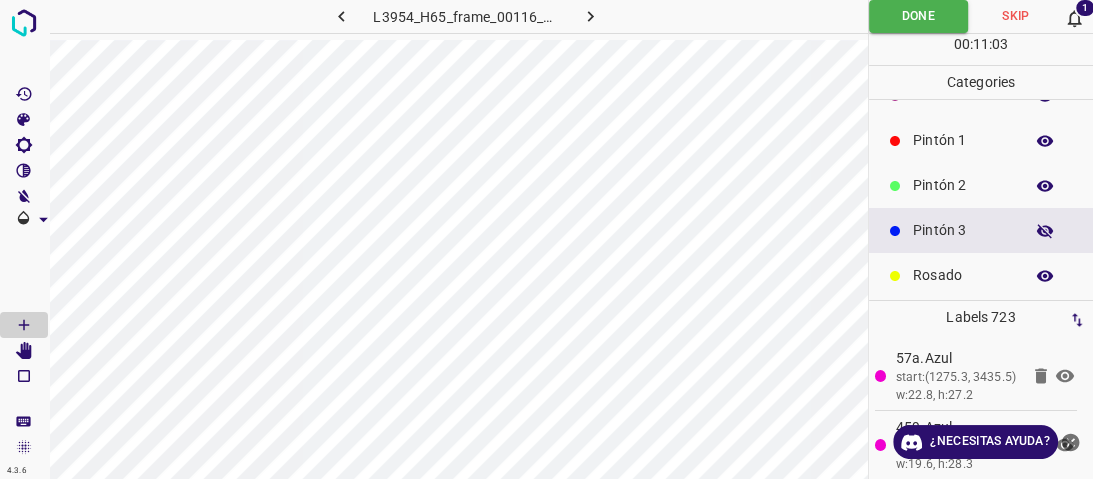 click at bounding box center [1045, 231] 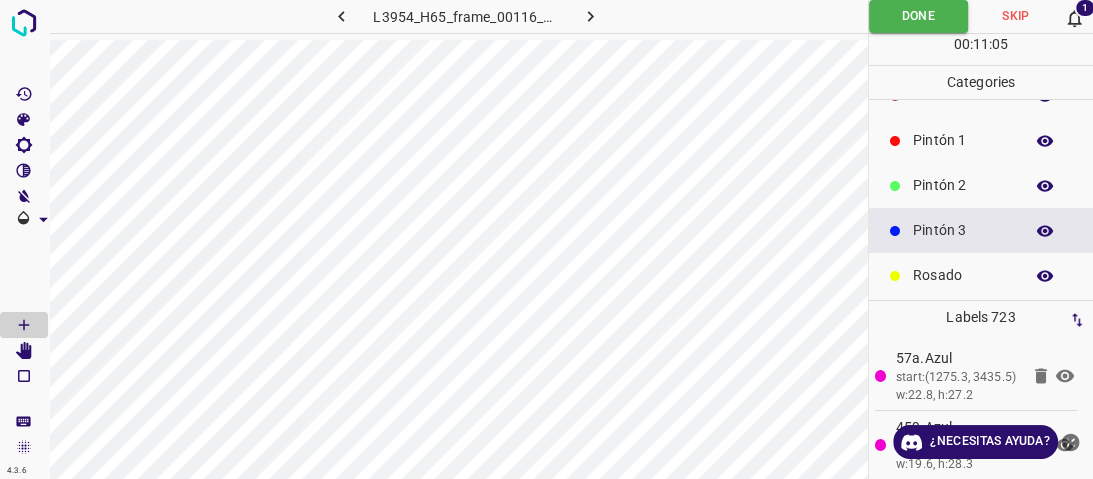 click on "Pintón 3" at bounding box center [963, 230] 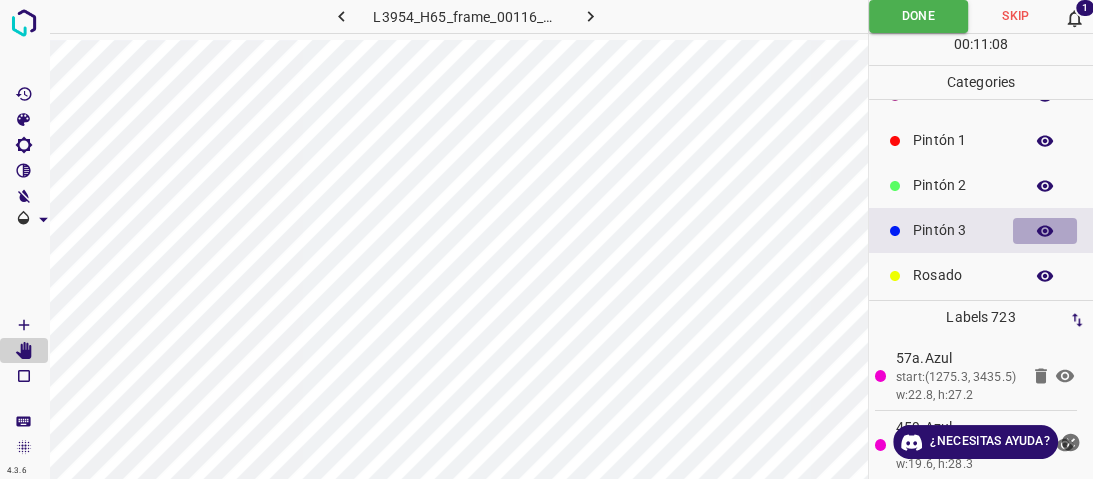 click 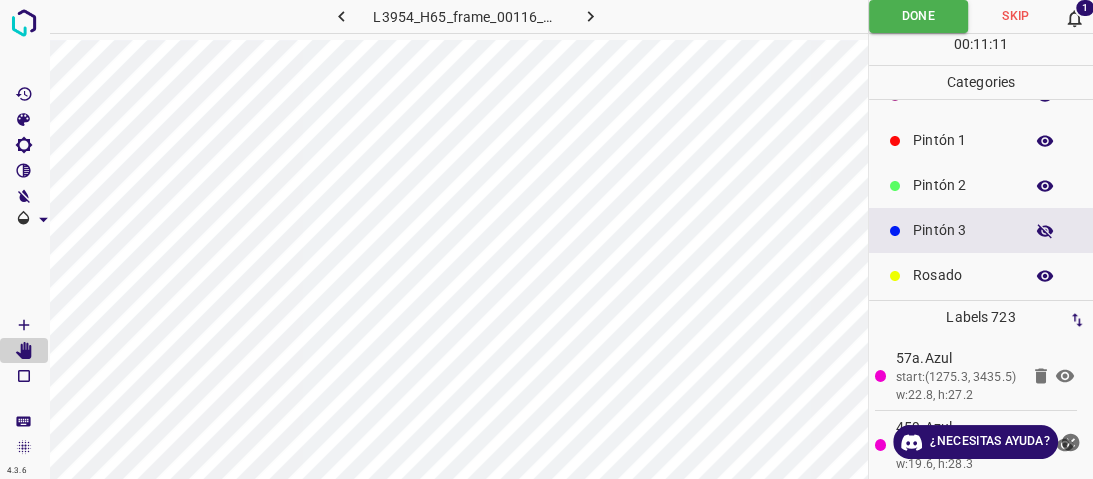 click at bounding box center (1045, 231) 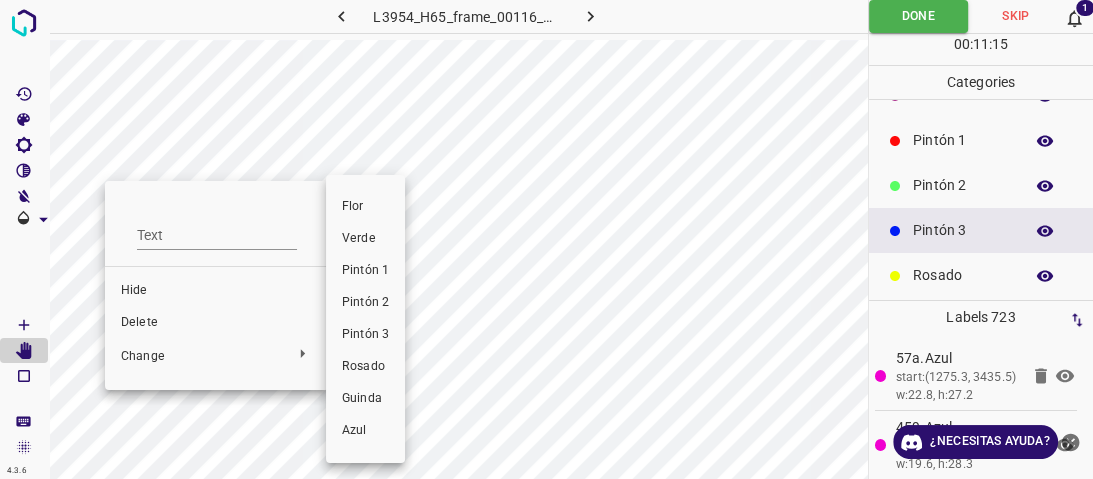 click on "Pintón 1" at bounding box center [365, 271] 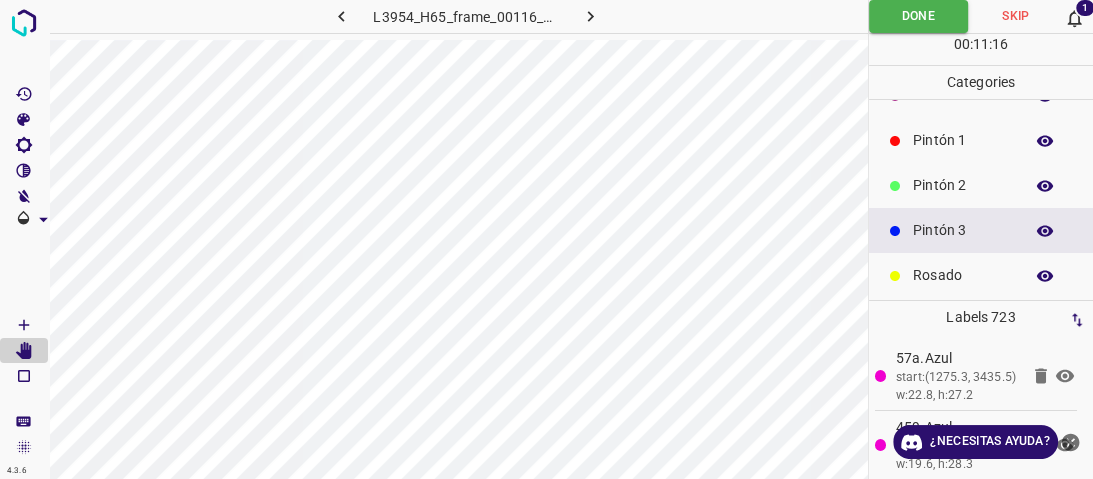 click at bounding box center [1045, 231] 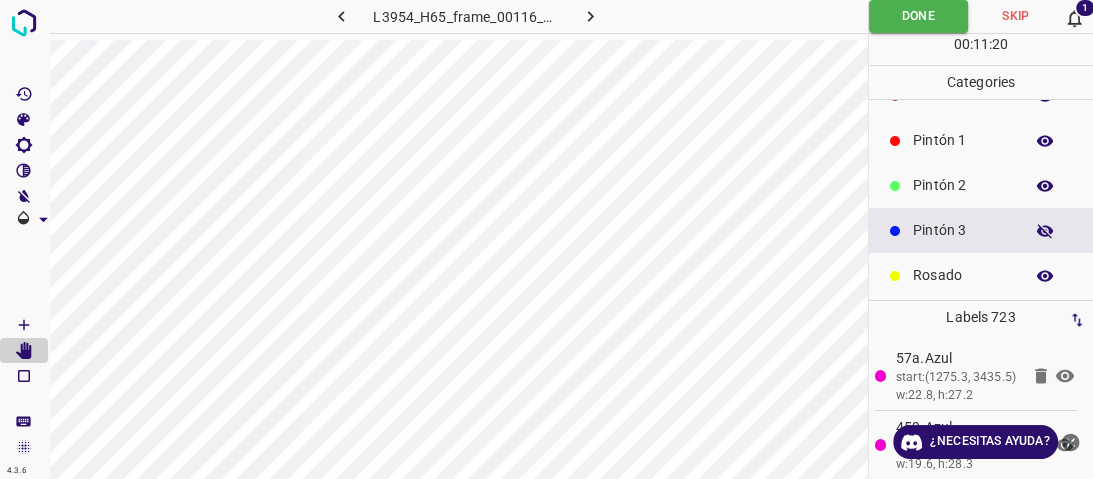 click at bounding box center (1045, 231) 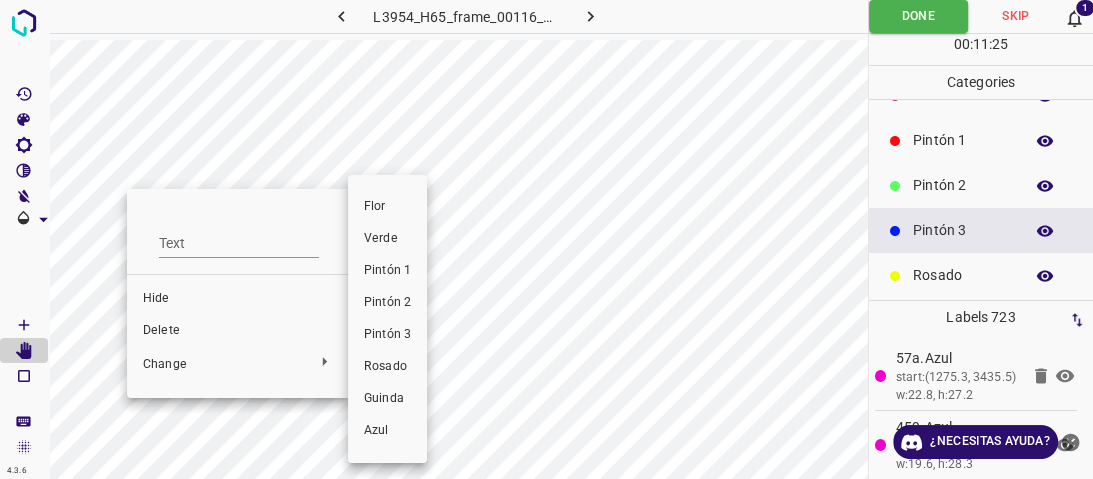 click on "Pintón 1" at bounding box center (387, 271) 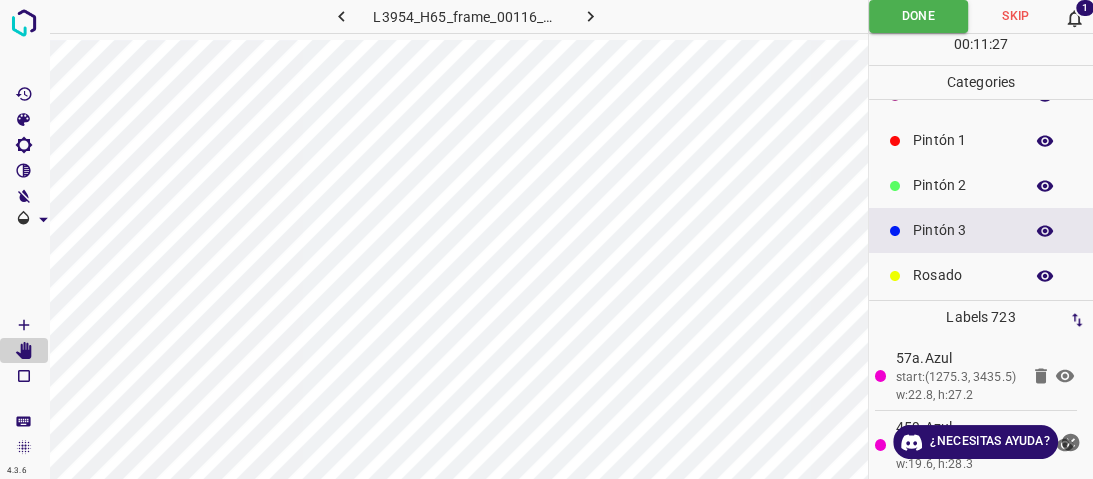 click at bounding box center [1045, 231] 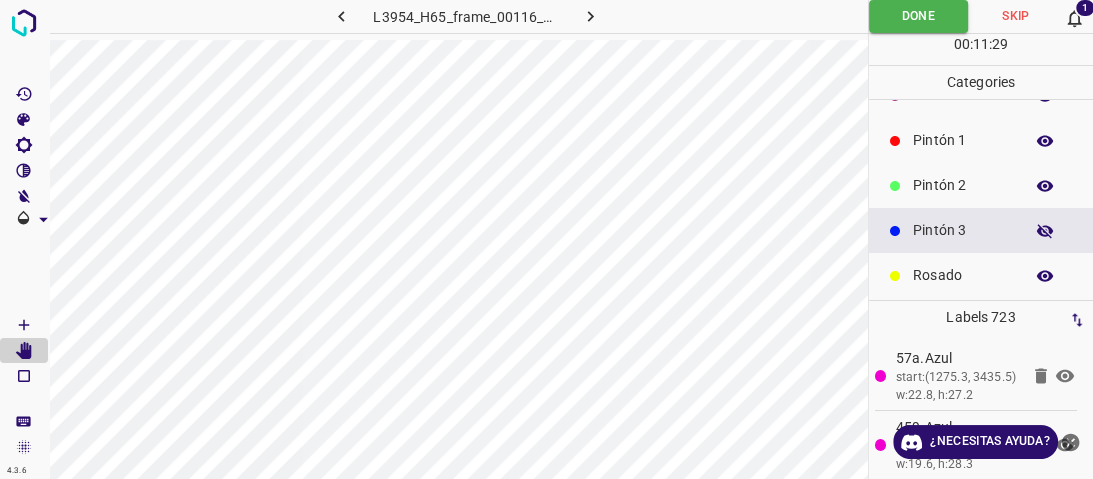 click at bounding box center (1045, 231) 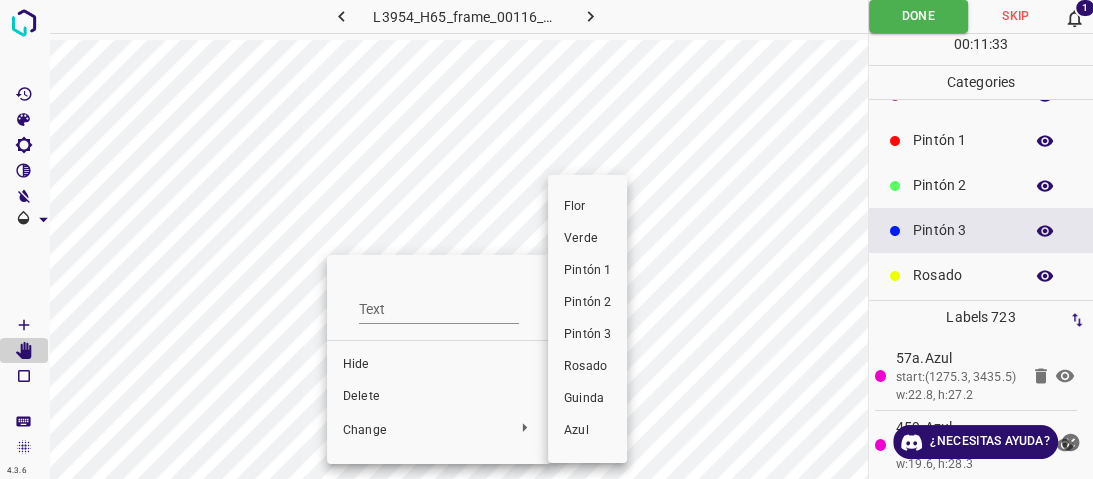 click on "Pintón 1" at bounding box center (587, 271) 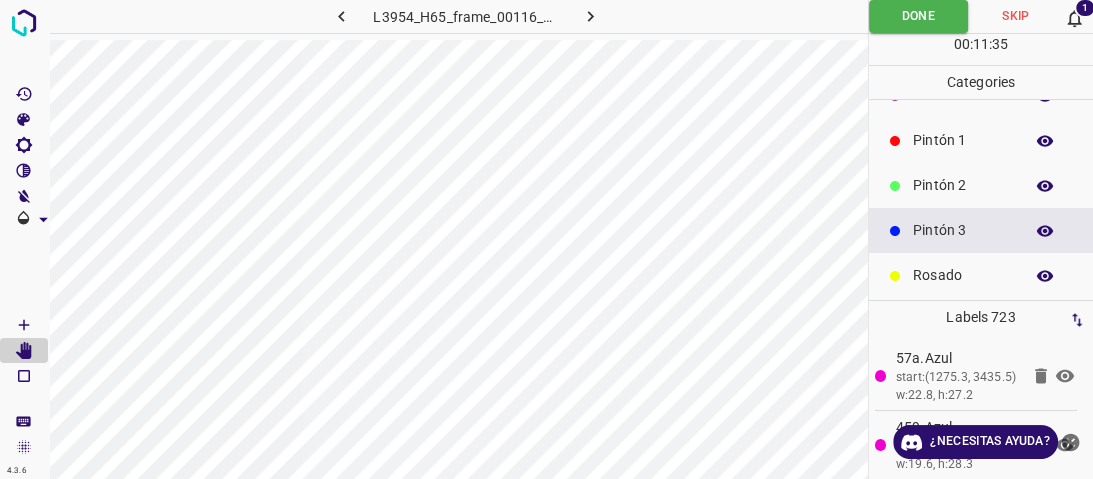 click at bounding box center (1045, 231) 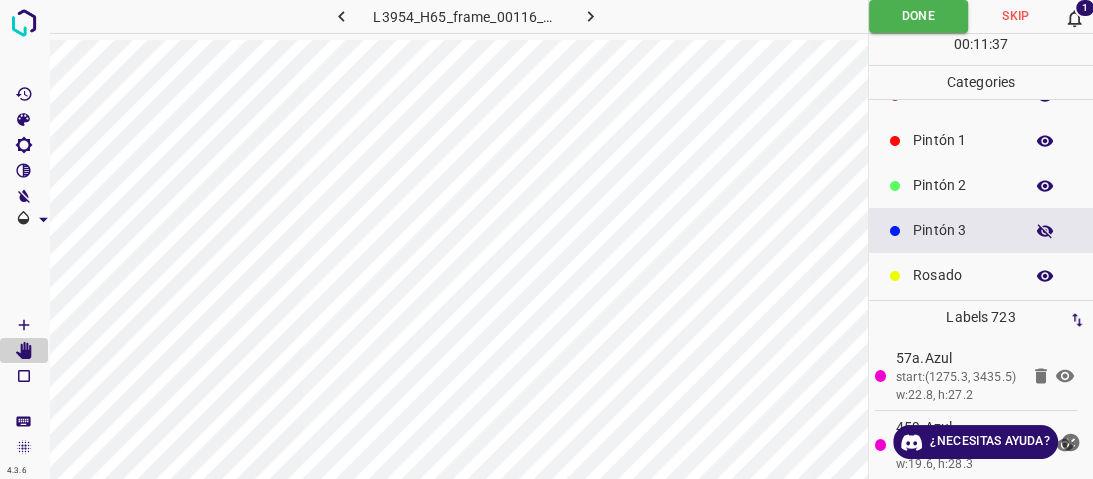 click at bounding box center [1045, 231] 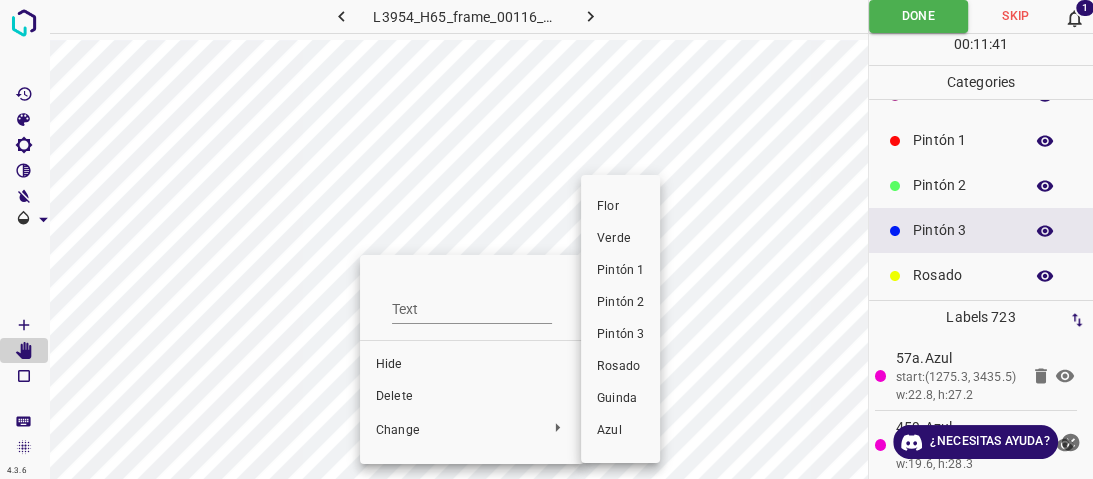 click on "Pintón 1" at bounding box center (620, 271) 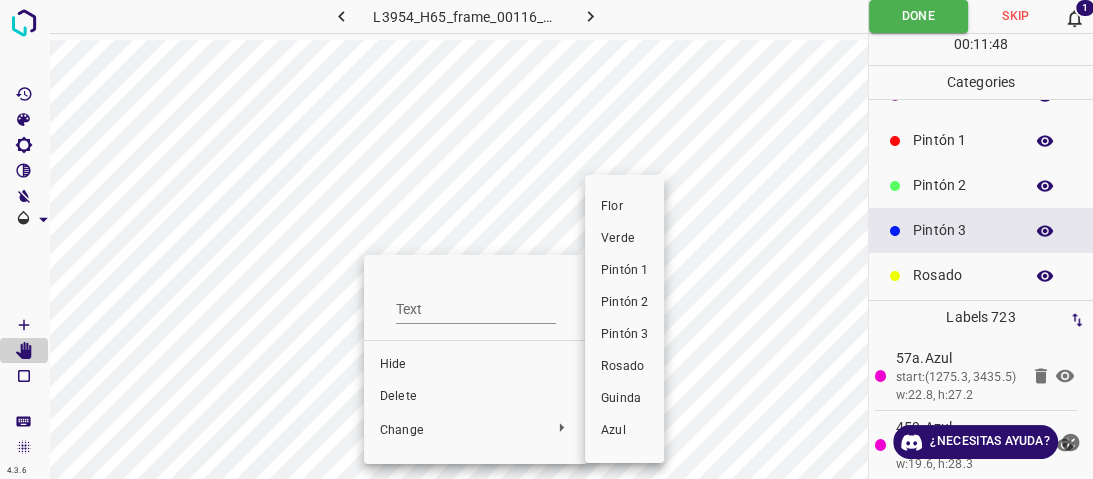 click on "Pintón 1" at bounding box center [624, 271] 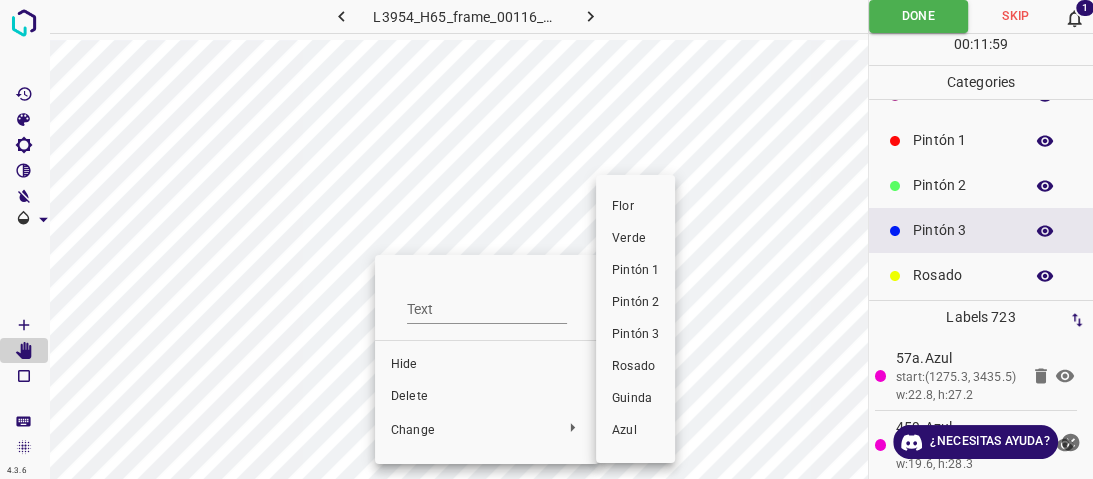 click on "Pintón 1" at bounding box center [635, 271] 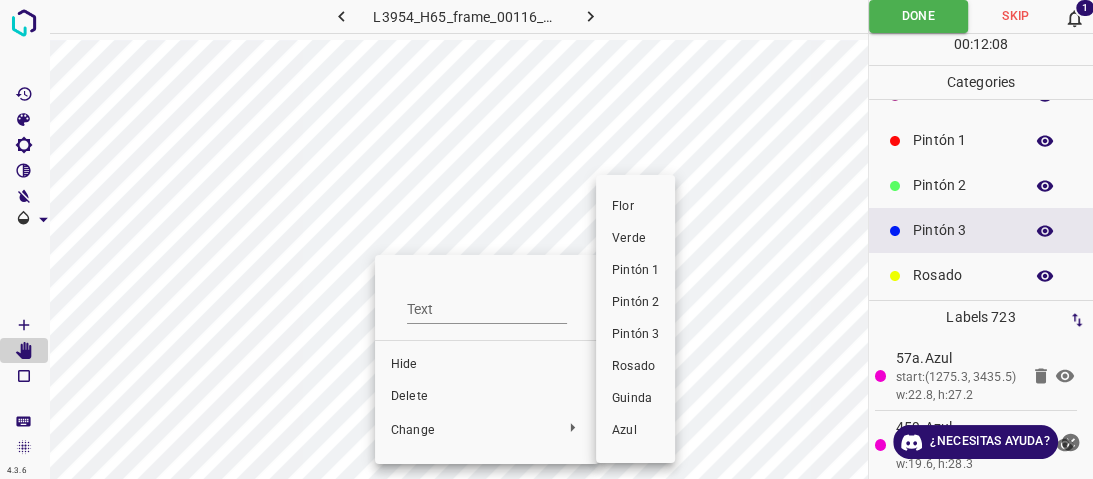 click on "Pintón 1" at bounding box center [635, 271] 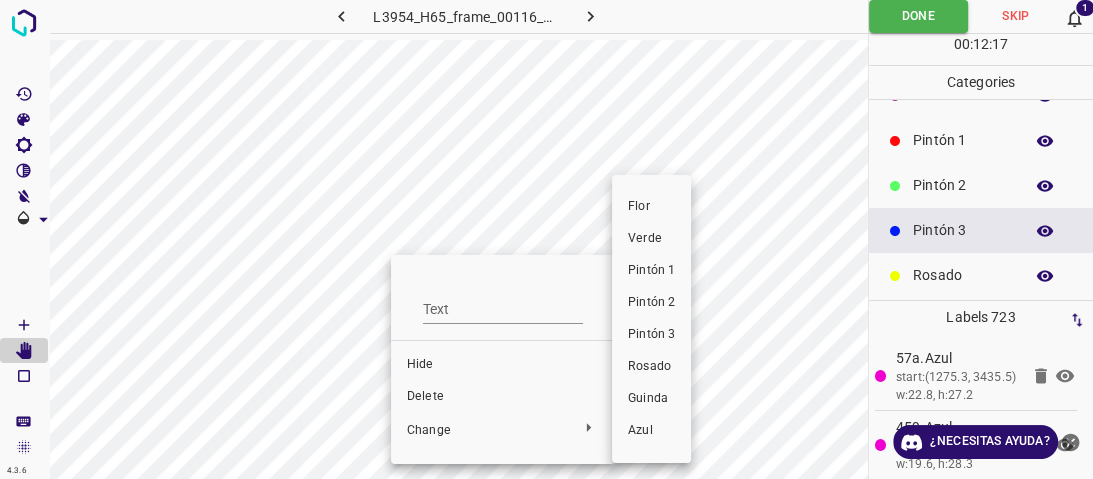 click on "Pintón 1" at bounding box center (651, 271) 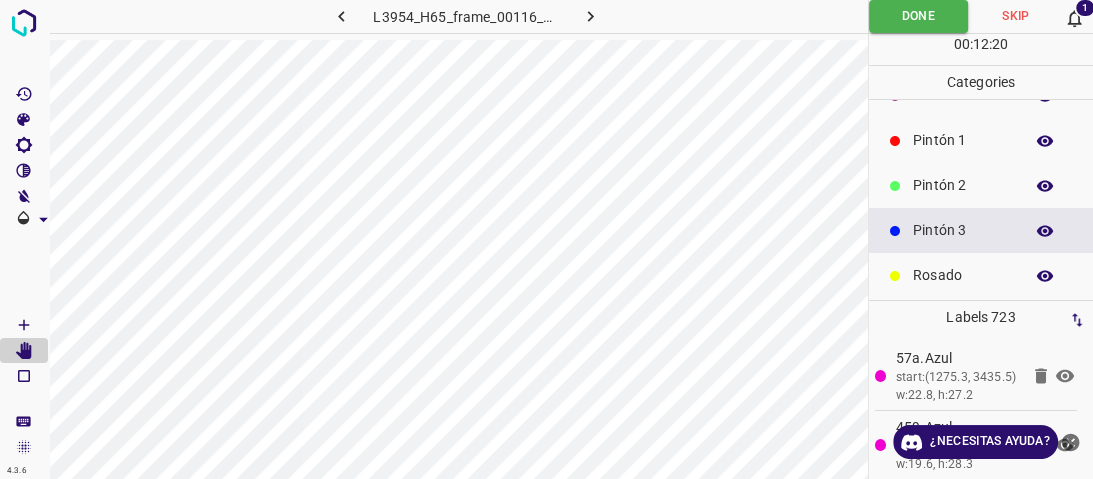 click 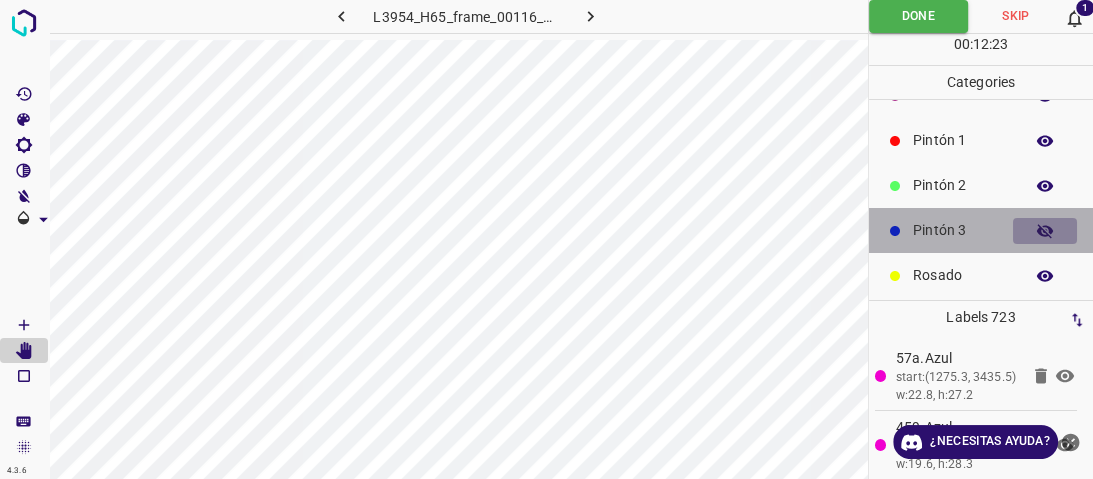 click 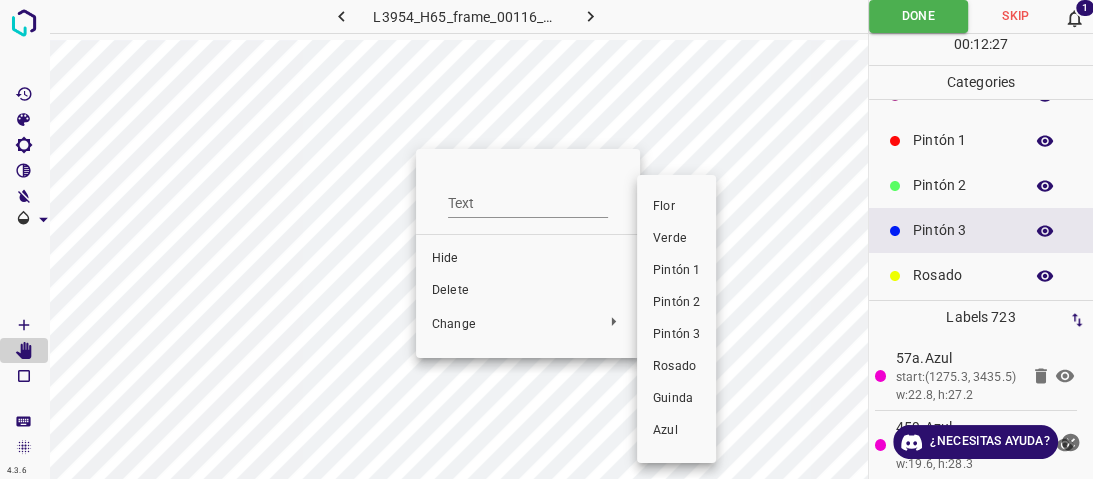click on "Pintón 1" at bounding box center [676, 271] 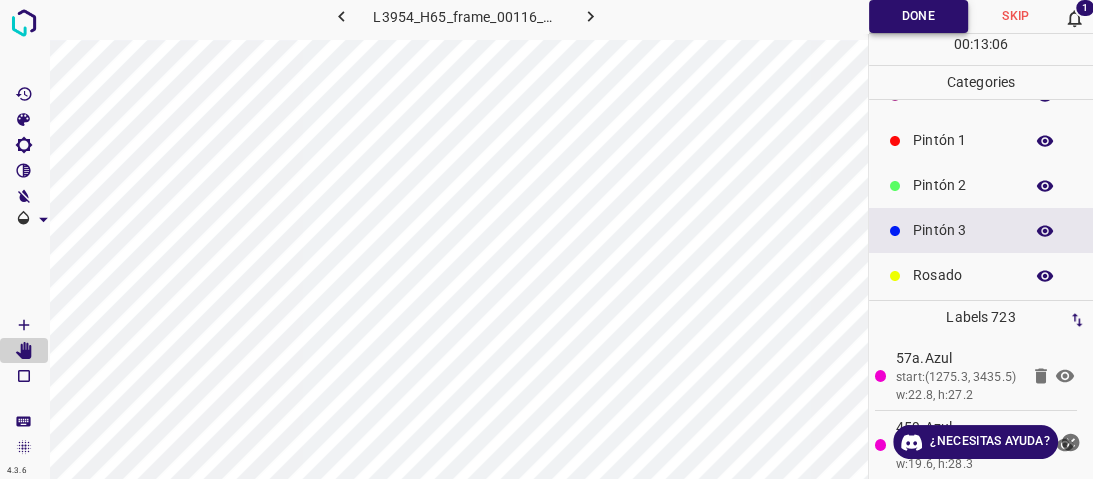 click on "Done" at bounding box center [918, 16] 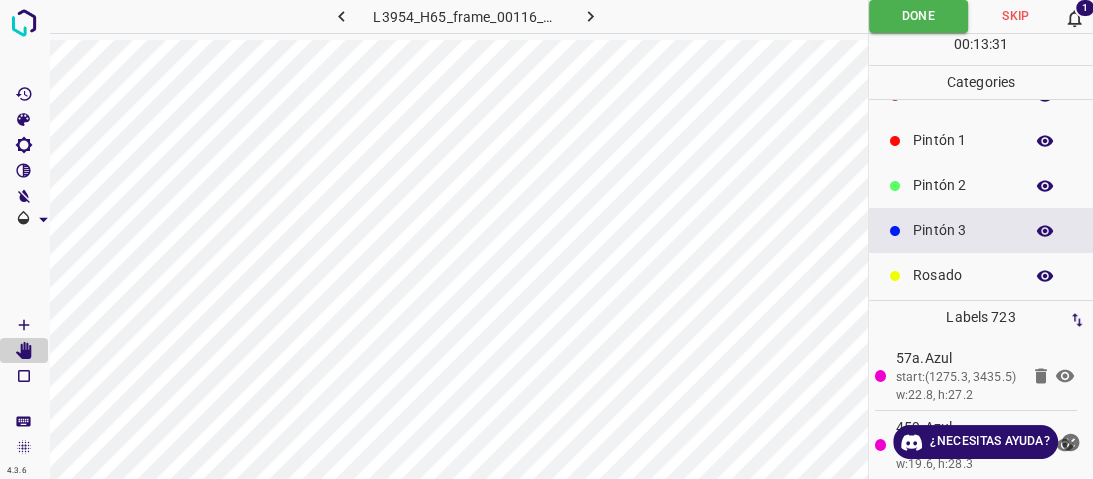 click 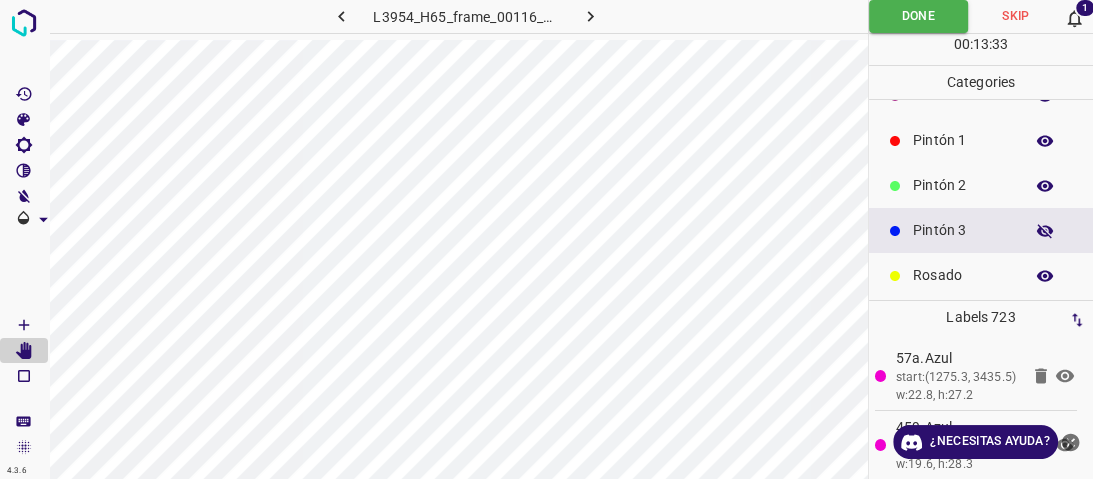 click 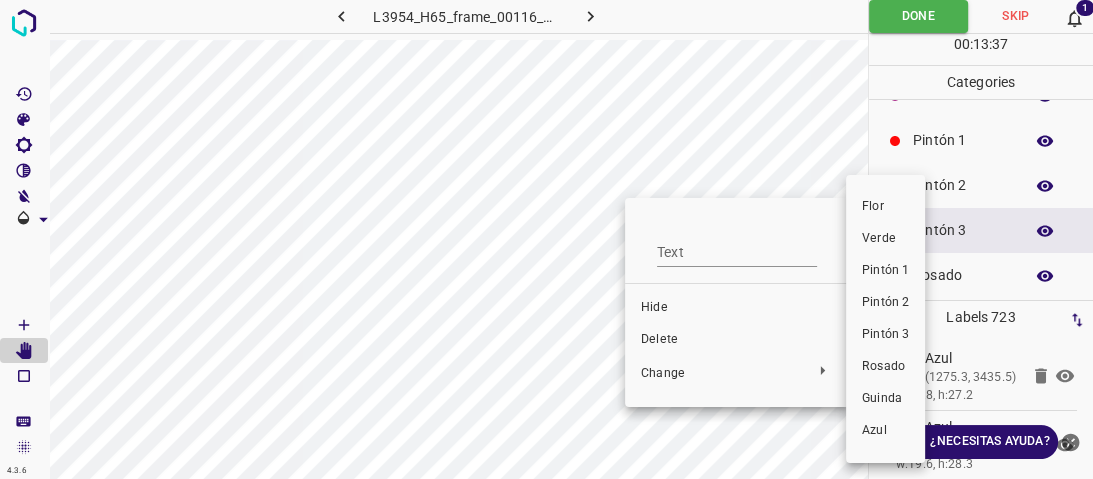 click on "Pintón 1" at bounding box center [885, 271] 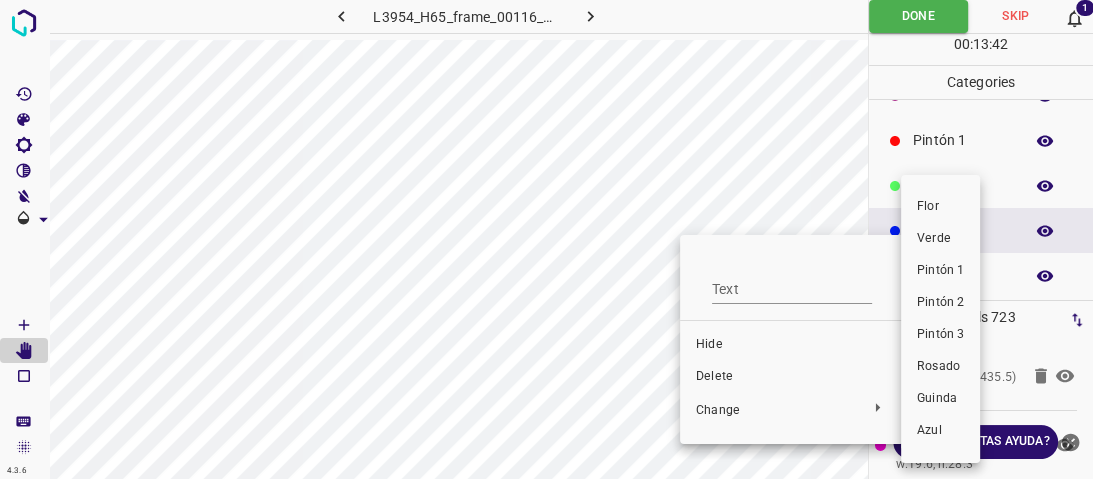 click on "Pintón 1" at bounding box center (940, 271) 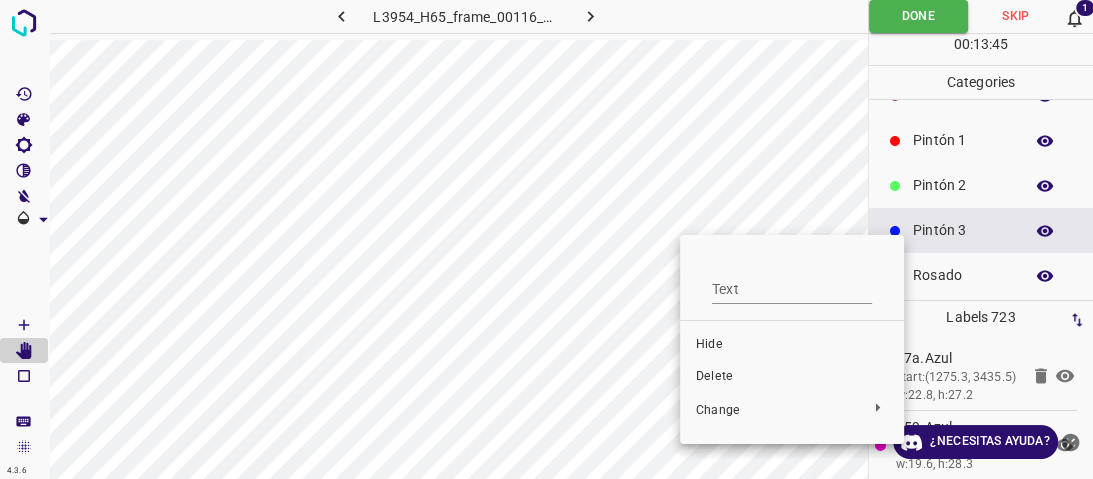 click at bounding box center (546, 239) 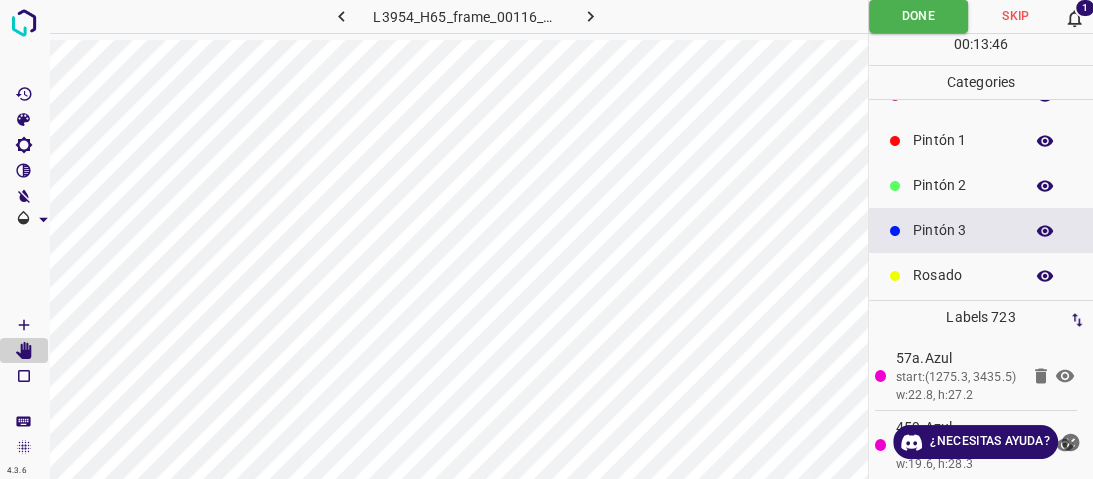 click at bounding box center [546, 239] 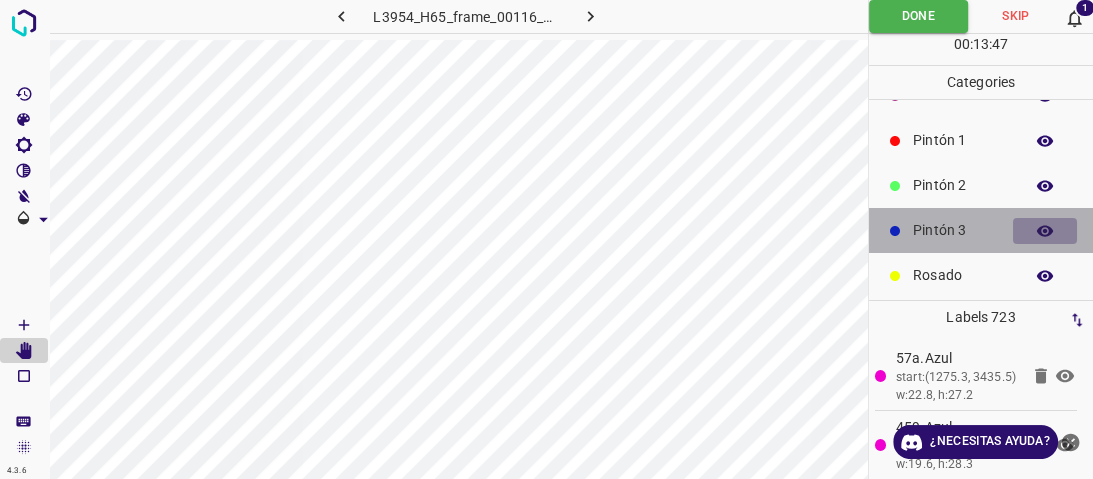 click 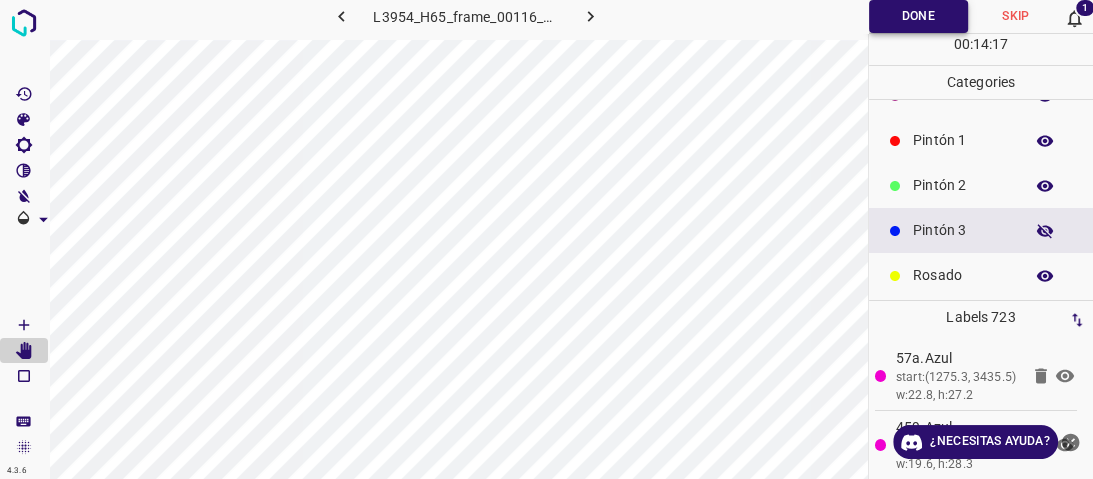 click on "Done" at bounding box center [918, 16] 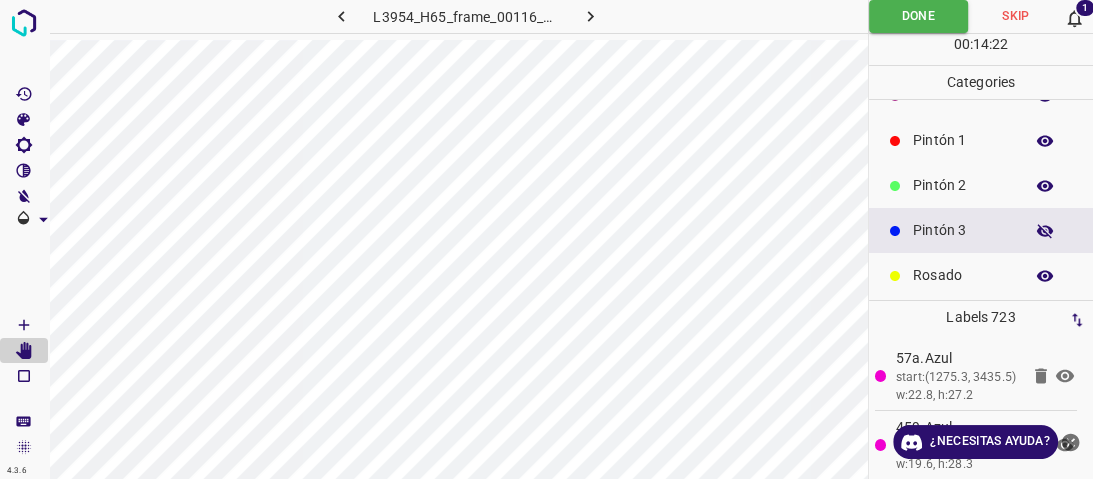 click 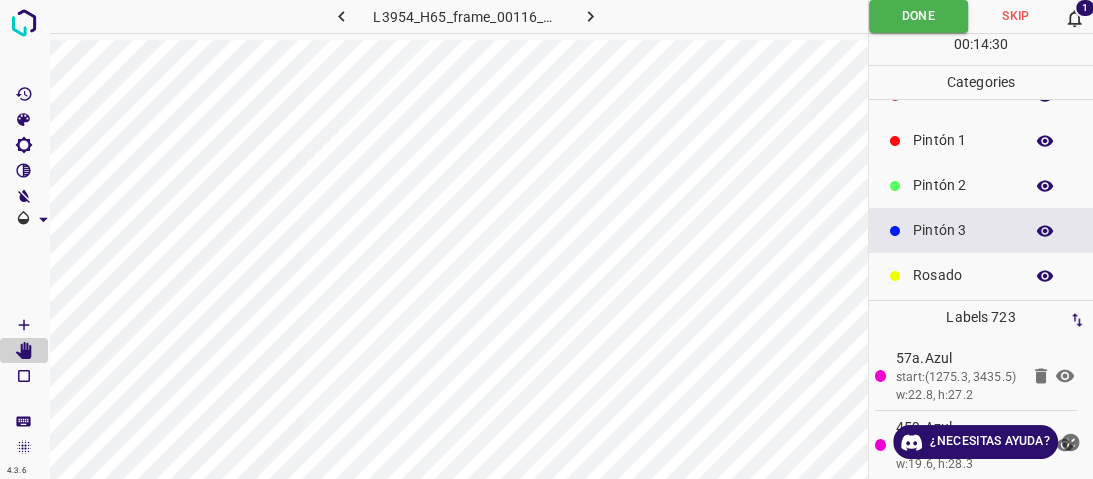 click 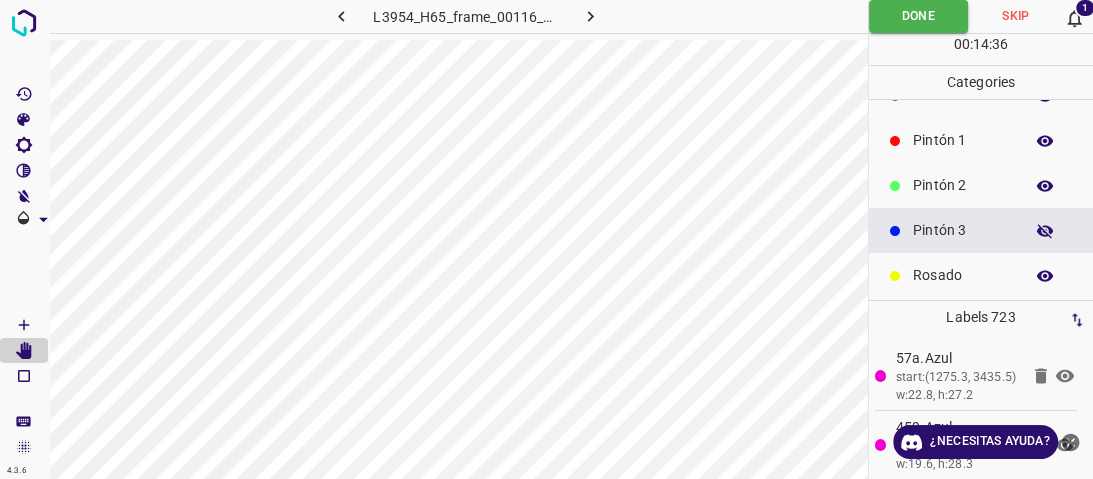 click 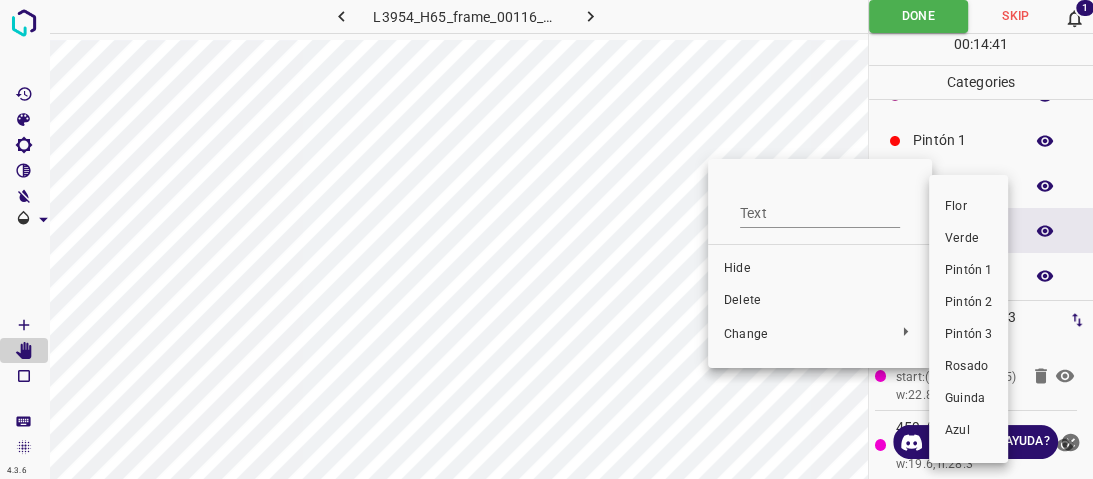 click on "Pintón 1" at bounding box center [968, 271] 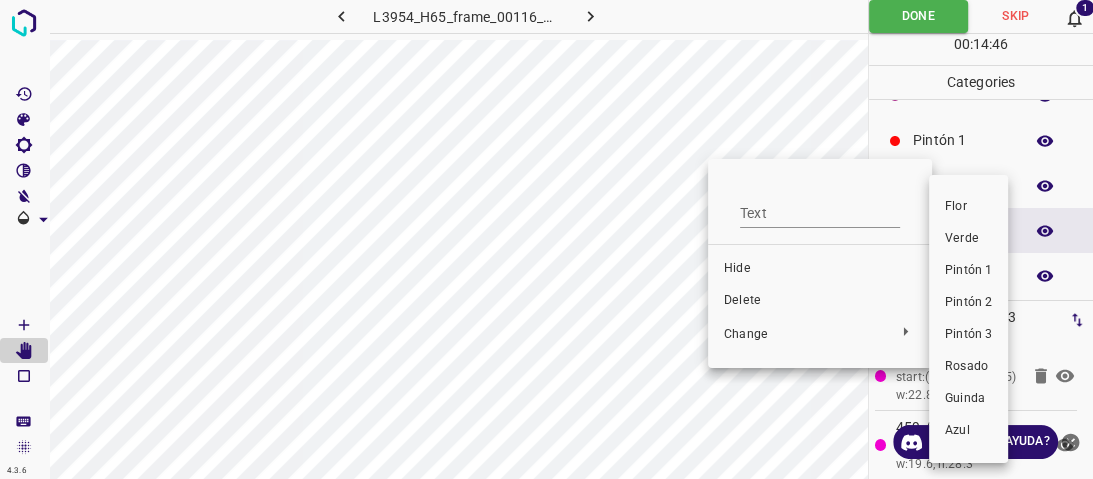 click at bounding box center (546, 239) 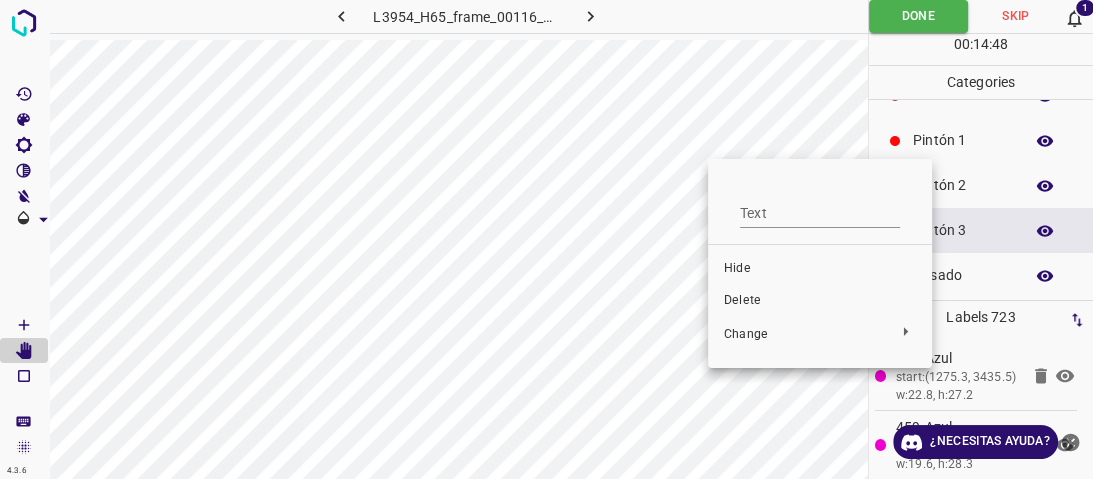 click at bounding box center (546, 239) 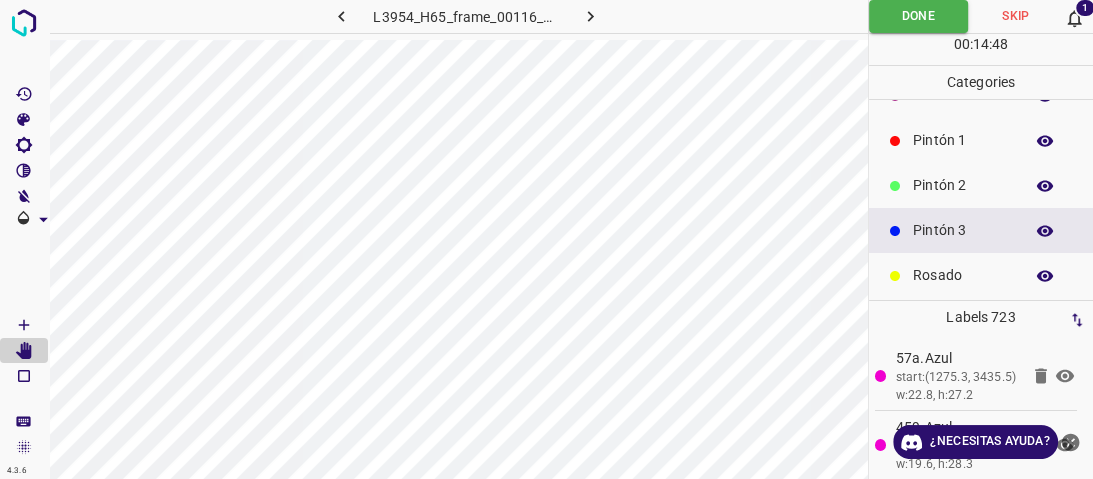 click on "Text Hide Delete Change" at bounding box center (546, 239) 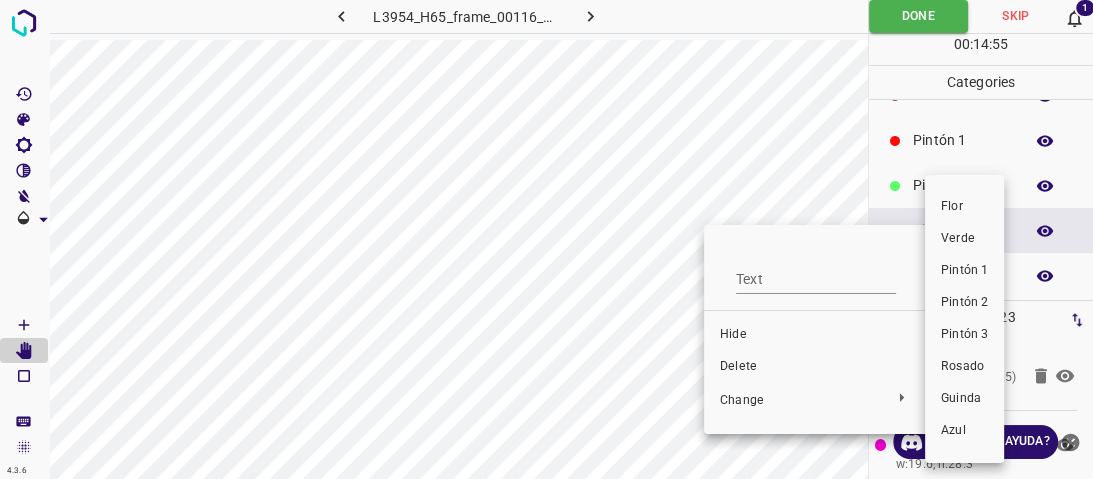 click on "Pintón 1" at bounding box center [964, 271] 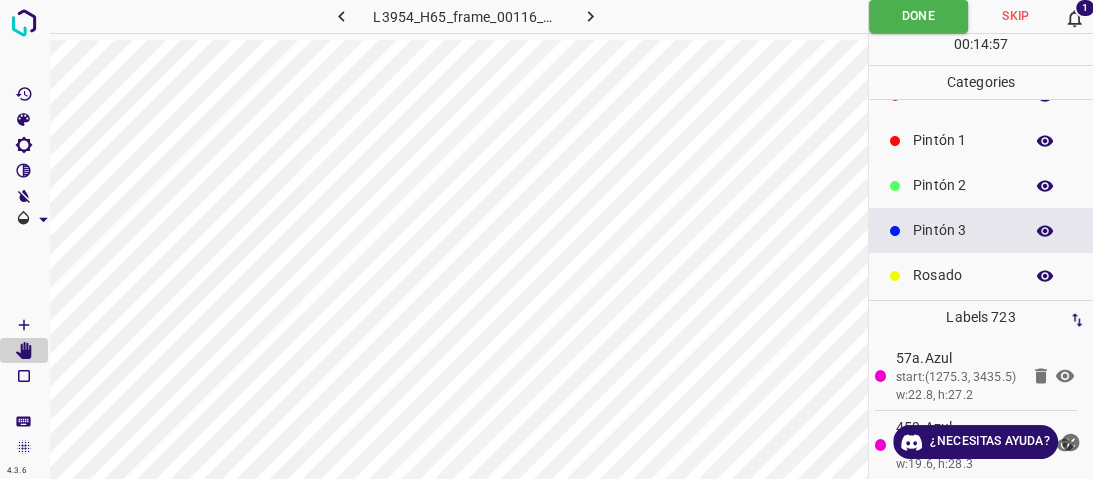 click 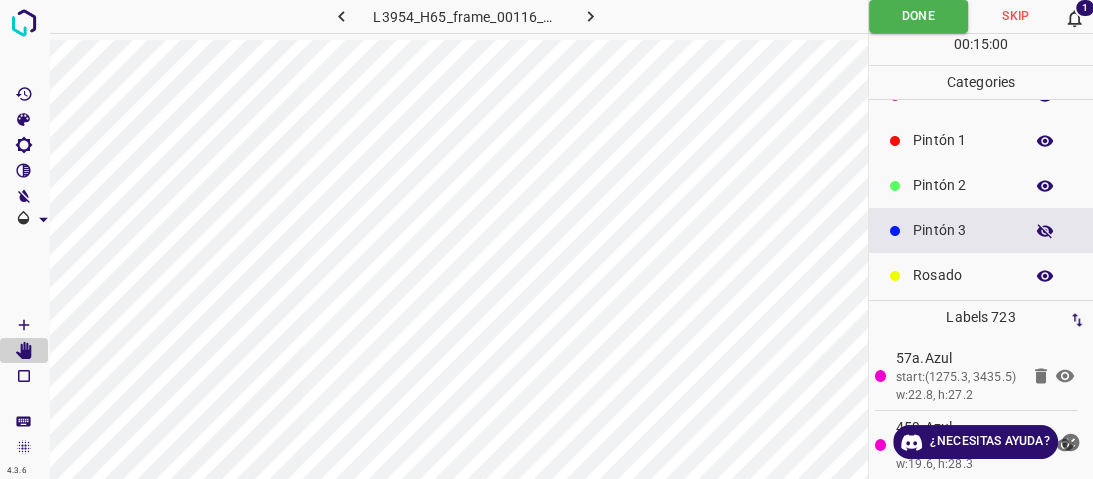 click at bounding box center (1045, 231) 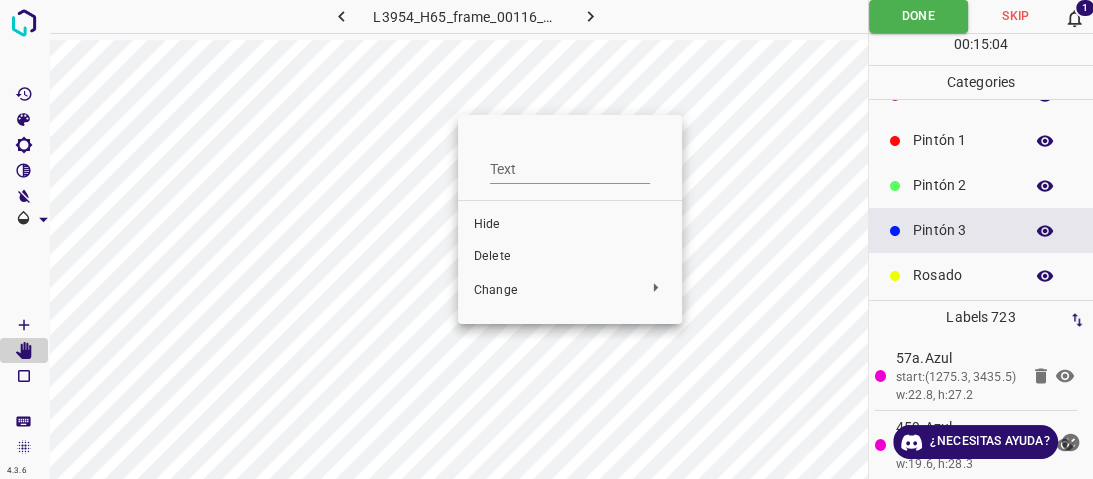 click at bounding box center [546, 239] 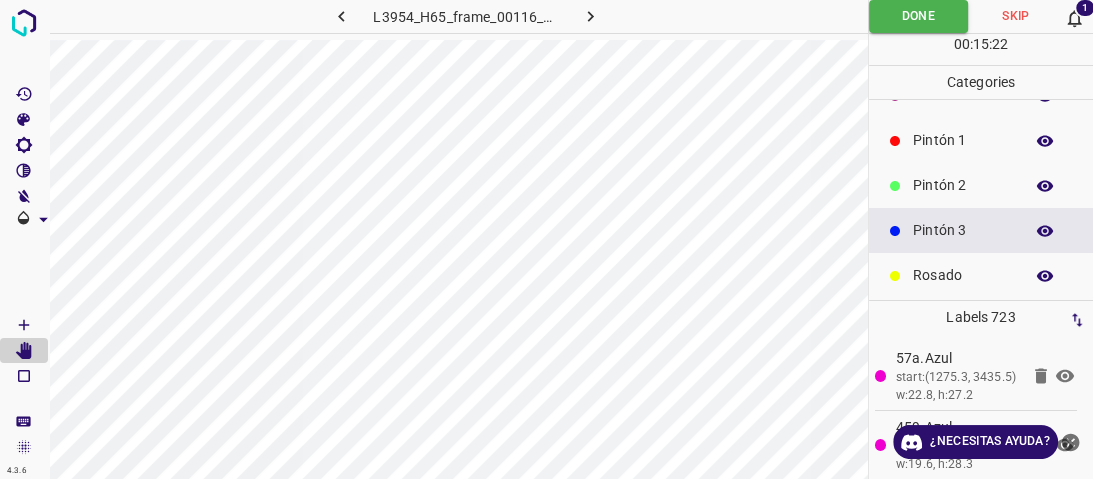 click 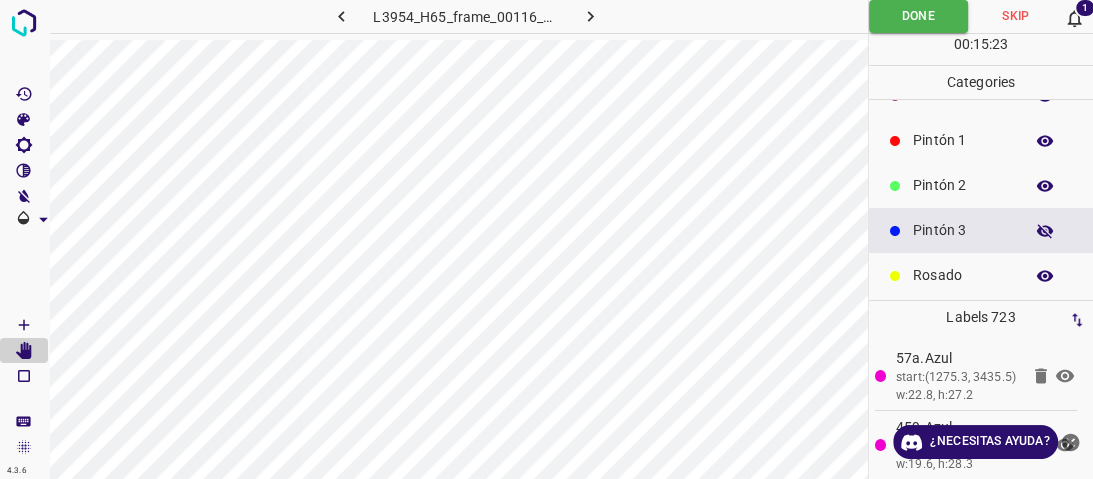 click 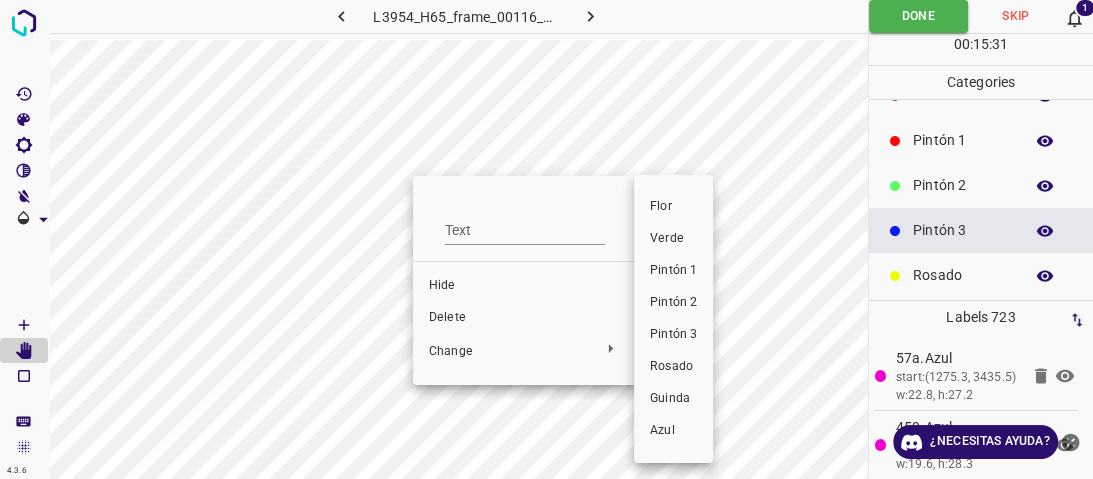 click on "Pintón 1" at bounding box center (673, 271) 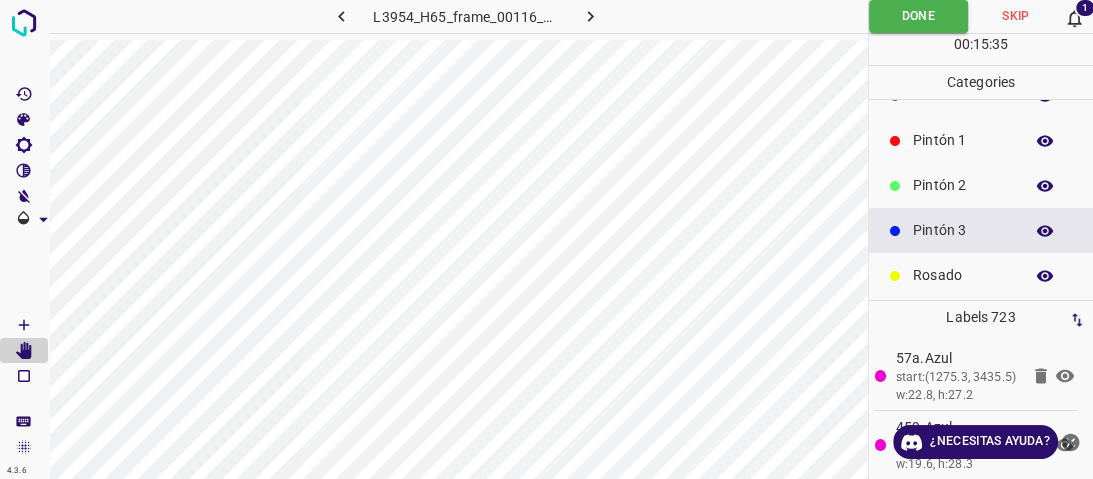 click 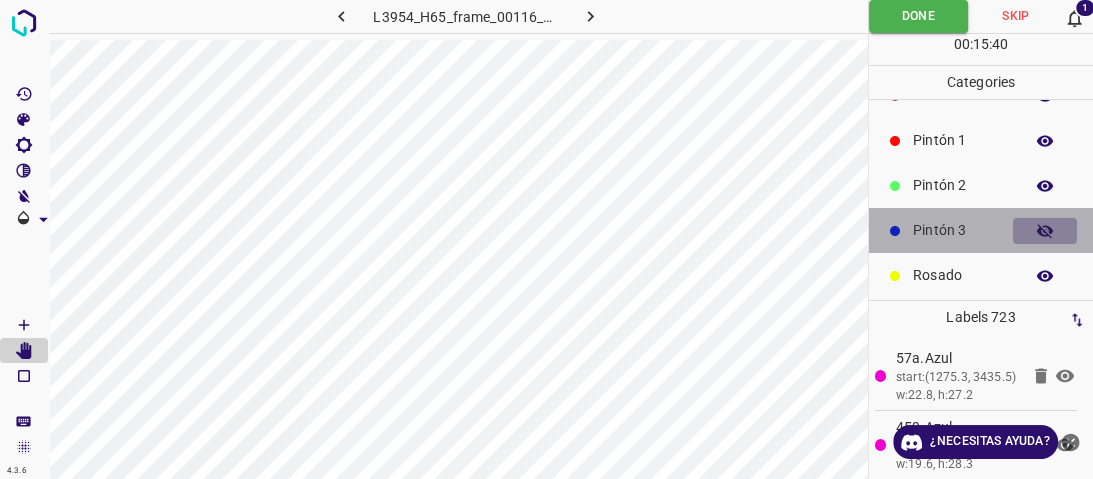 click 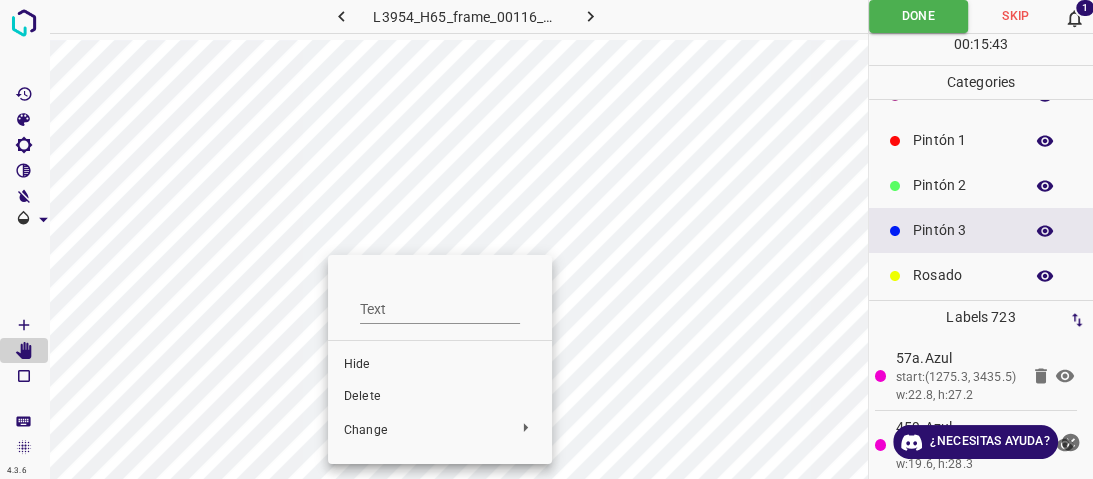 click at bounding box center (546, 239) 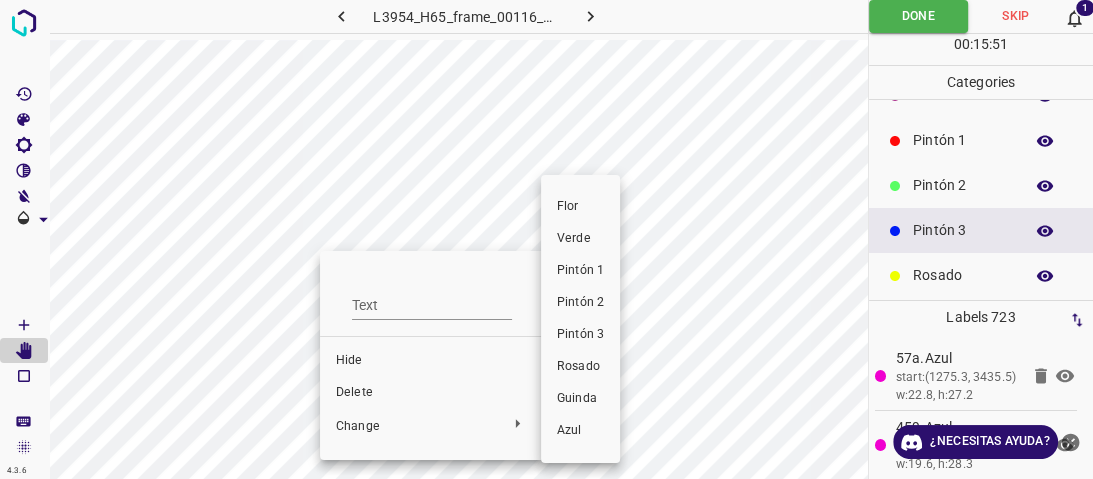click on "Pintón 2" at bounding box center [580, 303] 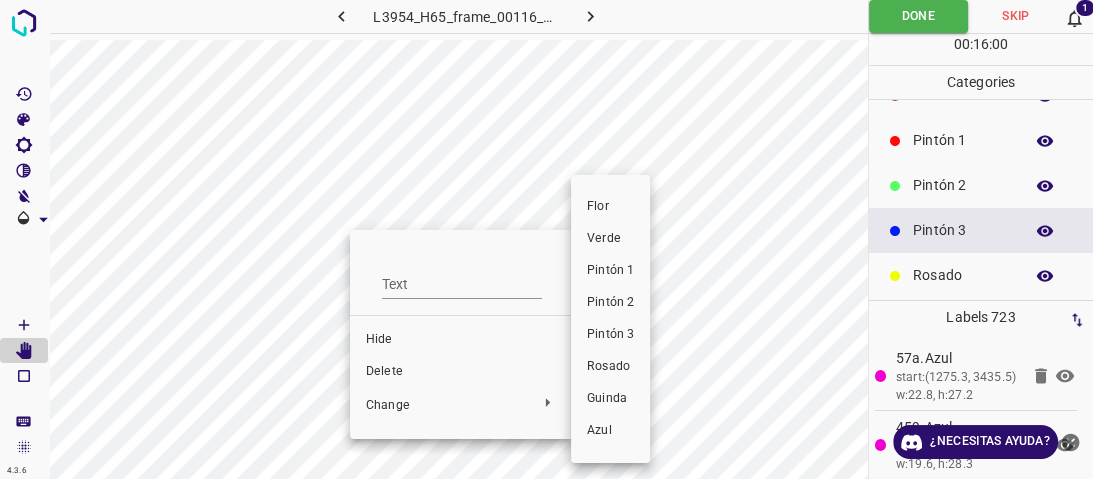 click on "Pintón 2" at bounding box center (610, 303) 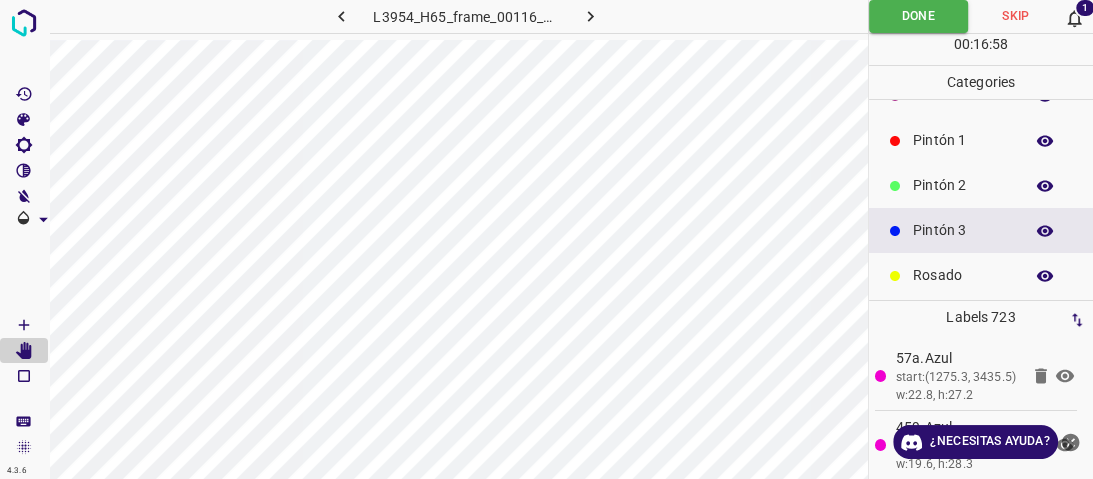 drag, startPoint x: 1092, startPoint y: 188, endPoint x: 1092, endPoint y: -75, distance: 263 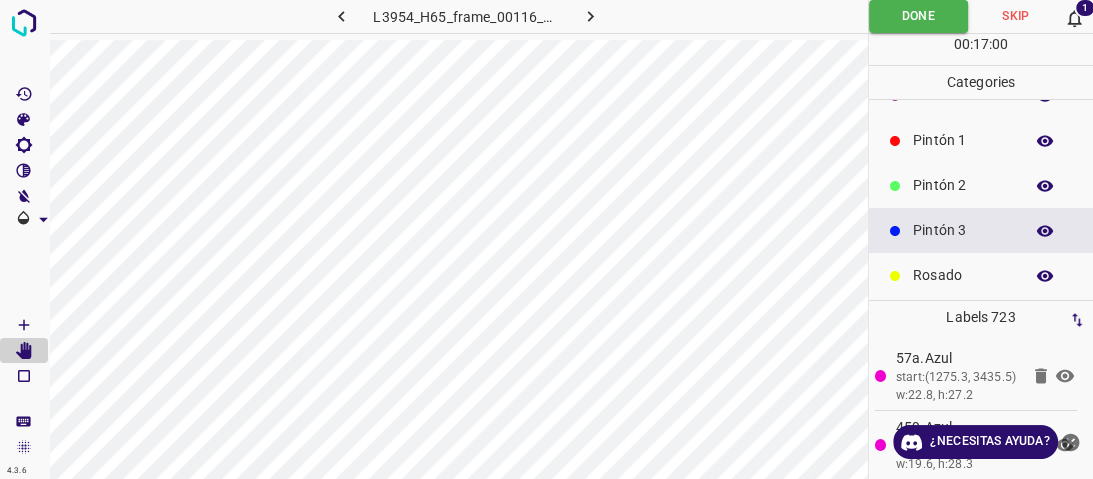 drag, startPoint x: 1092, startPoint y: -75, endPoint x: 696, endPoint y: 27, distance: 408.9254 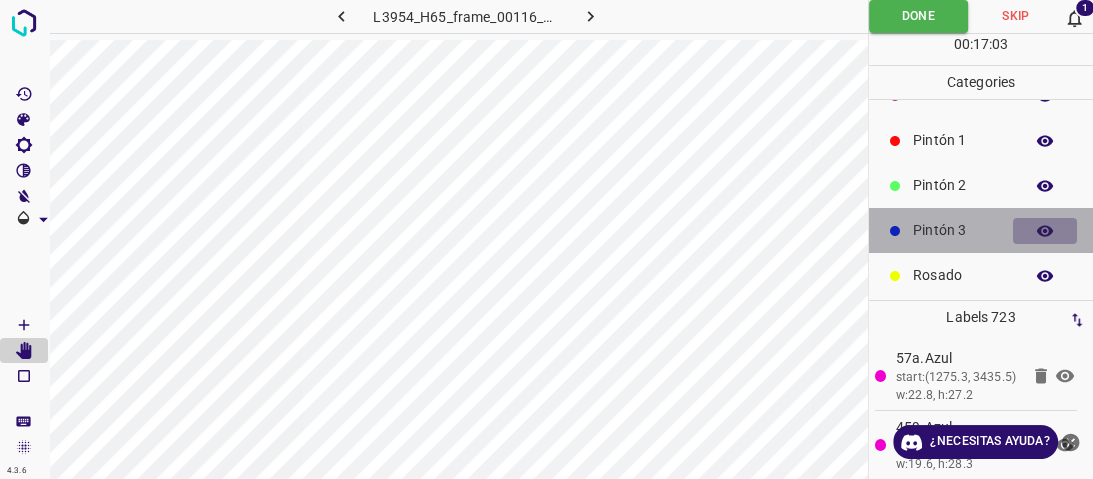 click 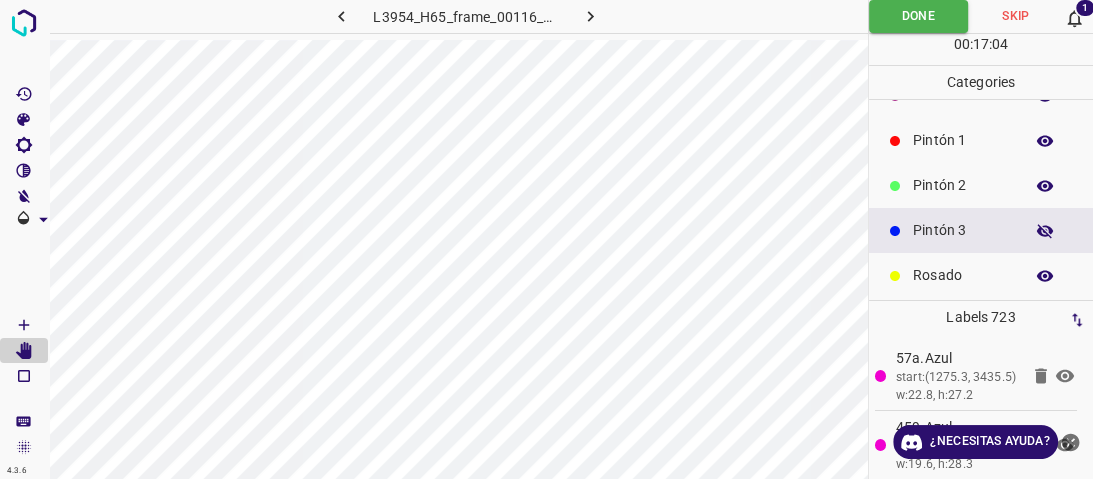 click 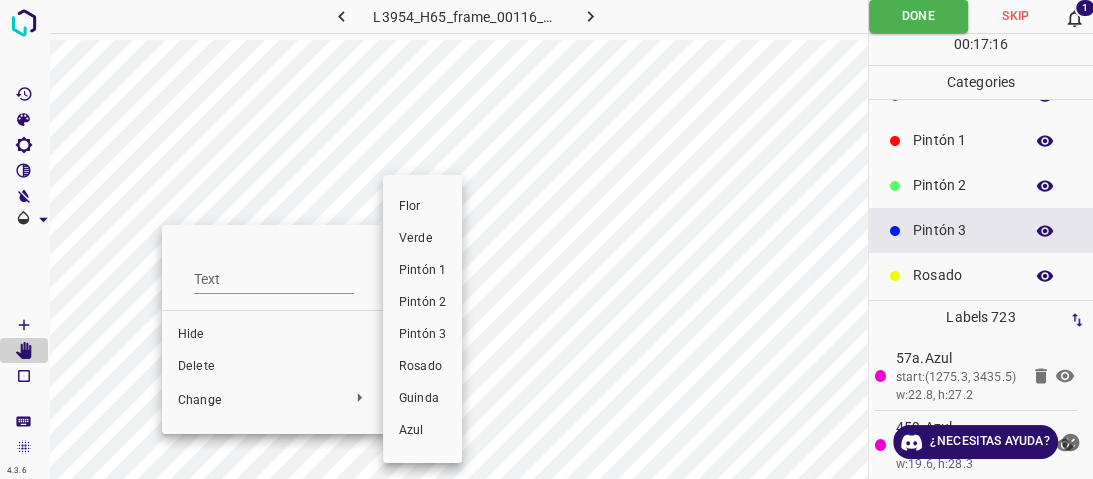 click on "Pintón 1" at bounding box center [422, 271] 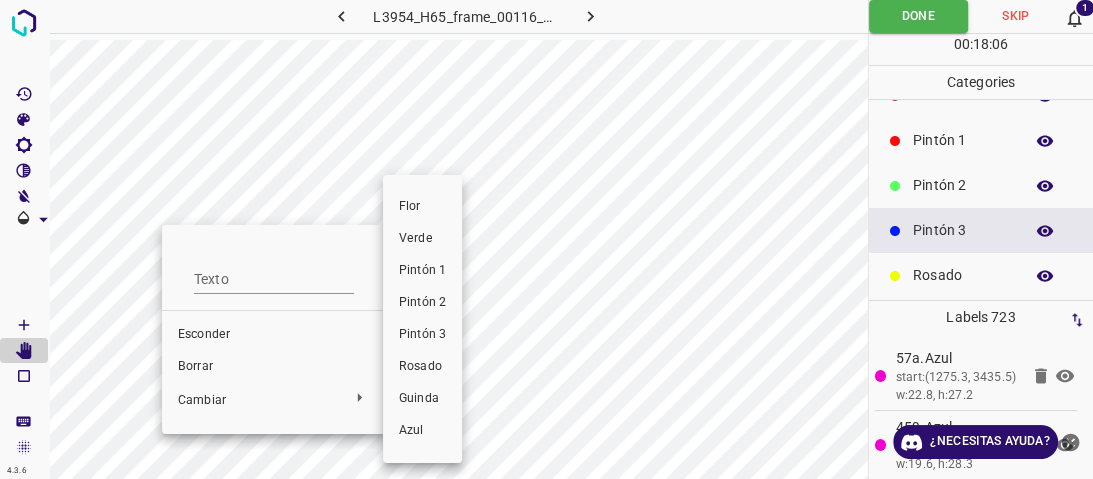 click on "Pintón 1" at bounding box center [422, 271] 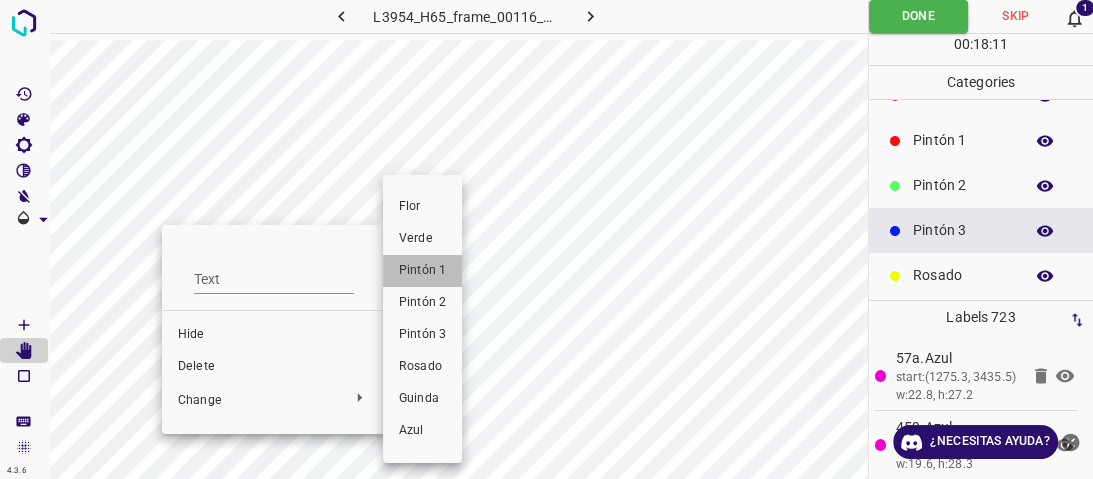 click on "Pintón 1" at bounding box center [422, 271] 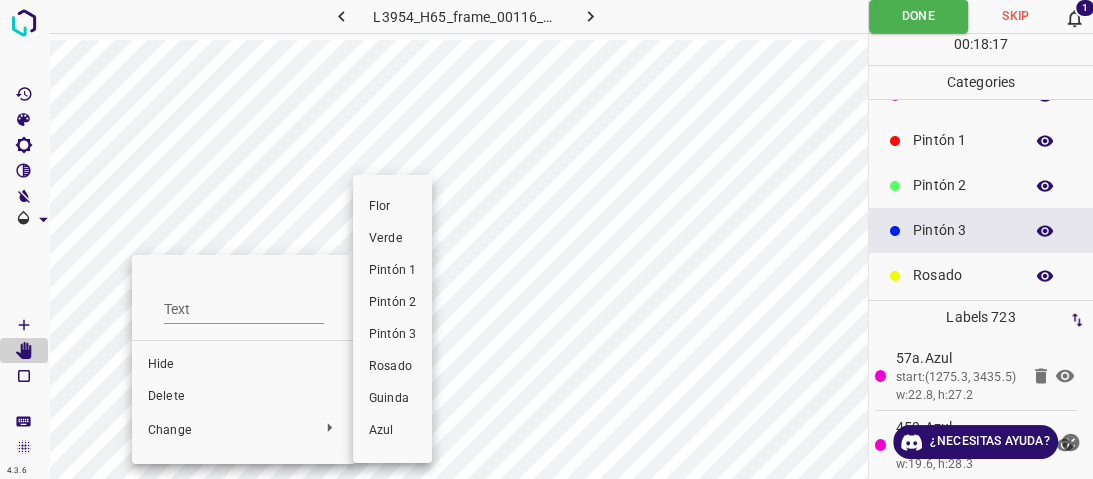 click on "Pintón 1" at bounding box center [392, 271] 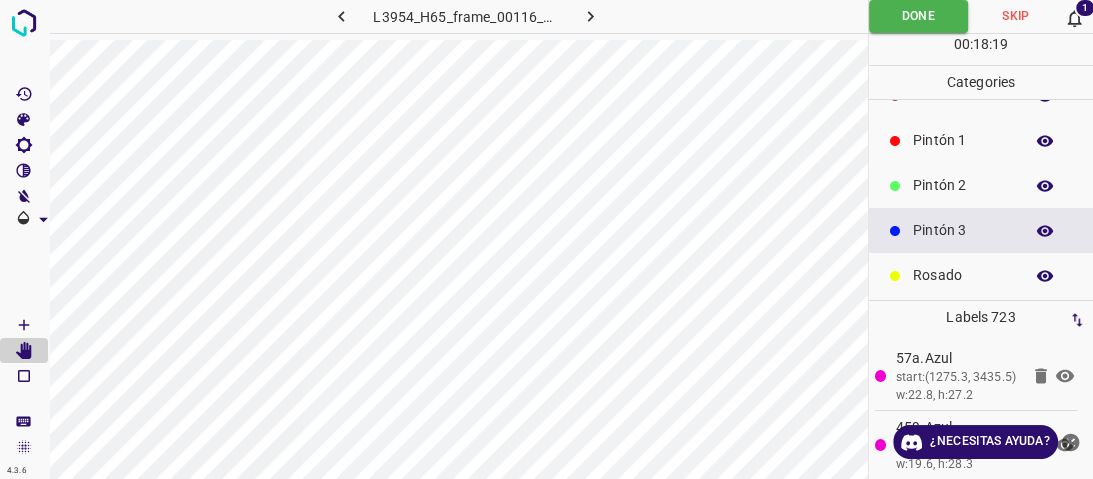 click 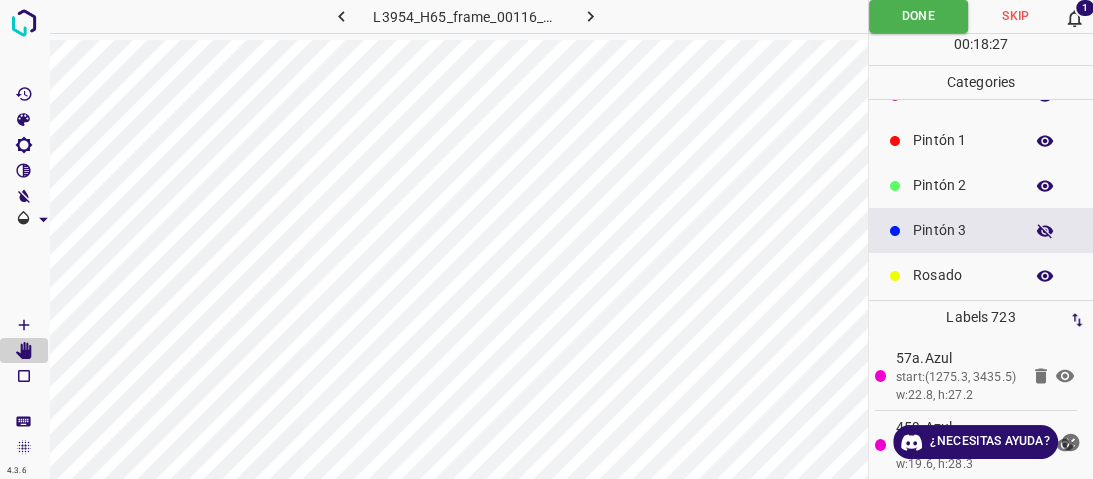 click 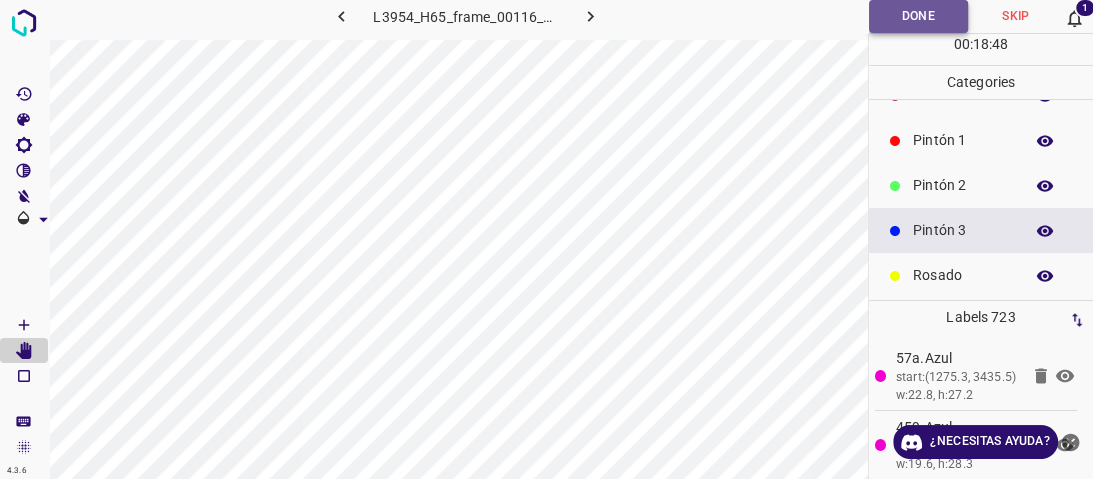 click on "Done" at bounding box center (918, 16) 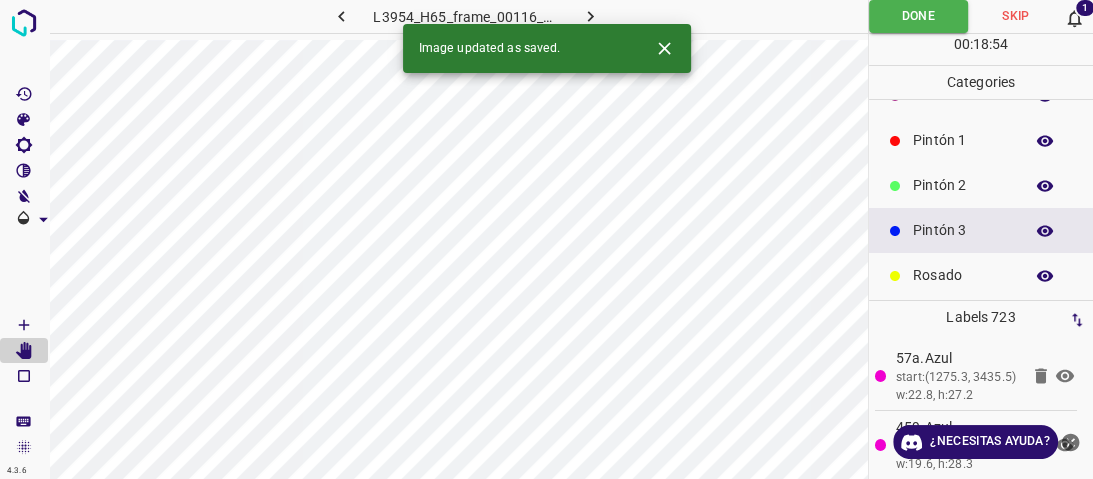 click 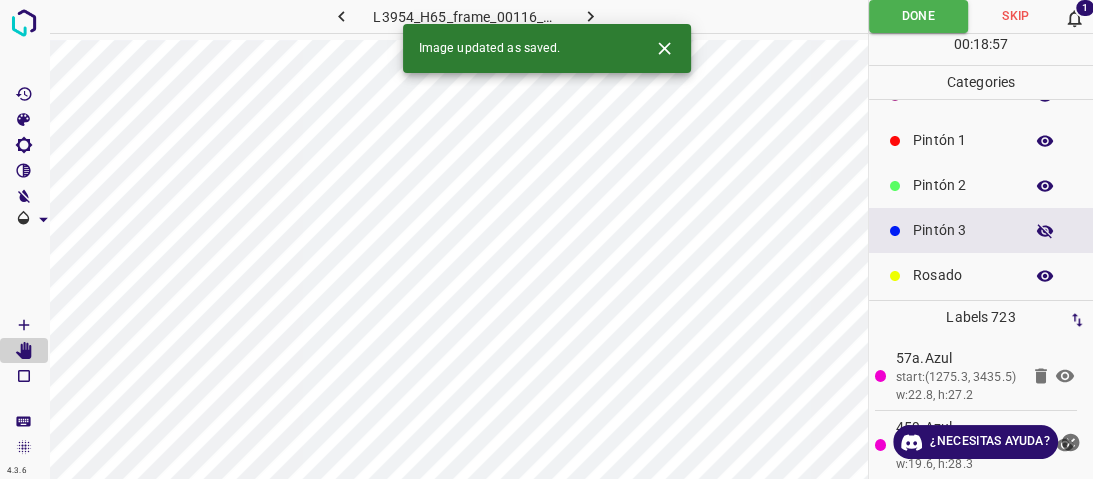 click 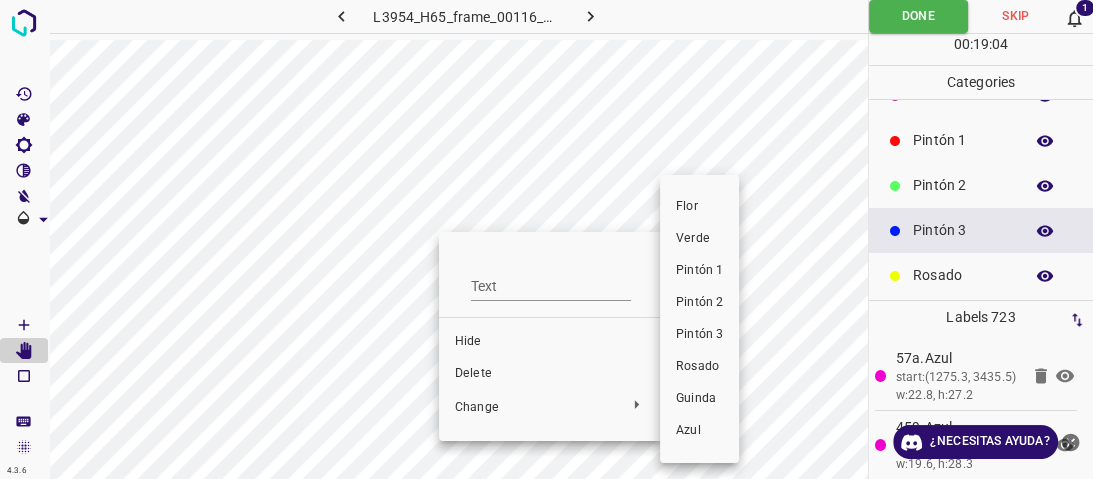 click on "Pintón 2" at bounding box center [699, 303] 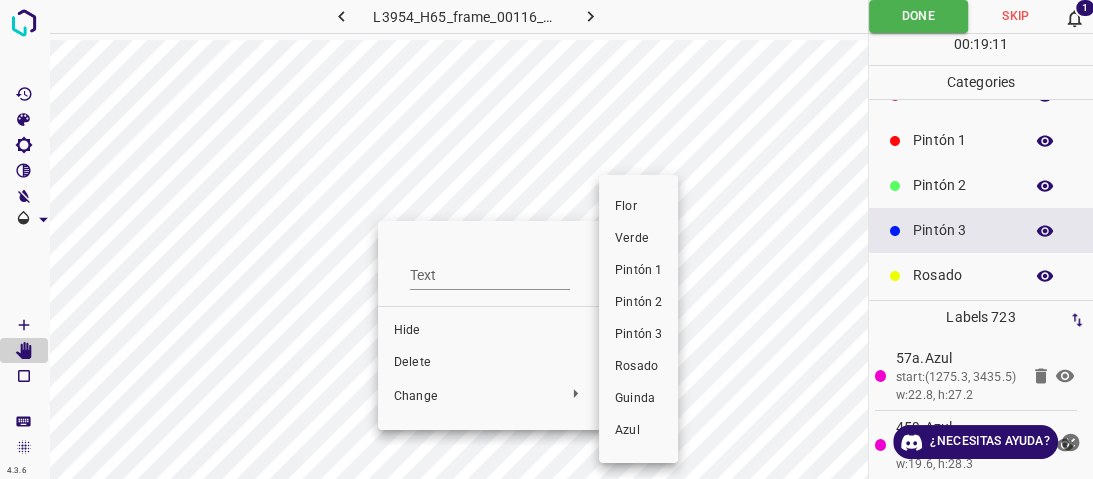 click on "Pintón 2" at bounding box center [638, 303] 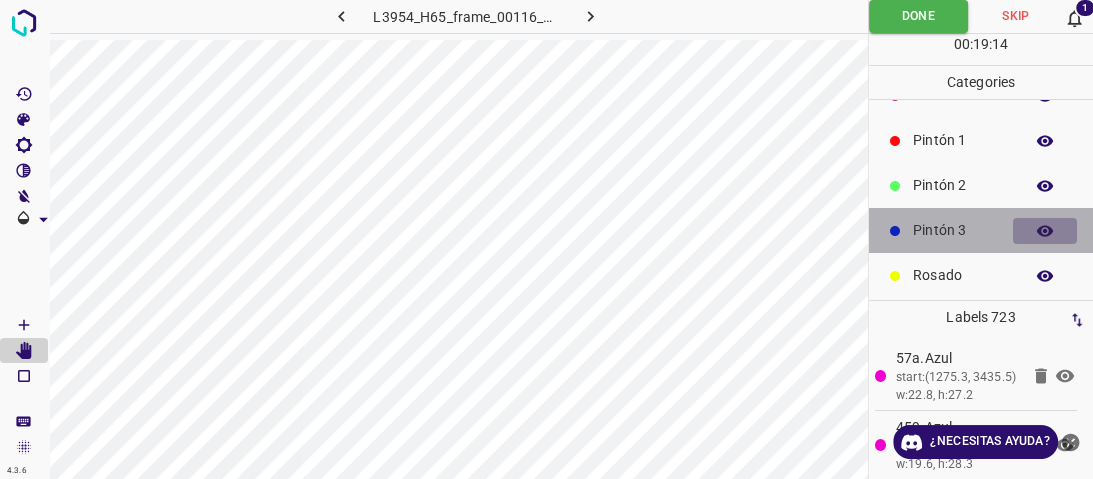 click 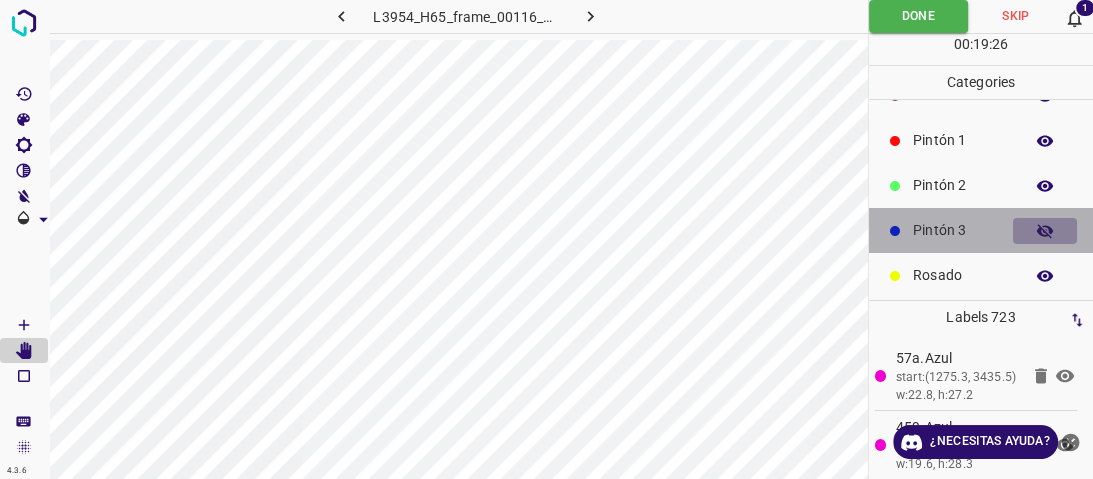 click 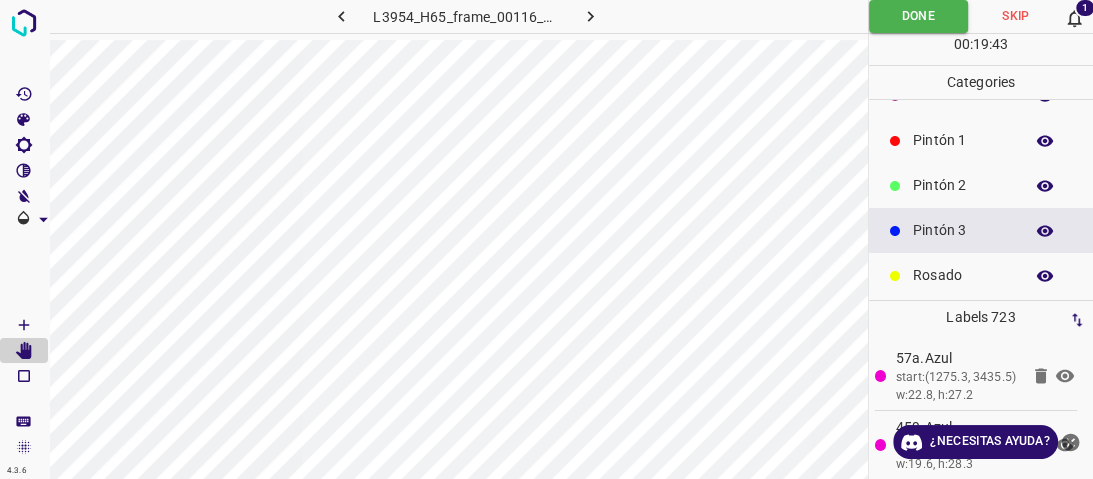 click on "Flor" at bounding box center (963, 50) 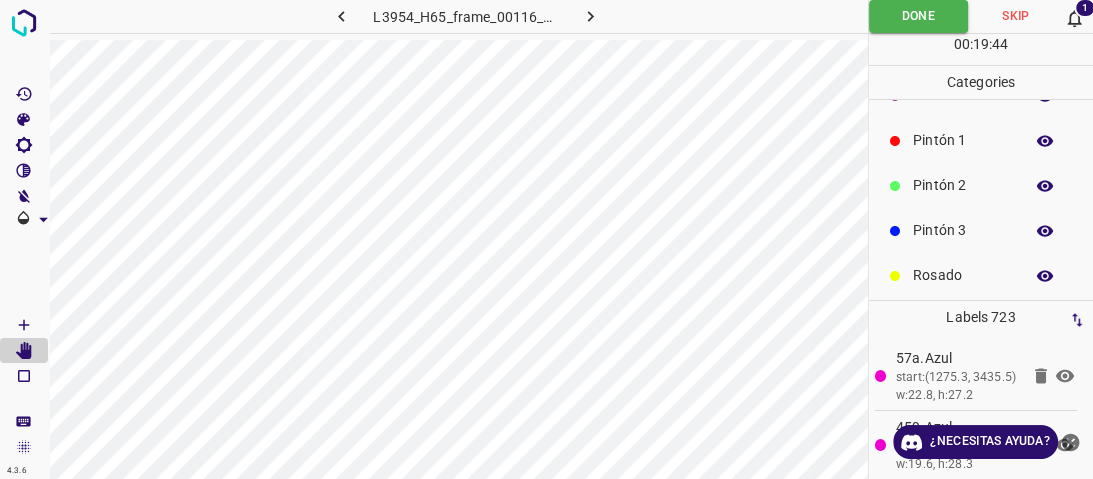 scroll, scrollTop: 0, scrollLeft: 0, axis: both 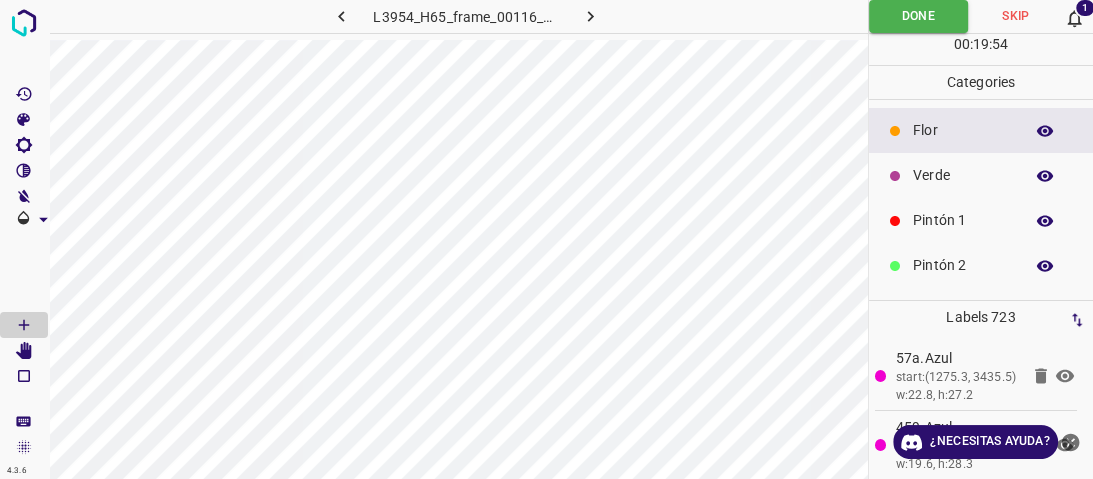 click on "Verde" at bounding box center [963, 175] 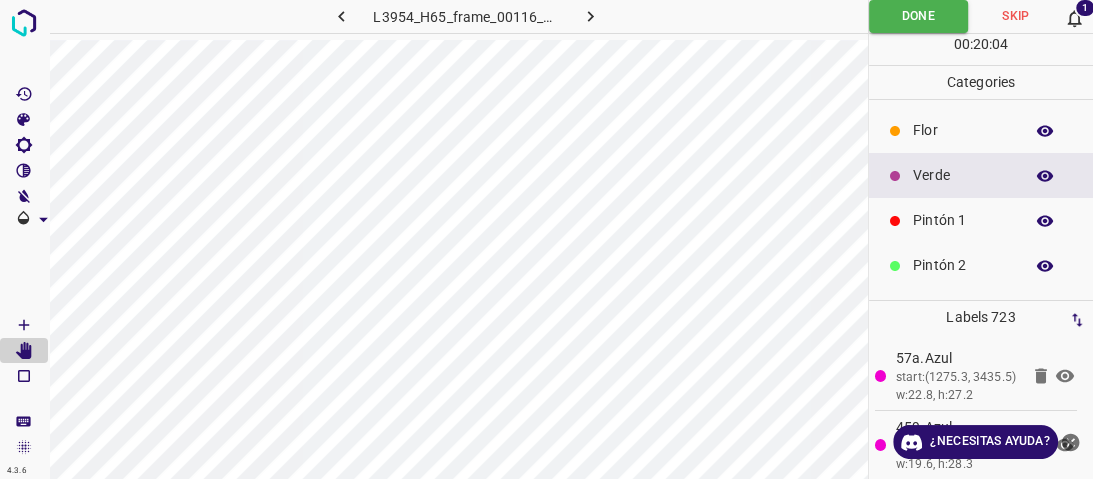 scroll, scrollTop: 160, scrollLeft: 0, axis: vertical 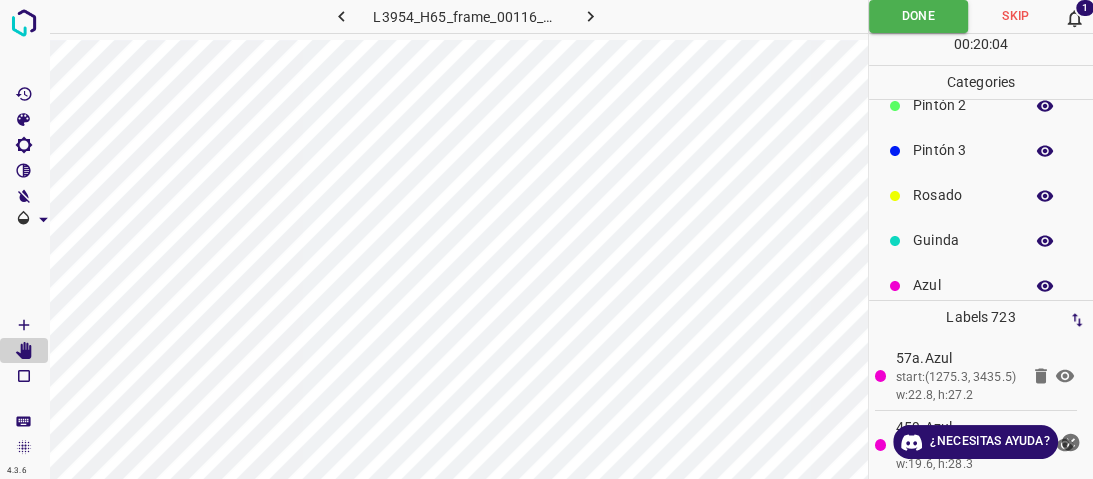 click 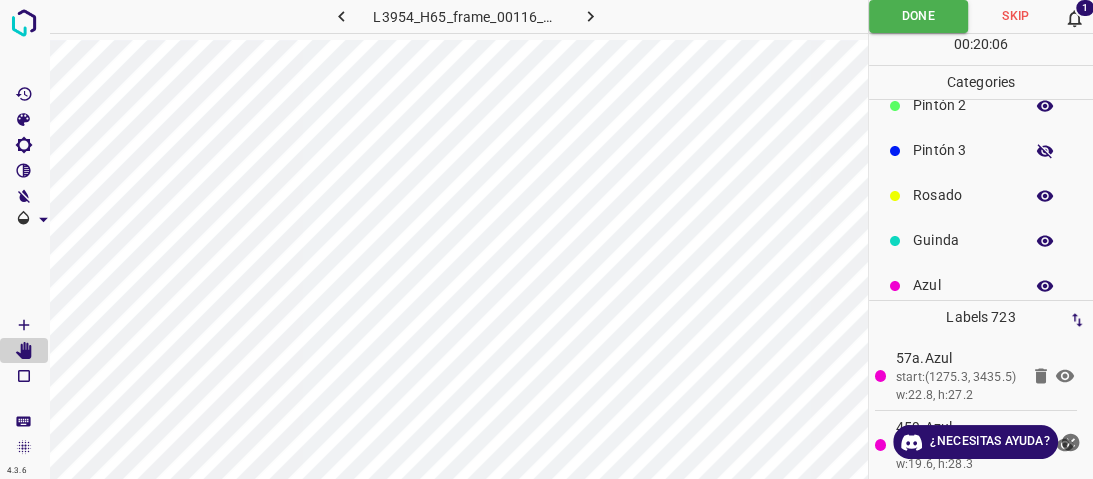 click 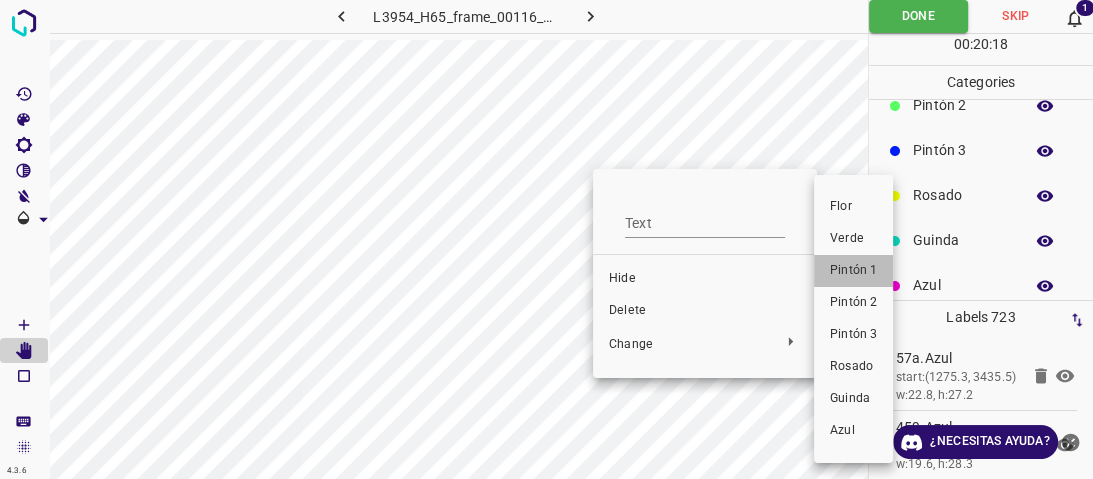 click on "Pintón 1" at bounding box center [853, 271] 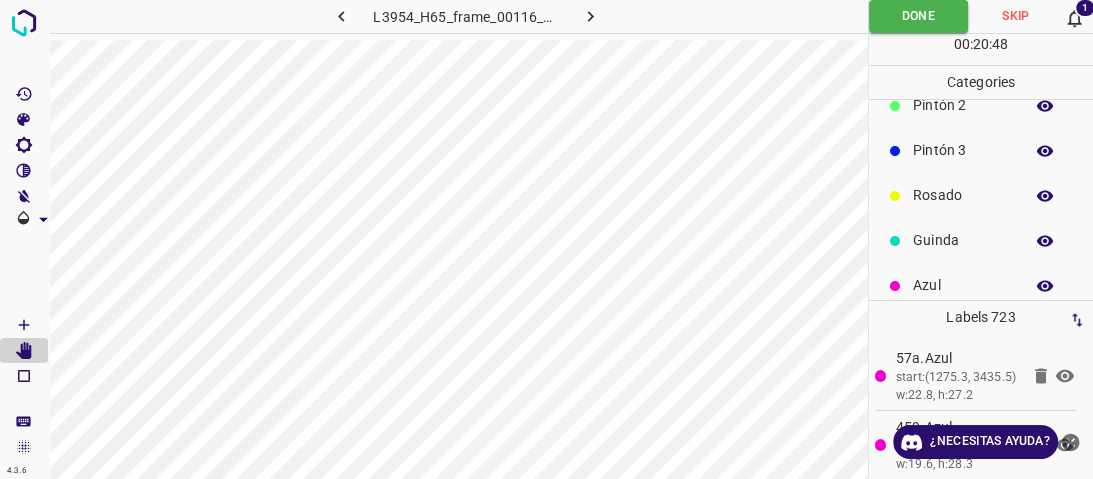 click 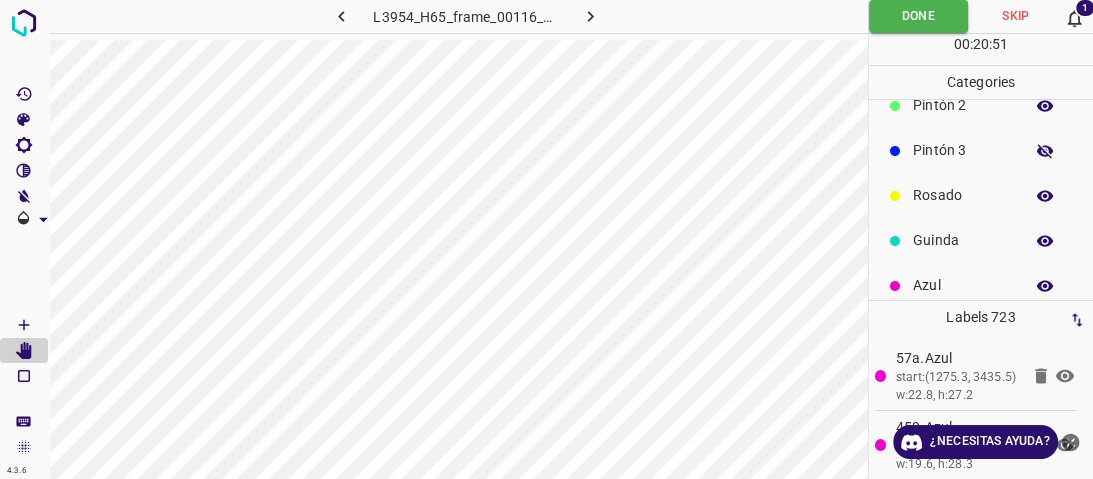 click 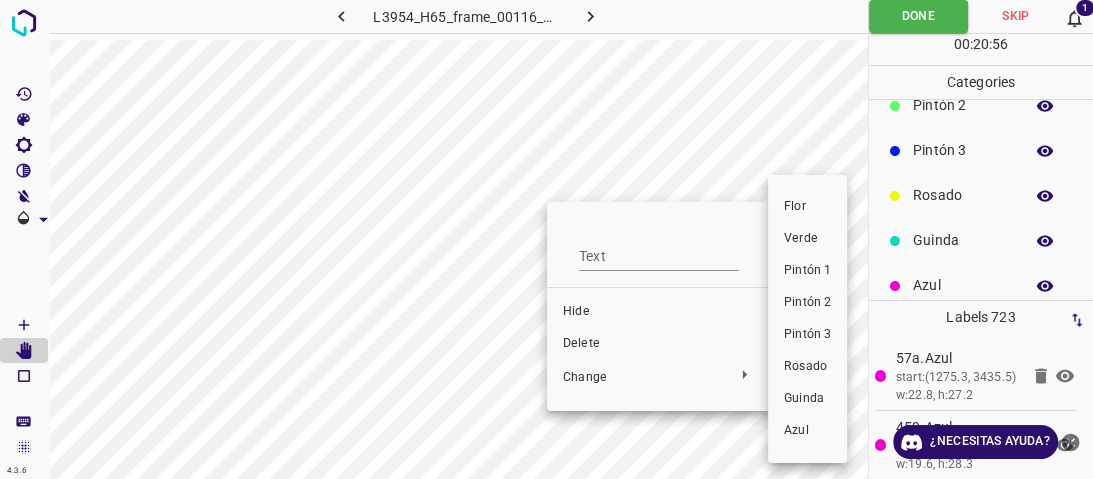 click on "Pintón 2" at bounding box center (807, 303) 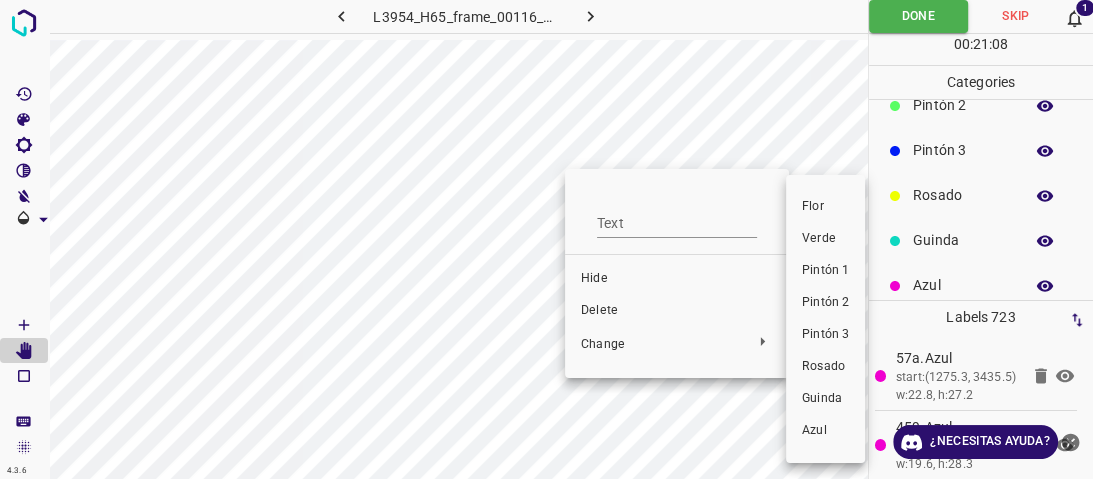 click on "Pintón 2" at bounding box center (825, 303) 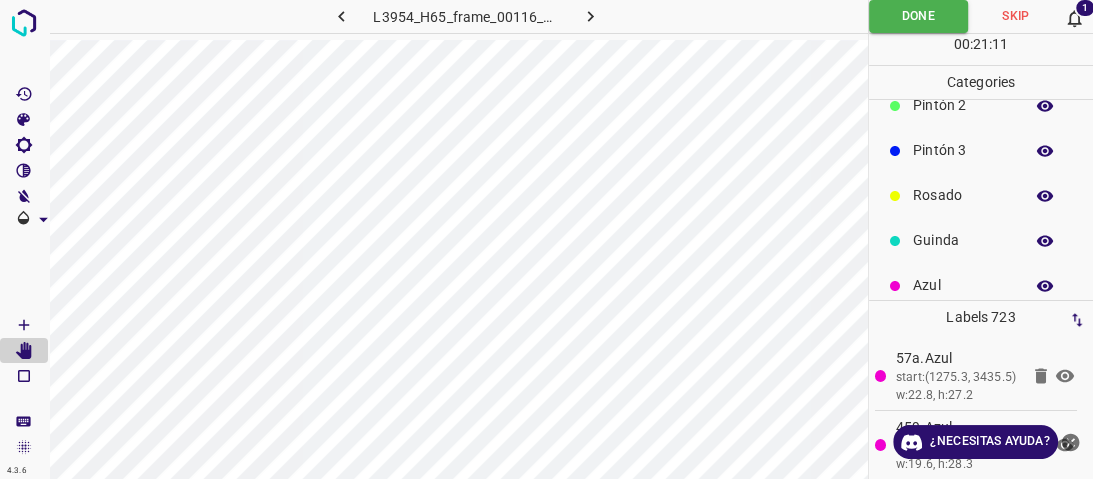 click 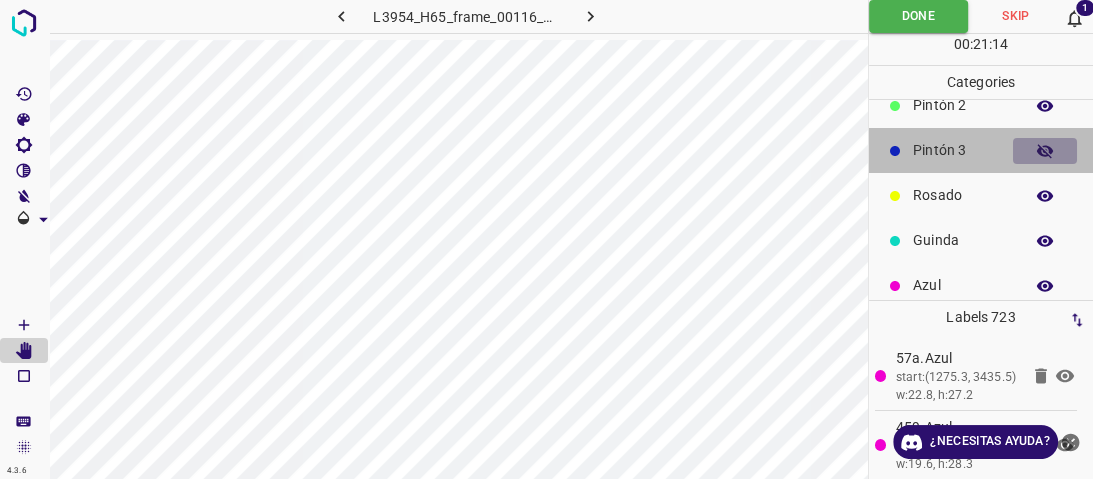 click 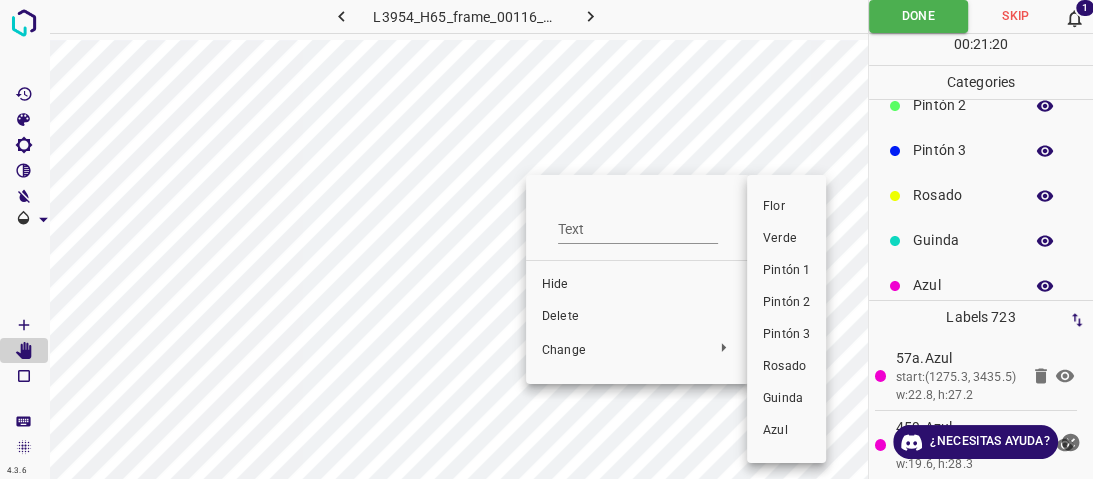 click on "Pintón 2" at bounding box center [786, 303] 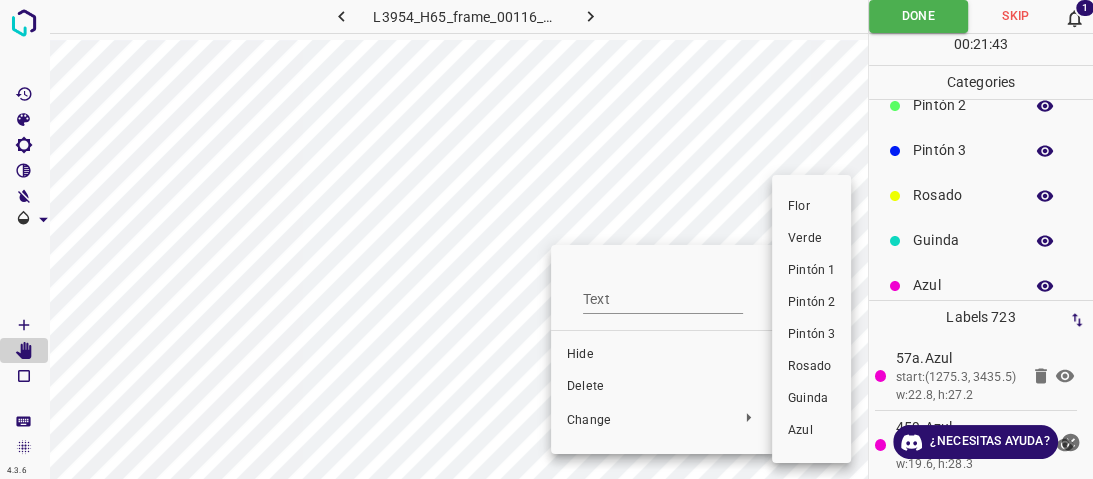 click on "Pintón 2" at bounding box center (811, 303) 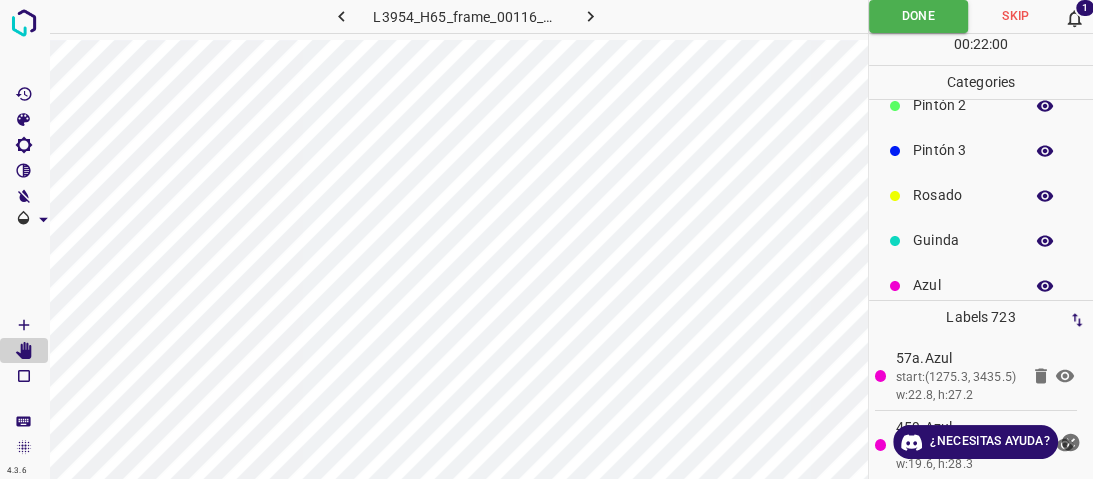 click 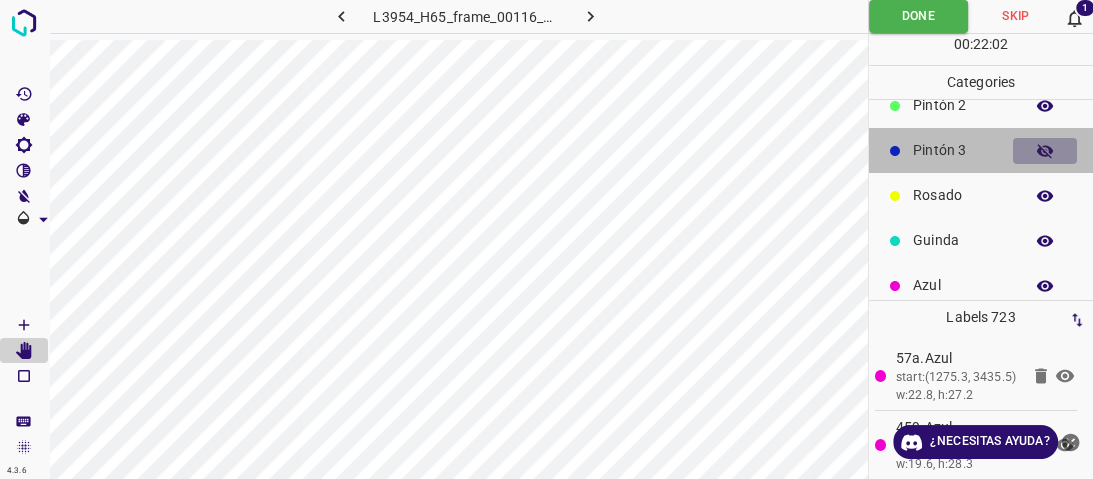 click 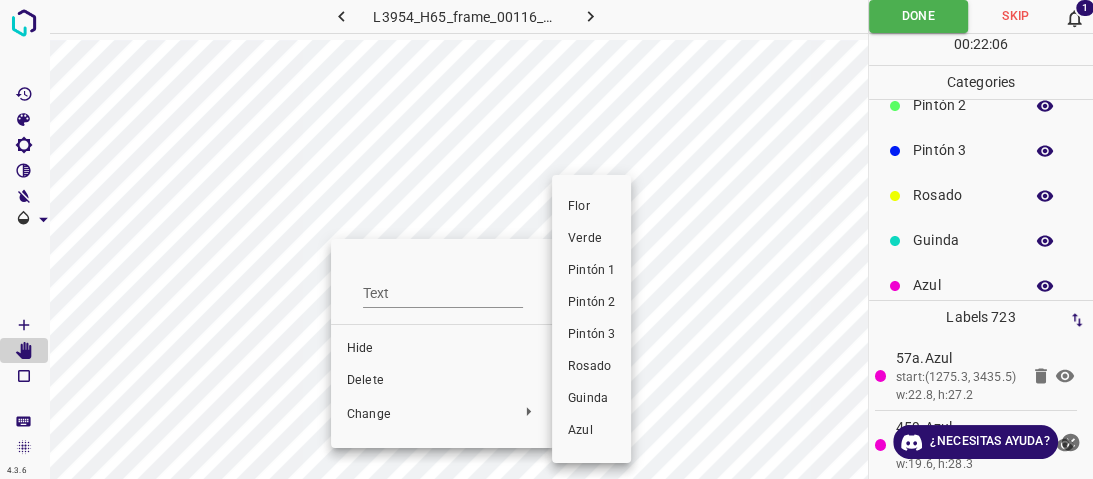 click on "Pintón 1" at bounding box center (591, 271) 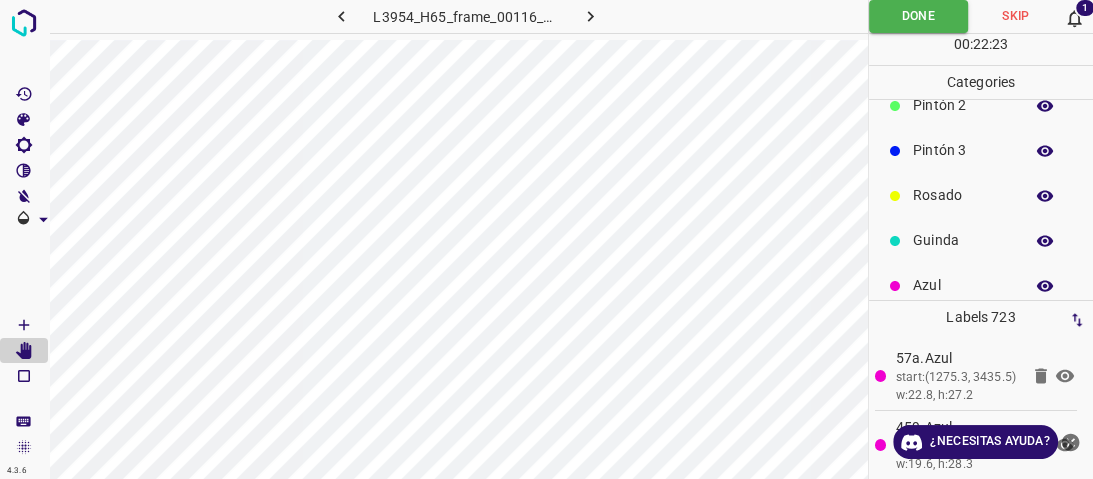 click 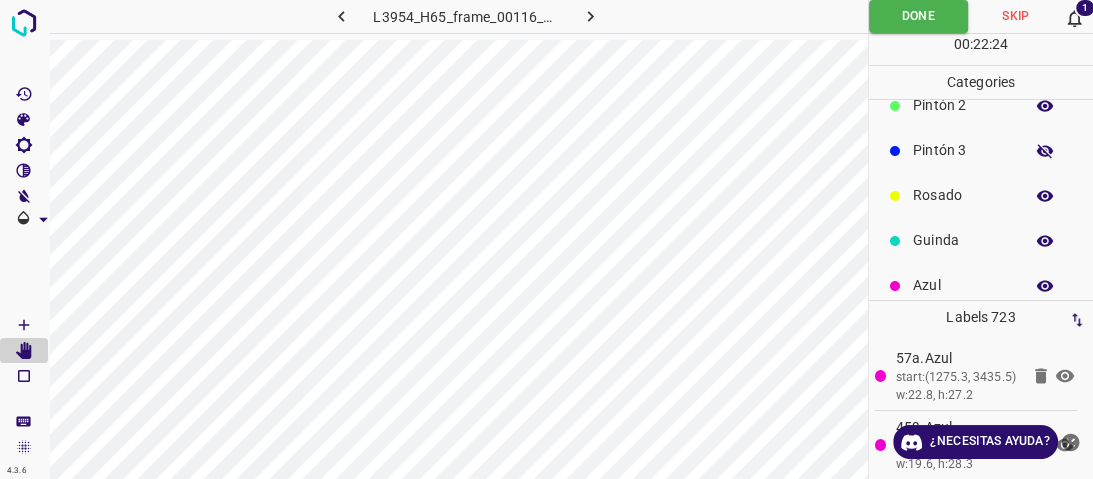 click 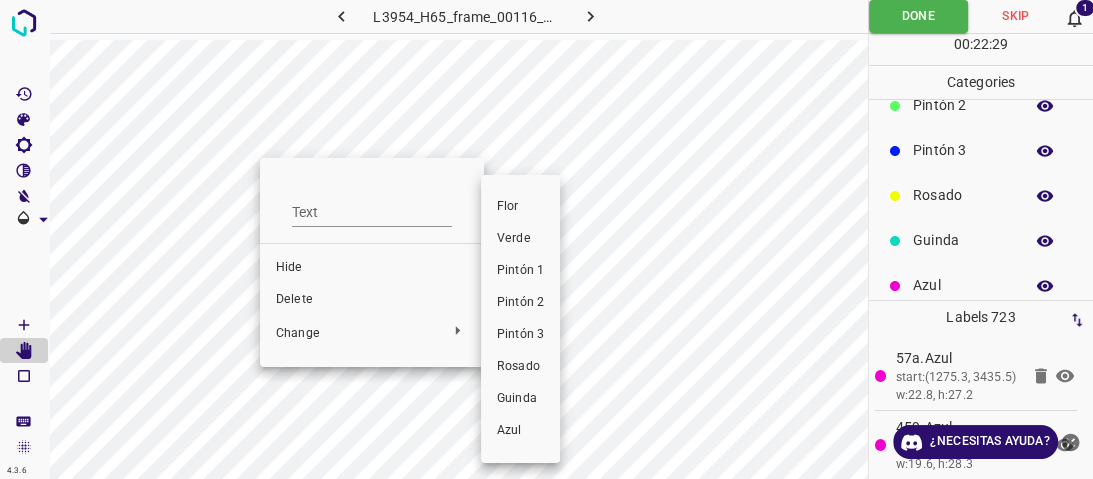 click on "Pintón 1" at bounding box center [520, 271] 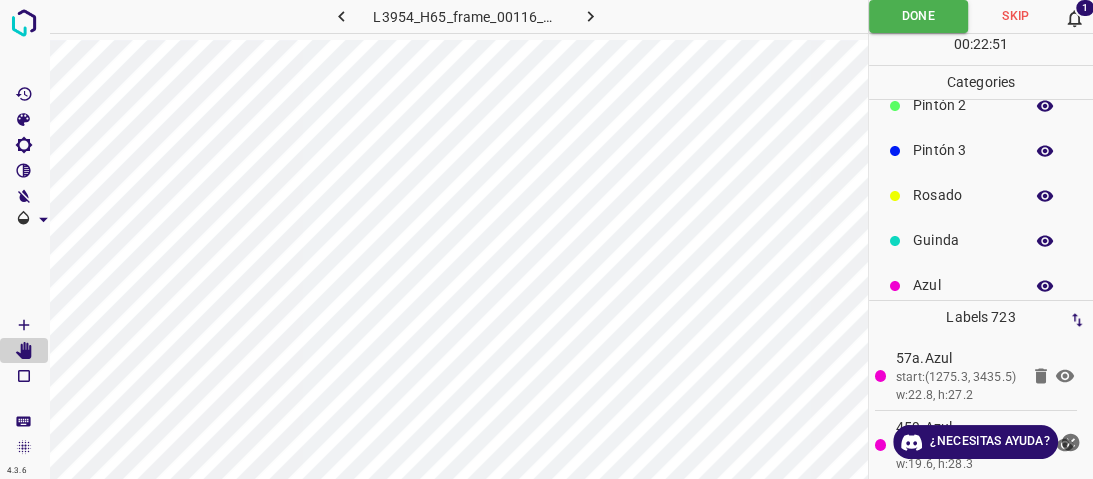 click 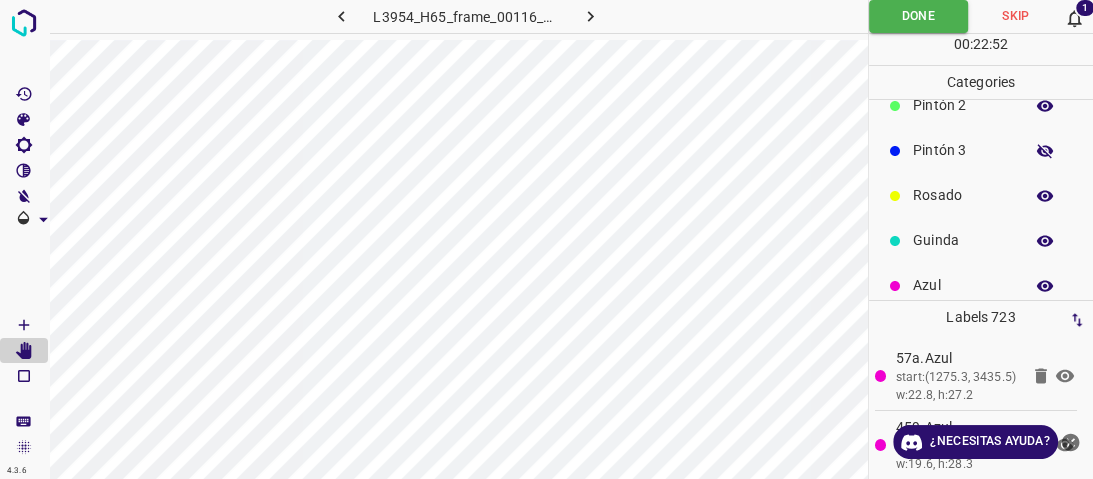 click 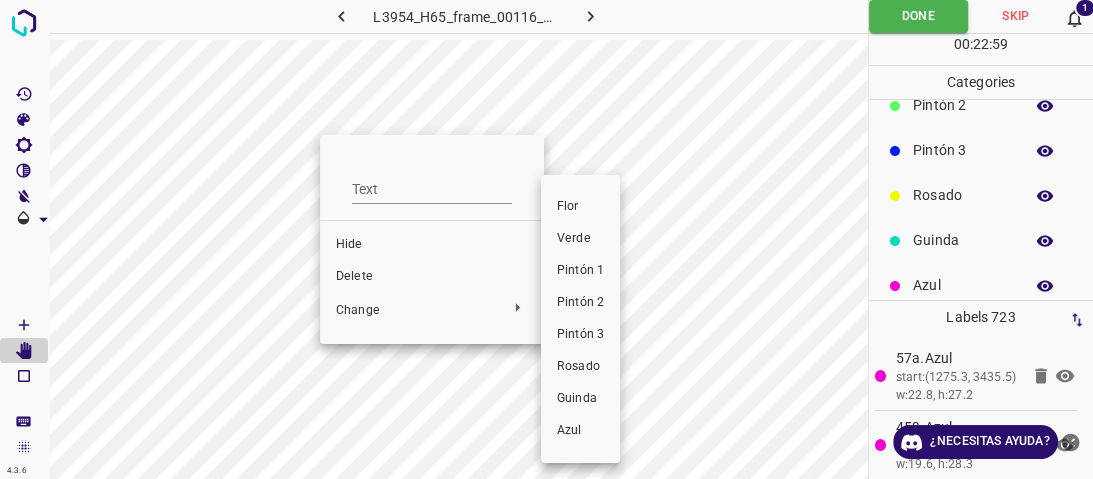 click on "Pintón 2" at bounding box center (580, 303) 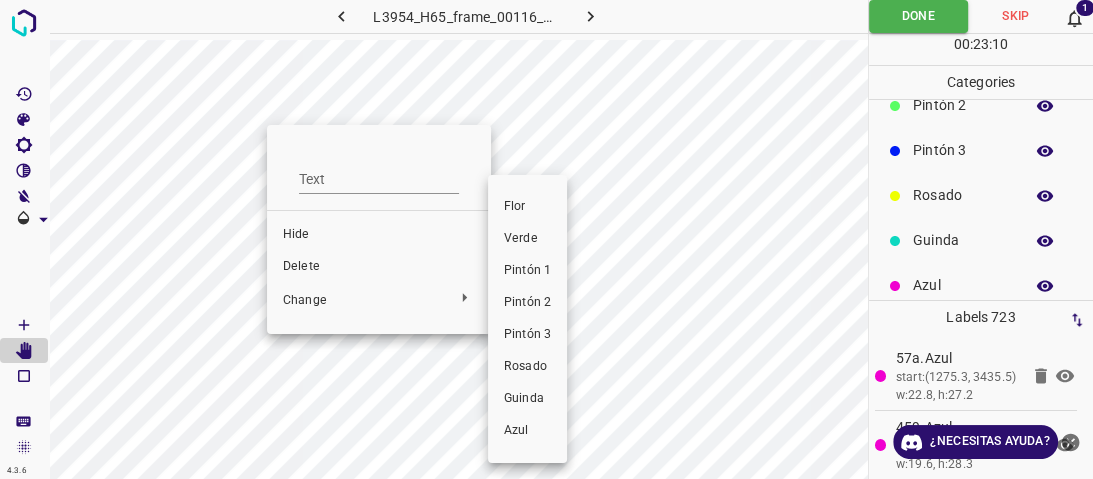 click on "Pintón 2" at bounding box center [527, 303] 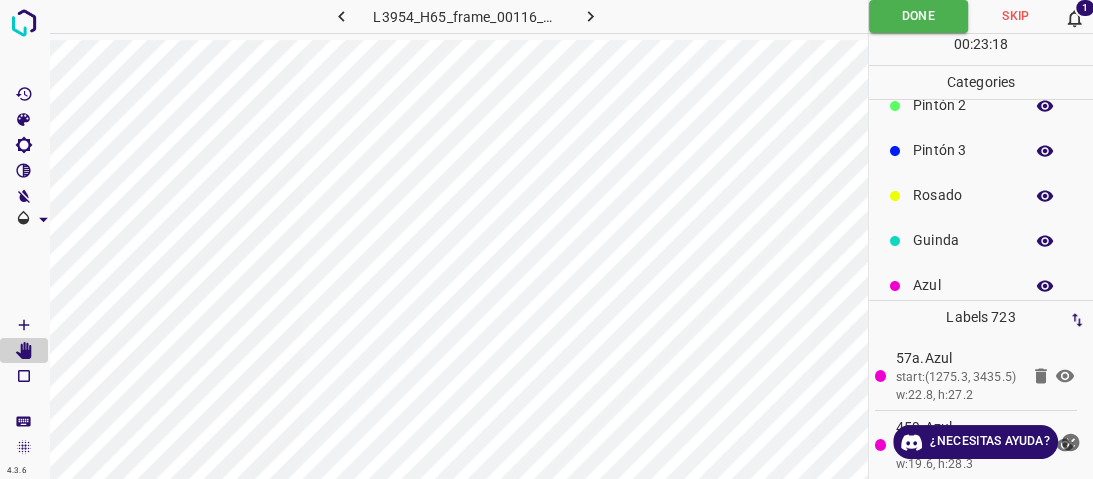 click on "Flor" at bounding box center (963, -30) 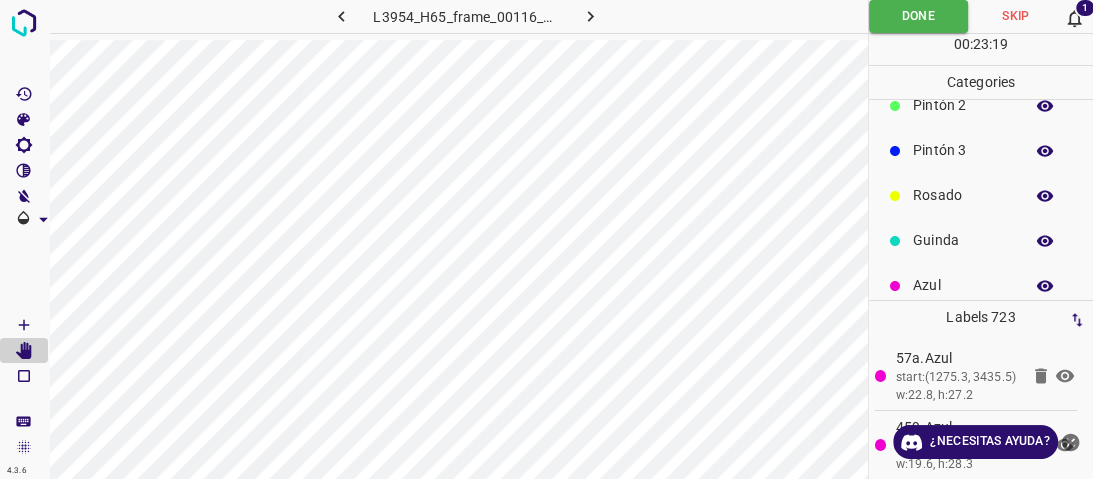 scroll, scrollTop: 0, scrollLeft: 0, axis: both 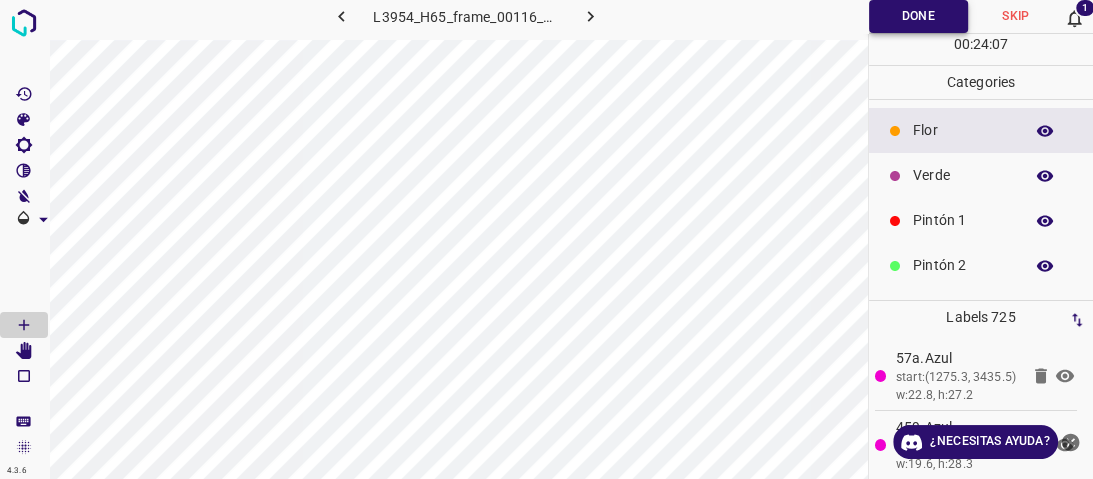 click on "Done" at bounding box center [918, 16] 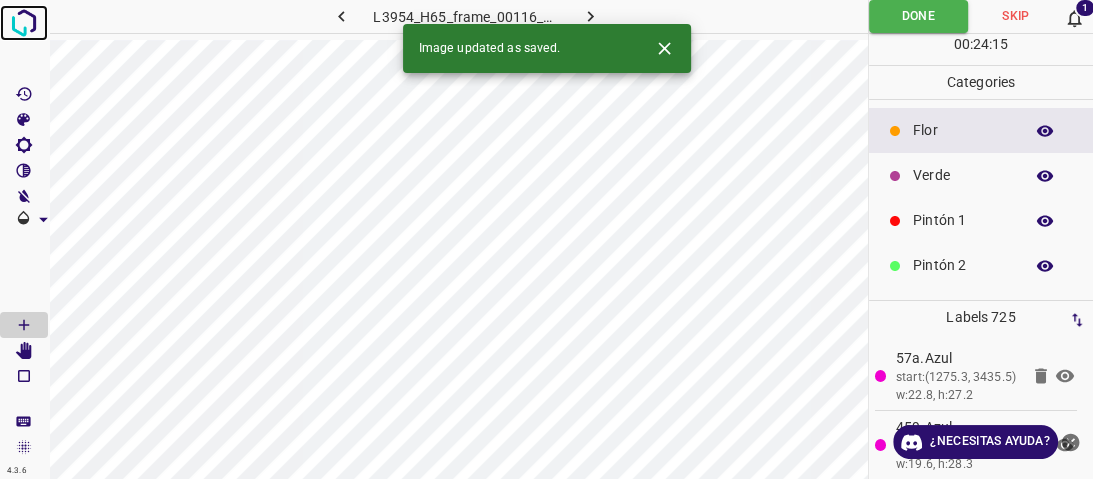click at bounding box center [24, 23] 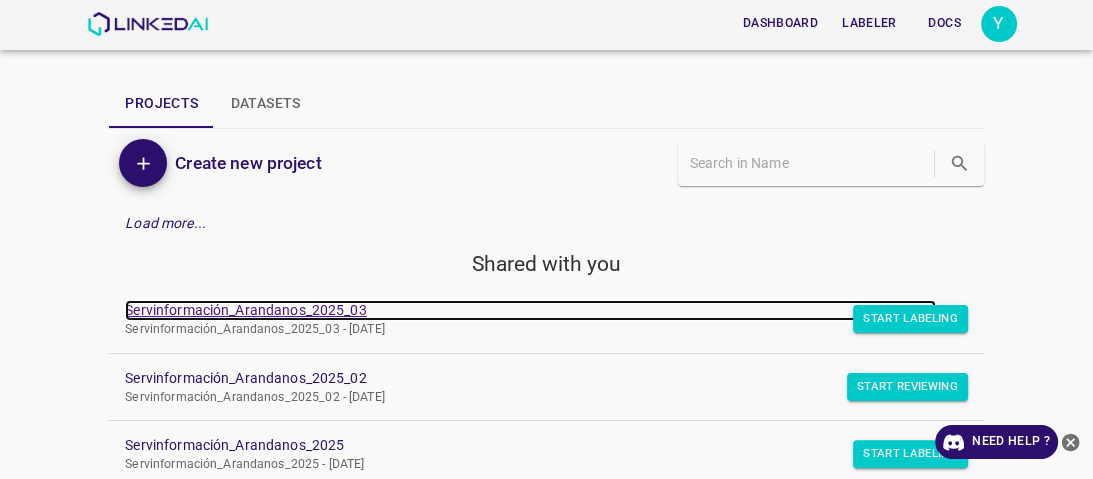 click on "Servinformación_Arandanos_2025_03" at bounding box center [530, 310] 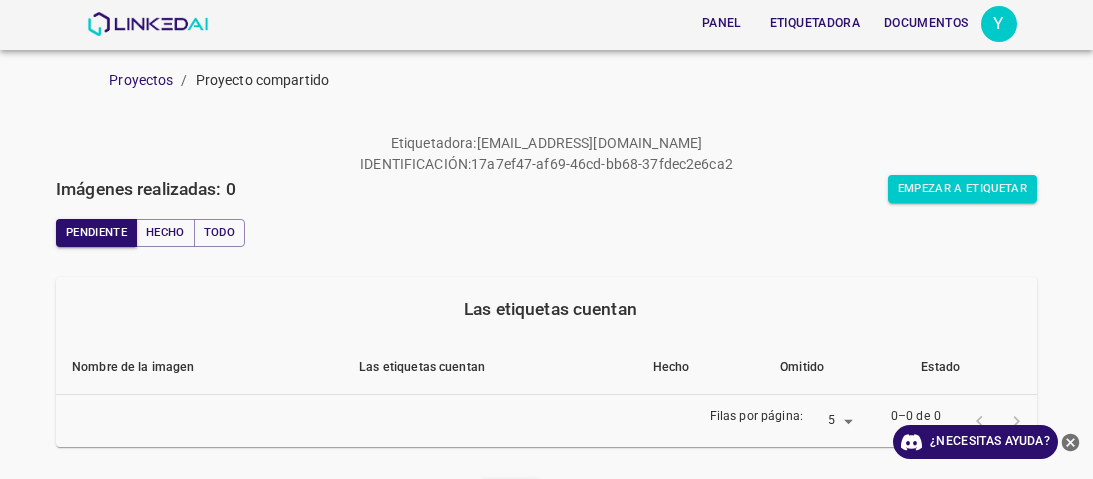 scroll, scrollTop: 0, scrollLeft: 0, axis: both 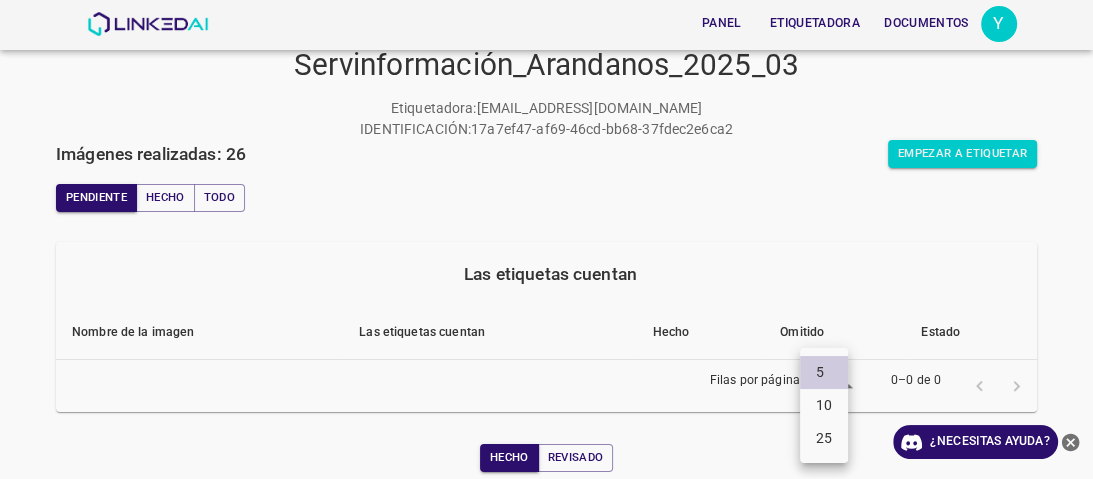 click on "Panel Etiquetadora Documentos Y Proyectos / Proyecto compartido Servinformación_Arandanos_2025_03 Etiquetadora  :  yeisyjaimes2019@gmail.com IDENTIFICACIÓN  :  17a7ef47-af69-46cd-bb68-37fdec2e6ca2 Imágenes realizadas: 26 Empezar a etiquetar Pendiente Hecho Todo Las etiquetas cuentan Nombre de la imagen Las etiquetas cuentan Hecho Omitido Estado Filas por página: 5 5 0–0 de 0 Hecho Revisado Semana Mes Todo ¿Necesitas ayuda? Panel Etiquetadora Documentos Texto original Valora esta traducción Tu opinión servirá para ayudar a mejorar el Traductor de Google Cuenta Modo oscuro Cerrar sesión versión 4.3.6 5 10 25" at bounding box center [546, 239] 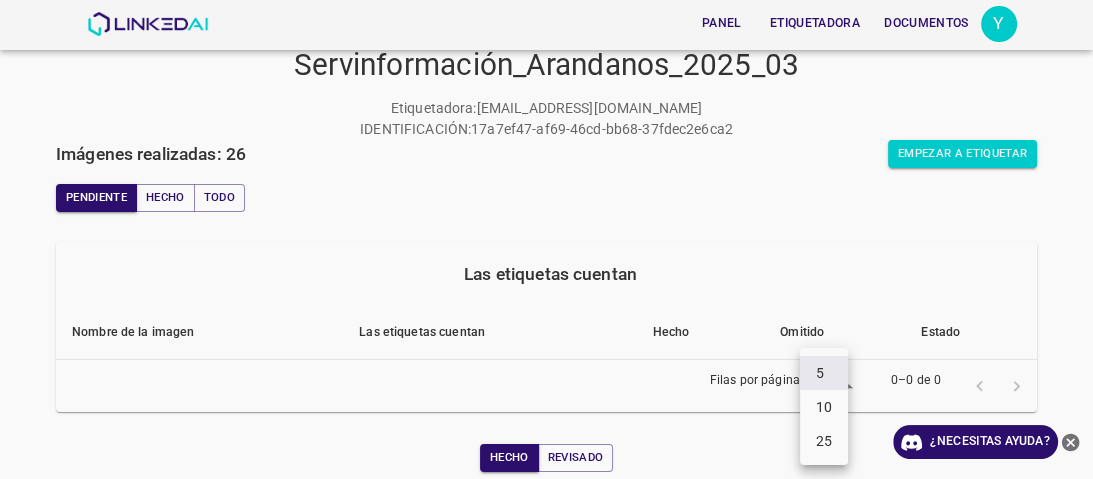 click at bounding box center [546, 239] 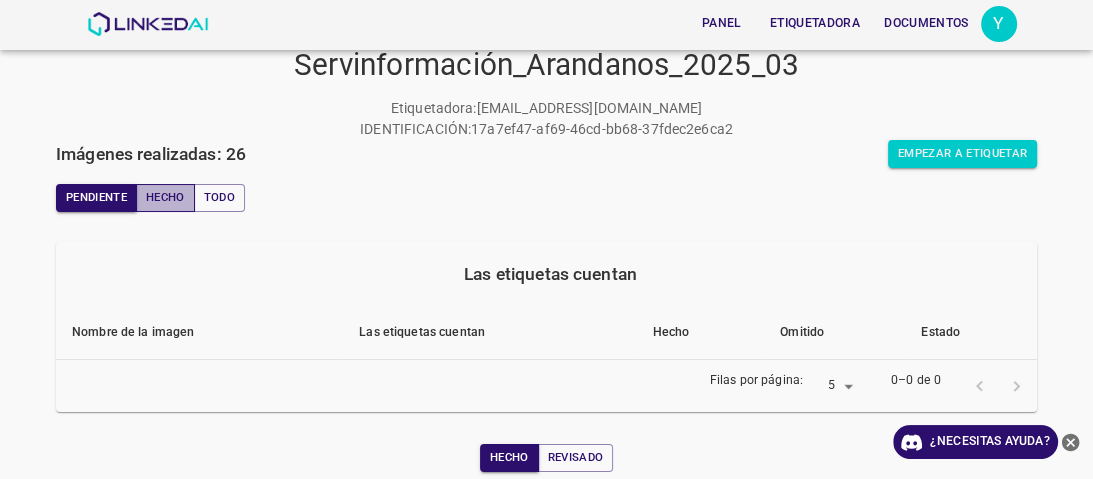 click on "Hecho" at bounding box center [165, 197] 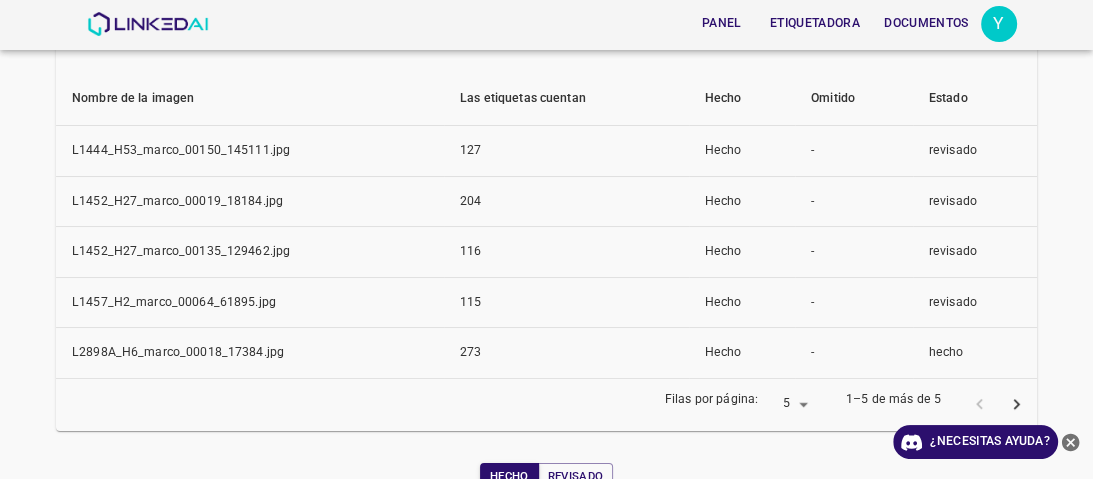 scroll, scrollTop: 312, scrollLeft: 0, axis: vertical 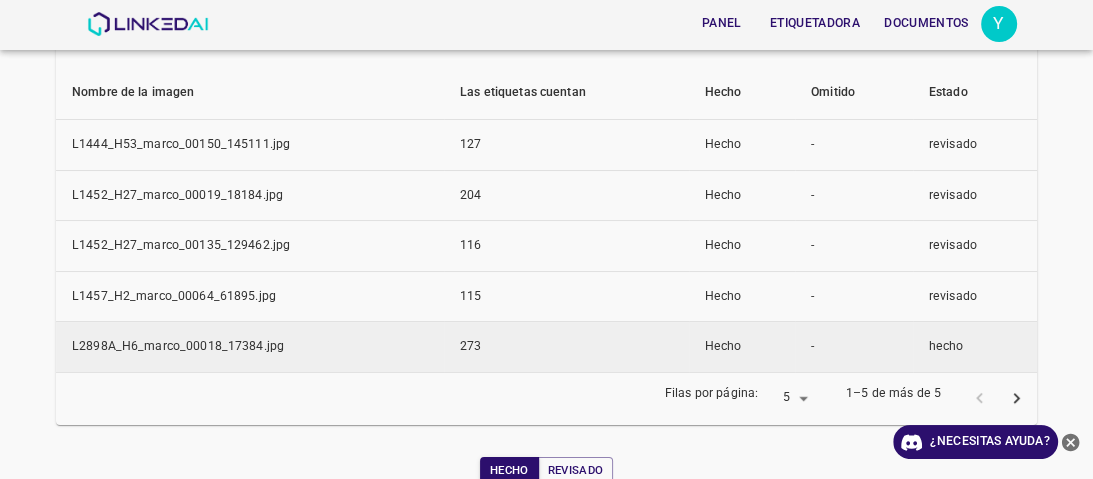 click on "L2898A_H6_marco_00018_17384.jpg" at bounding box center [178, 346] 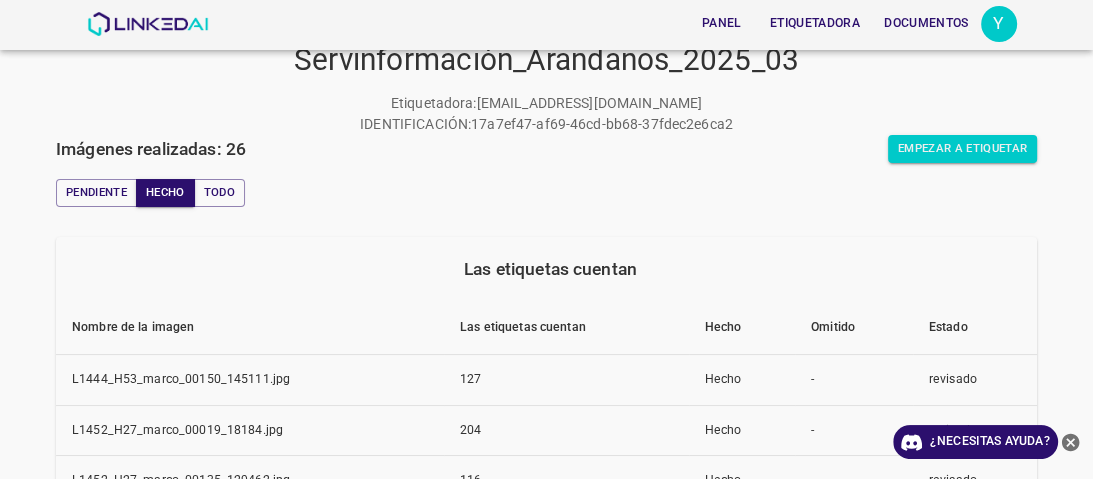 scroll, scrollTop: 0, scrollLeft: 0, axis: both 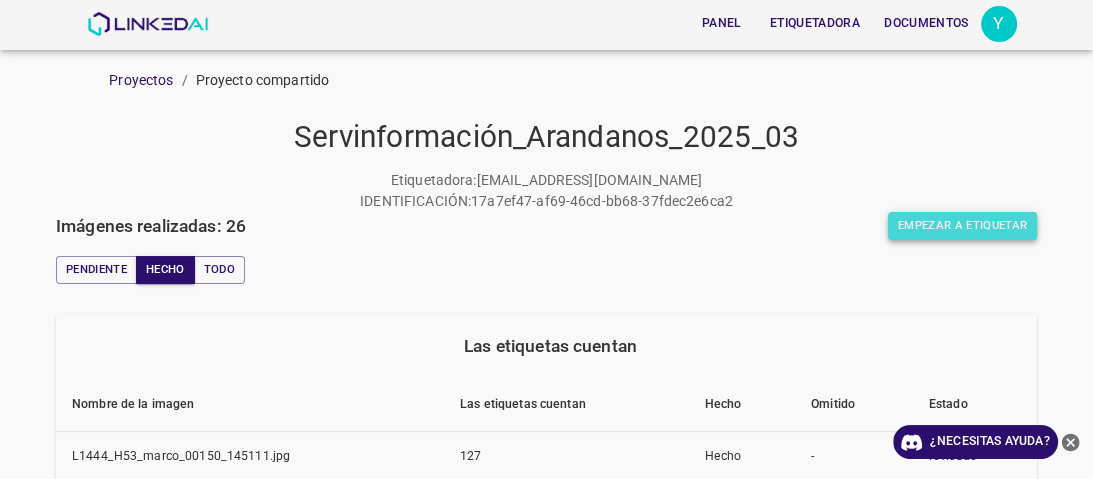 click on "Empezar a etiquetar" at bounding box center [962, 225] 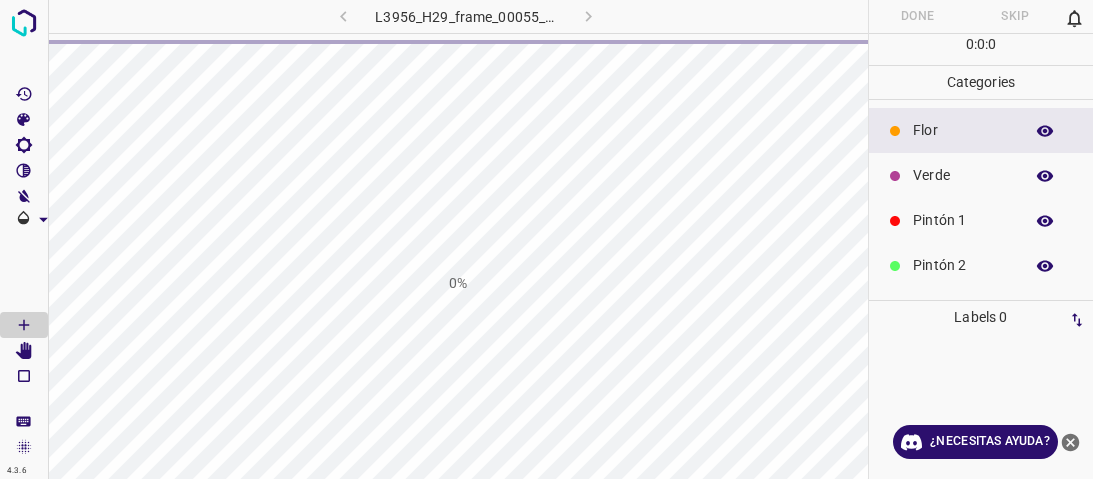 scroll, scrollTop: 0, scrollLeft: 0, axis: both 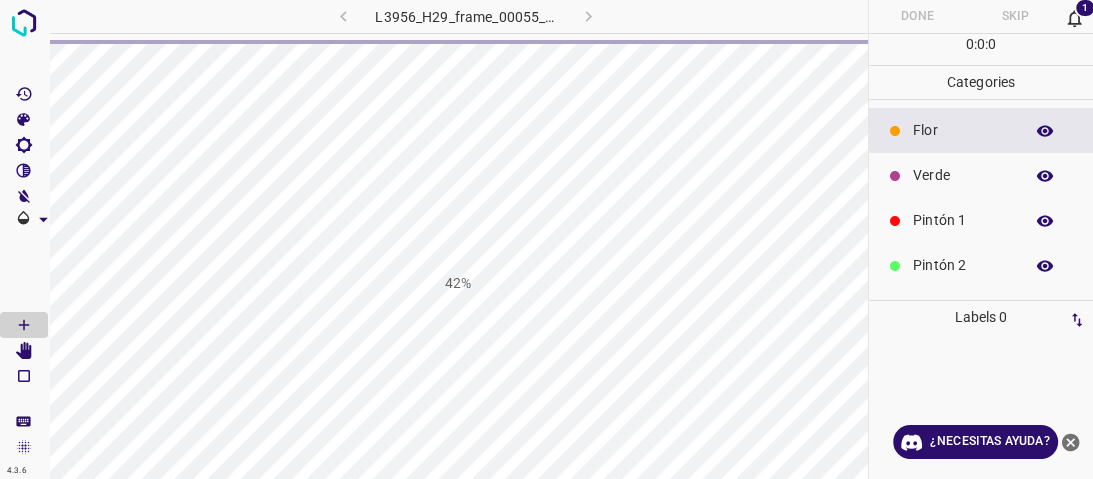 click 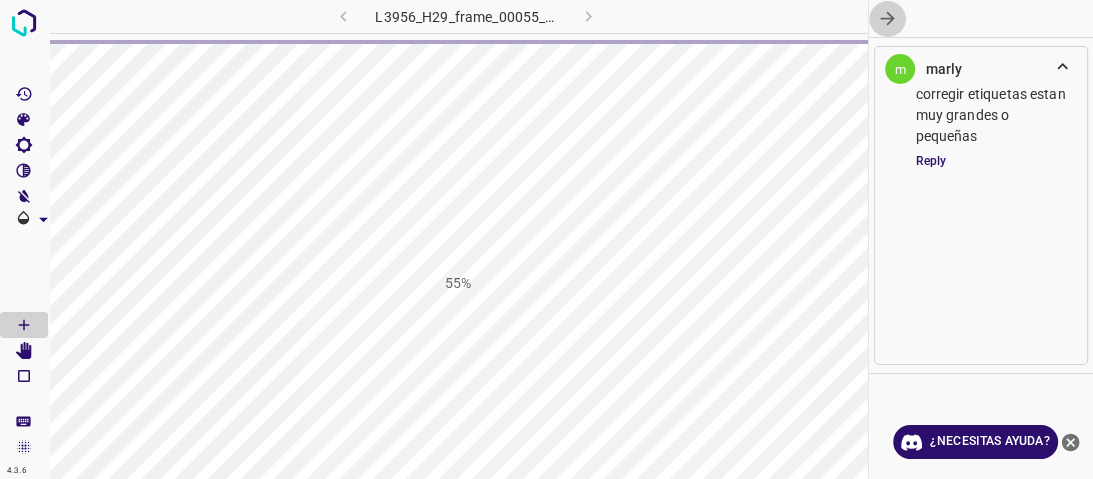 click 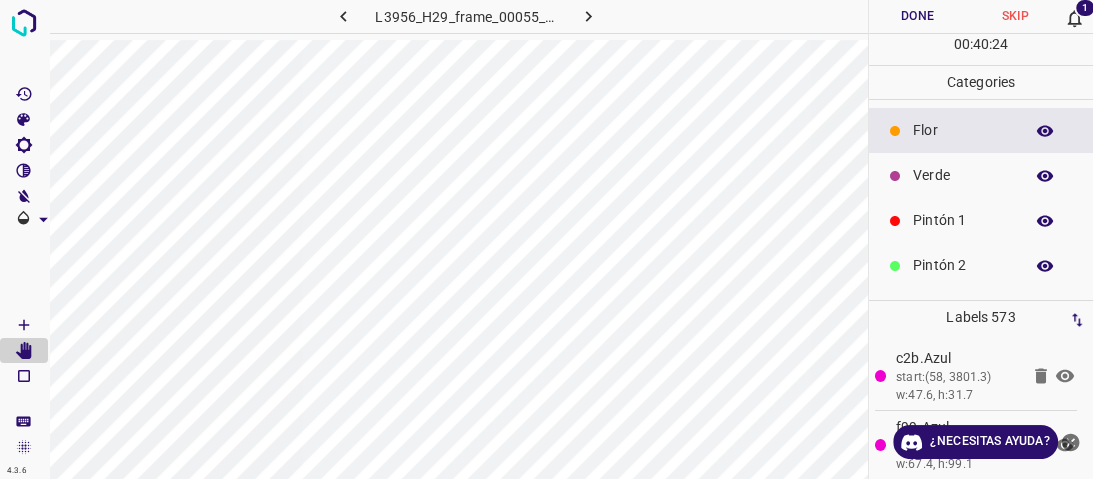 scroll, scrollTop: 0, scrollLeft: 2, axis: horizontal 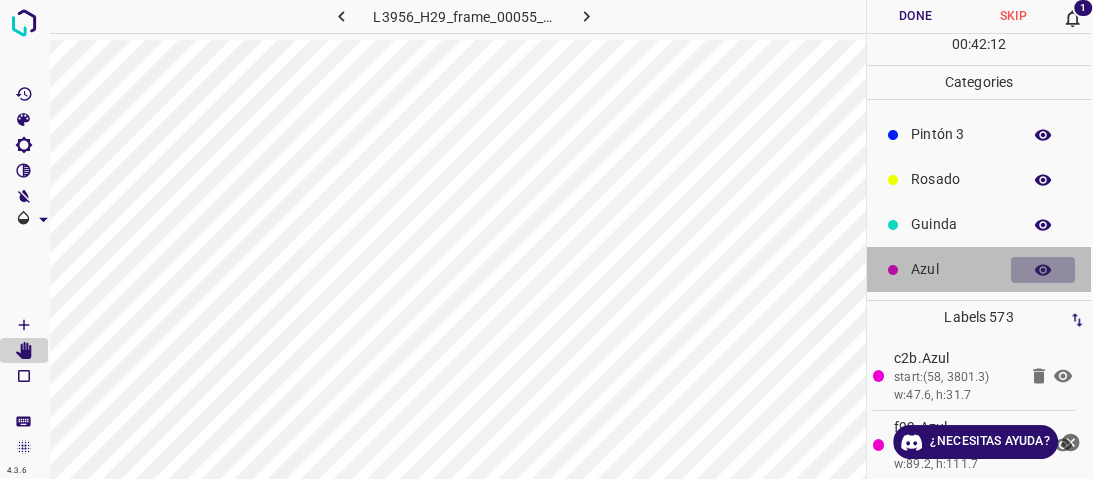 click 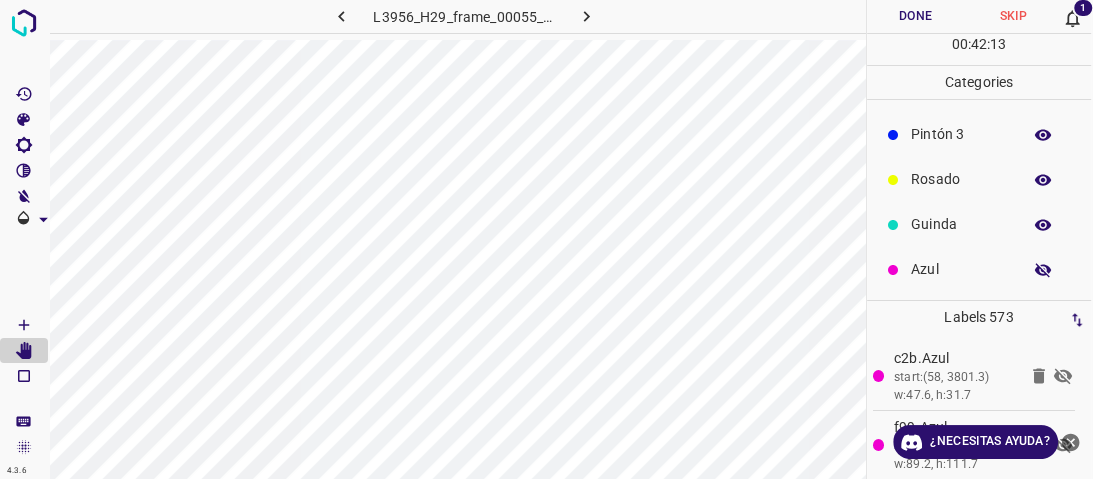 click 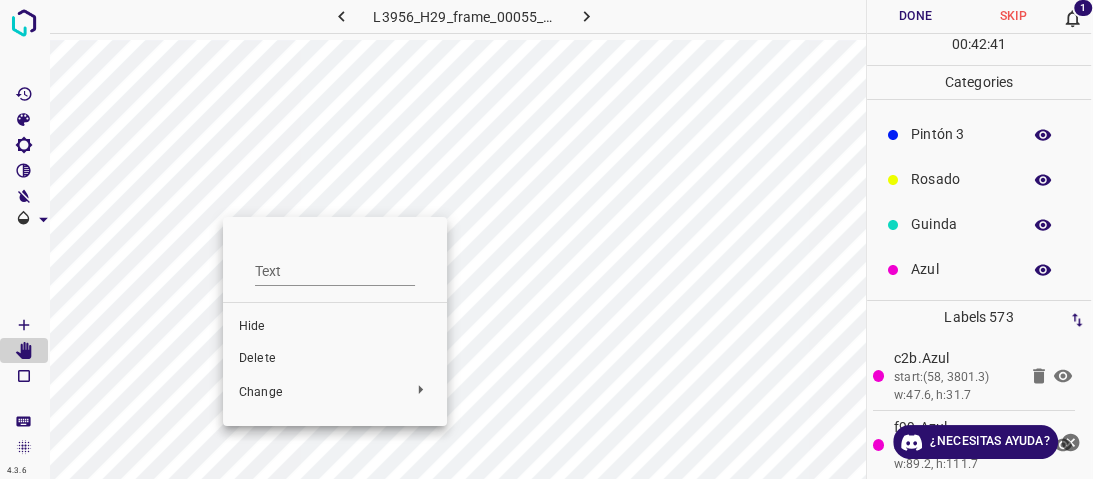 click on "Delete" at bounding box center (335, 359) 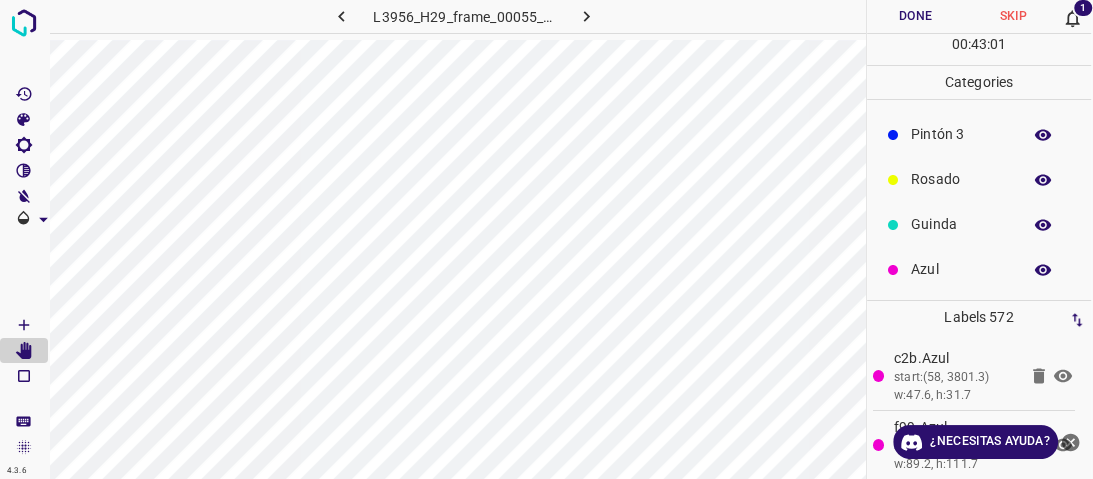 scroll, scrollTop: 0, scrollLeft: 0, axis: both 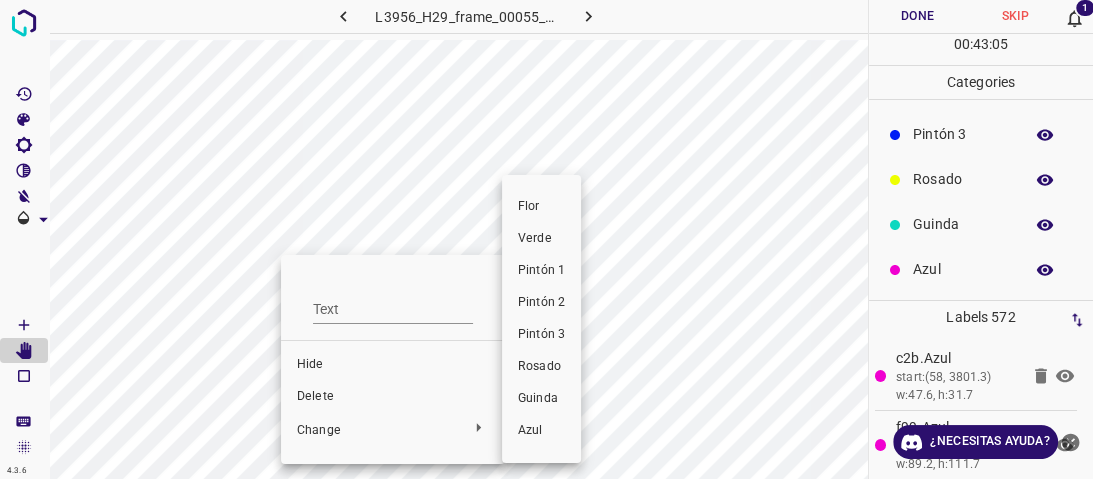 click at bounding box center (546, 239) 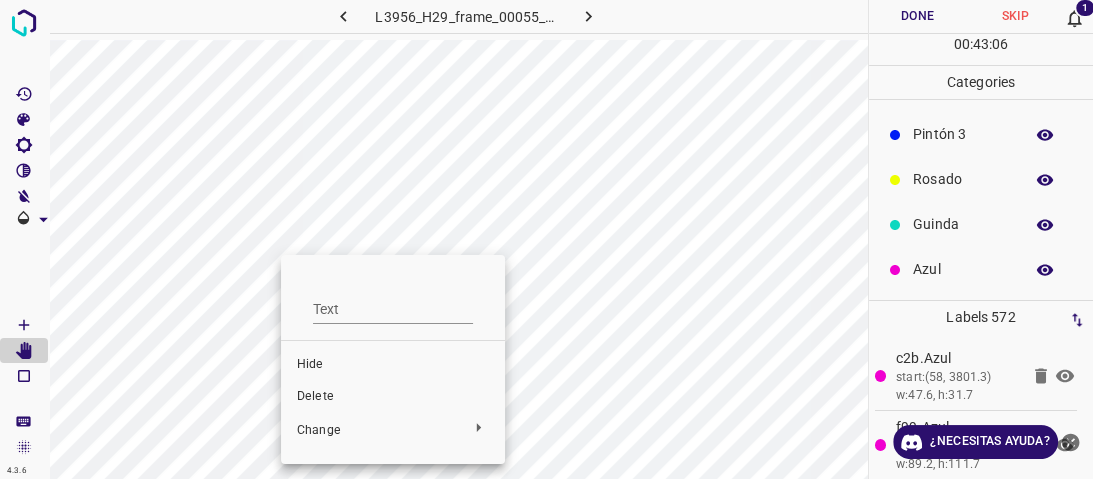 click on "Delete" at bounding box center [393, 397] 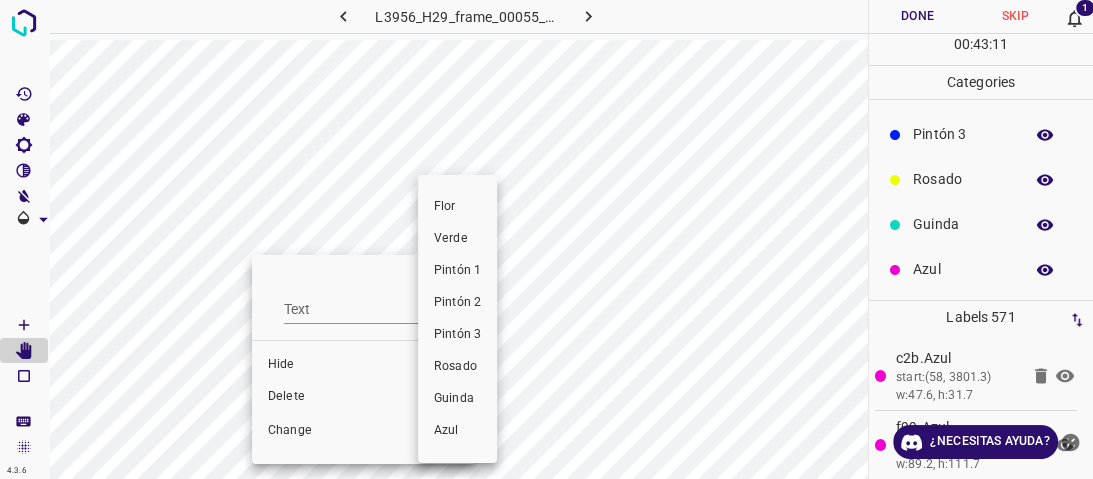 click at bounding box center (546, 239) 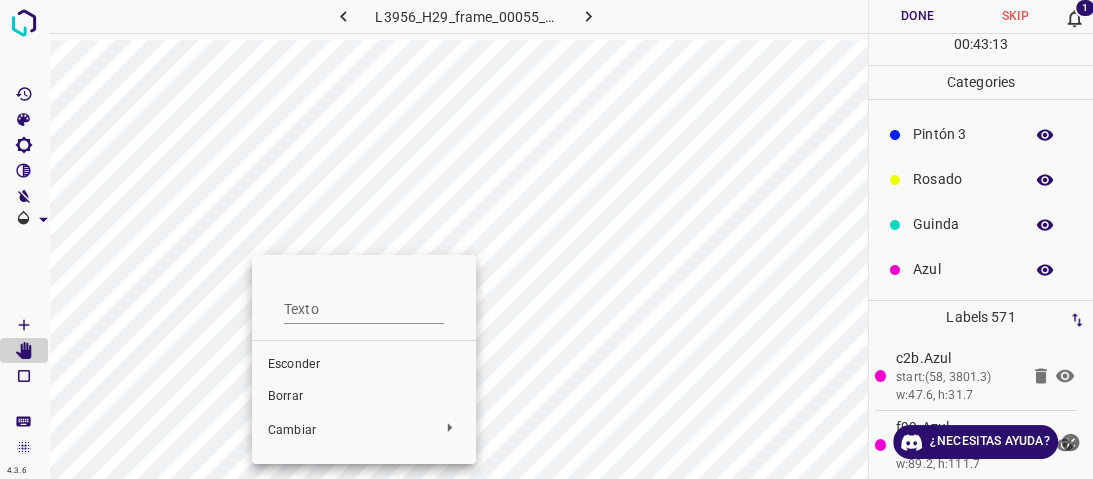 click on "Flor Verde Pintón 1 Pintón 2 Pintón 3 Rosado Guinda Azul" at bounding box center [546, 239] 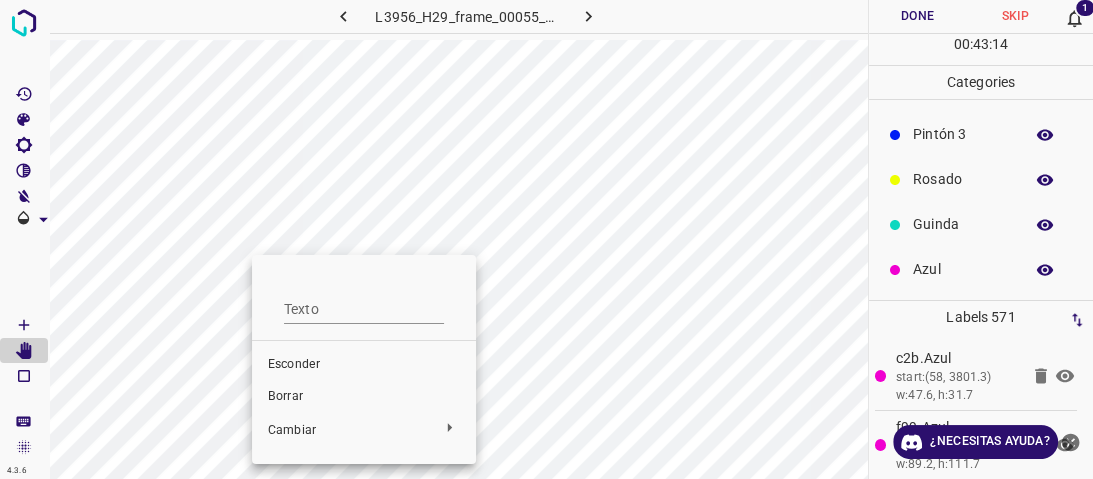click on "Borrar" at bounding box center [285, 396] 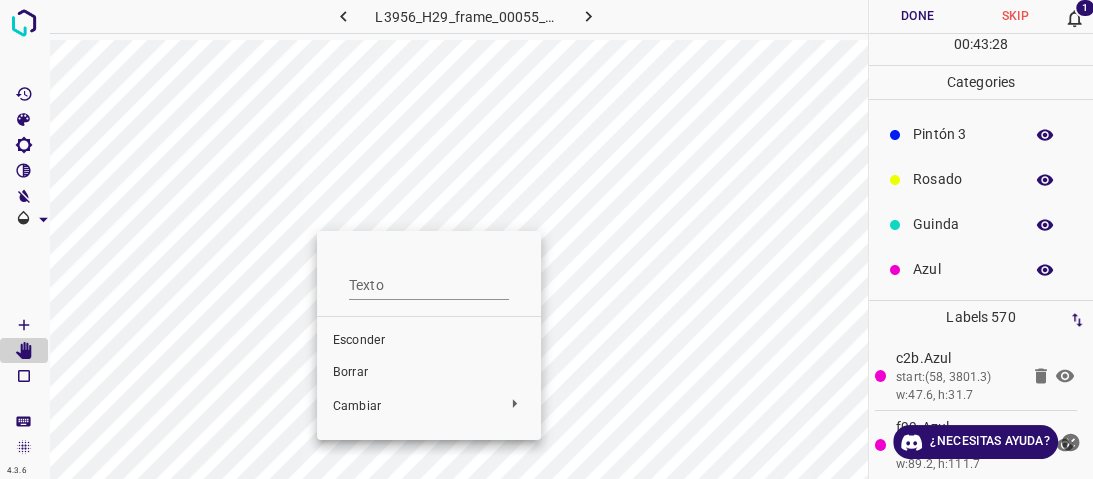 click on "Borrar" at bounding box center (350, 372) 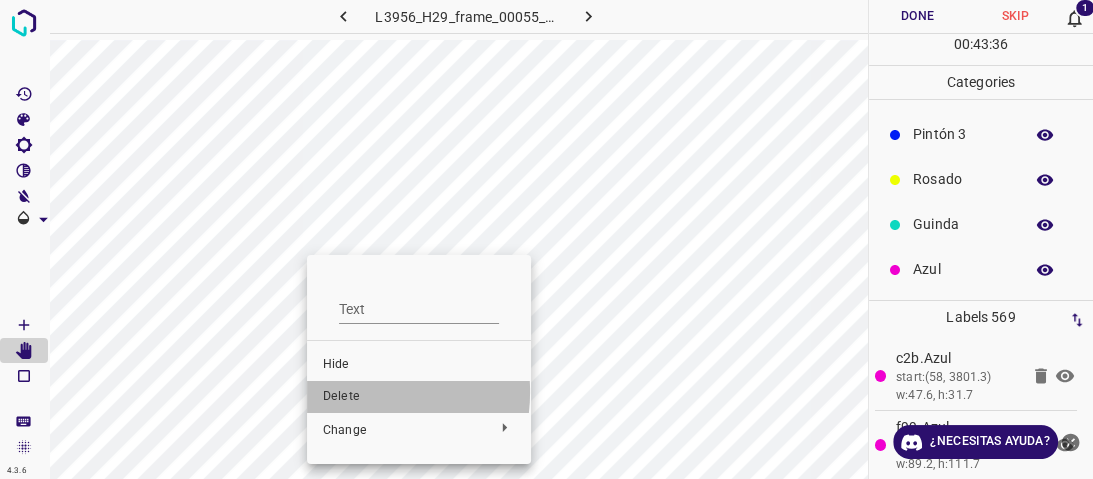 click on "Delete" at bounding box center (419, 397) 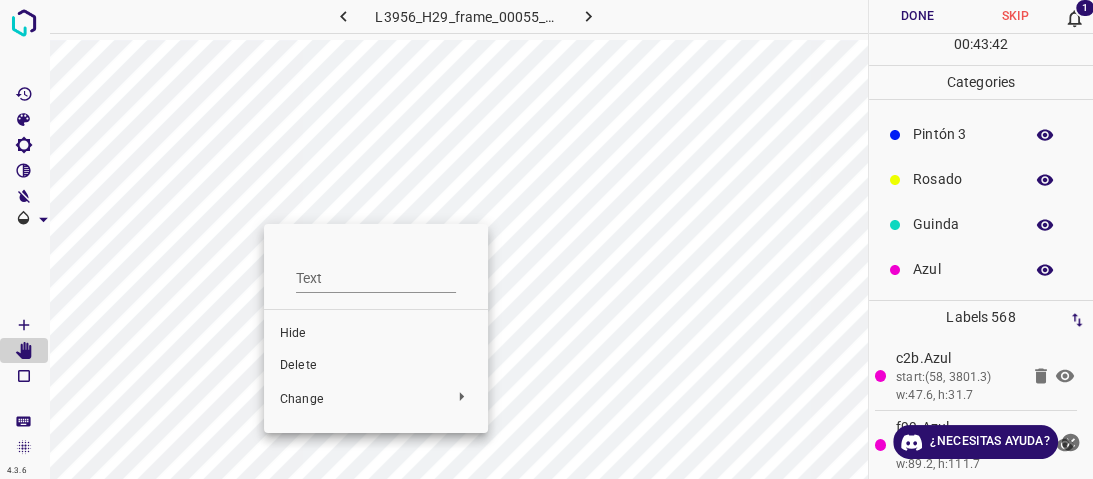 click on "Delete" at bounding box center (376, 366) 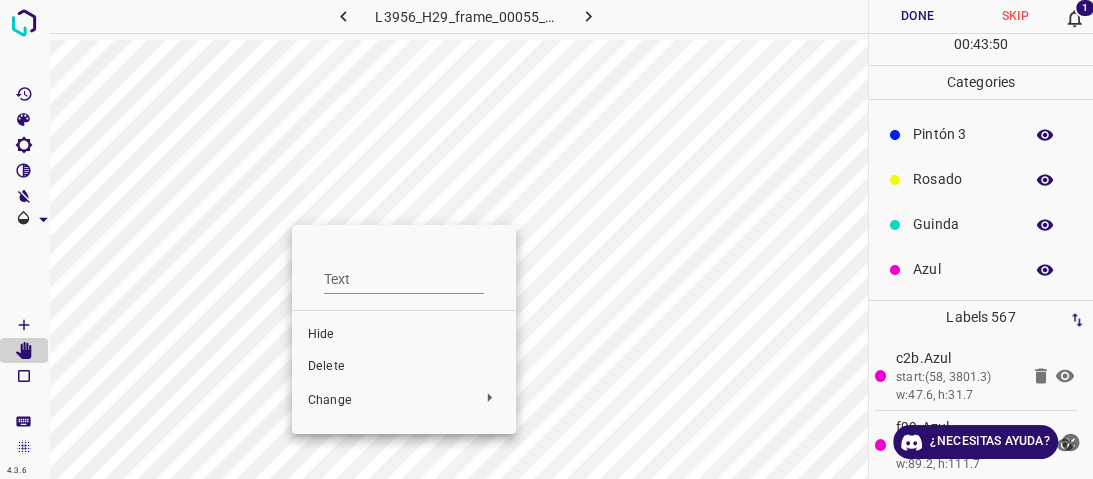 click on "Delete" at bounding box center (404, 367) 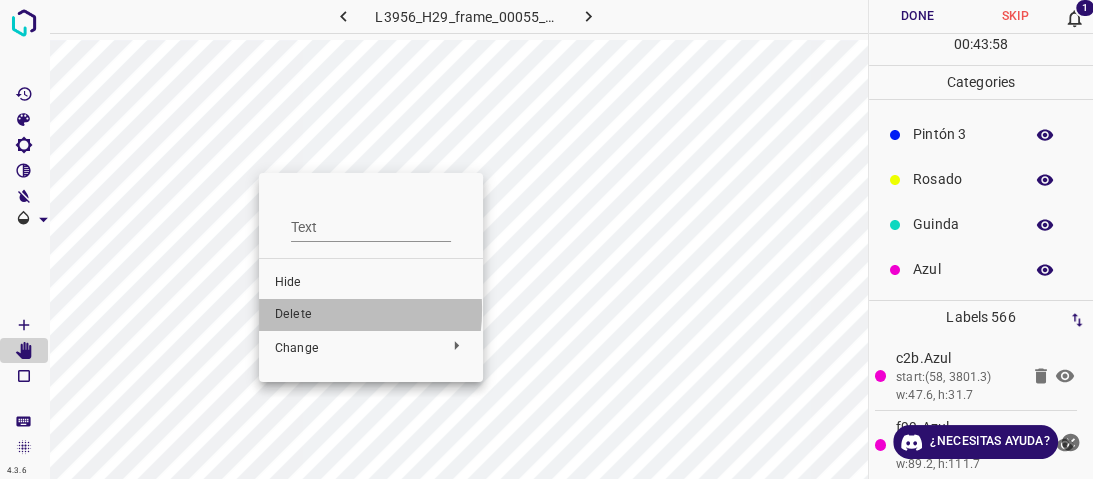 drag, startPoint x: 304, startPoint y: 309, endPoint x: 290, endPoint y: 297, distance: 18.439089 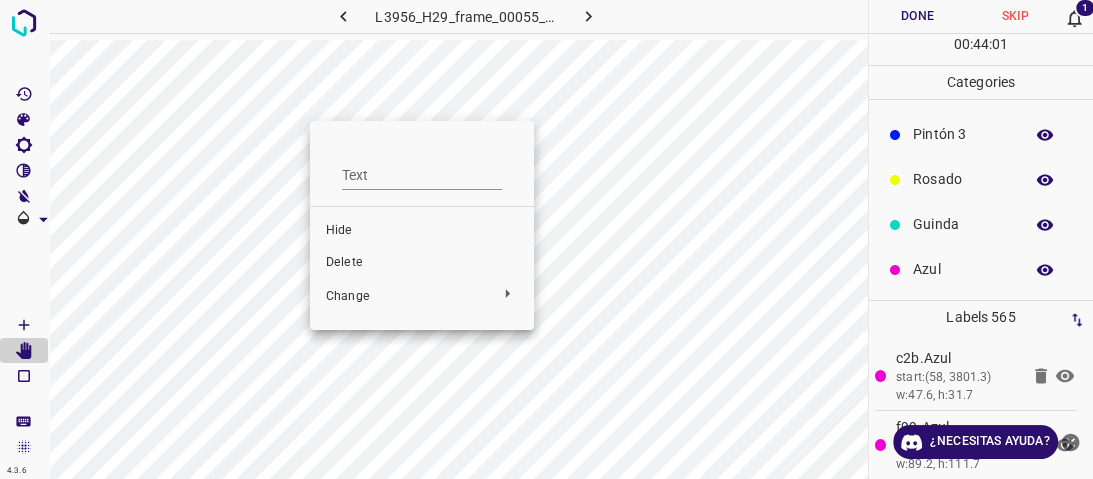 click on "Delete" at bounding box center (422, 263) 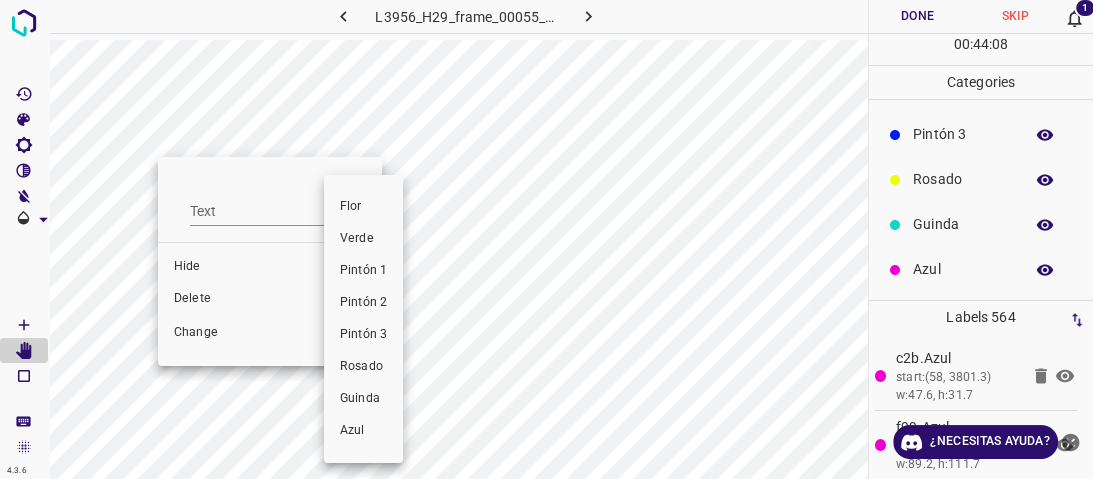 click at bounding box center [546, 239] 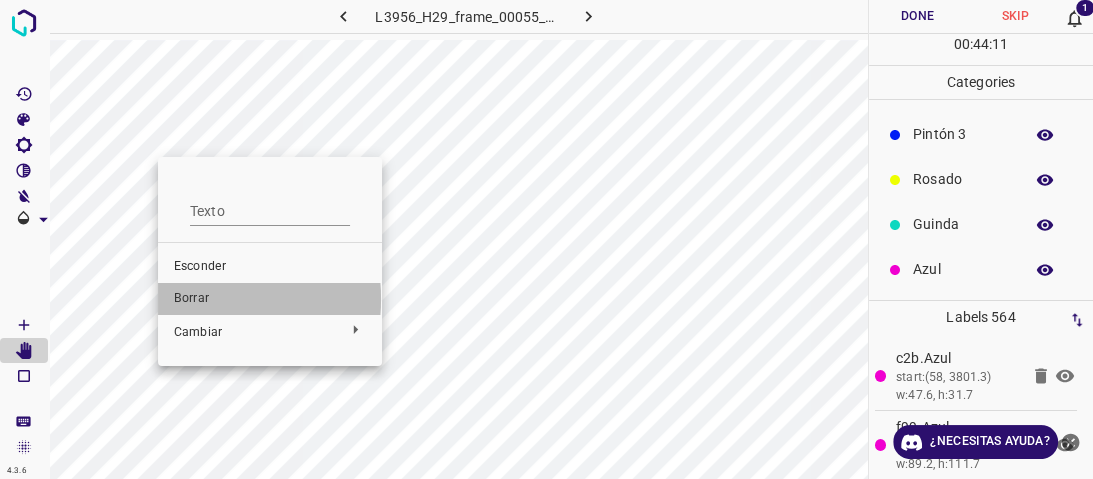 click on "Borrar" at bounding box center (191, 298) 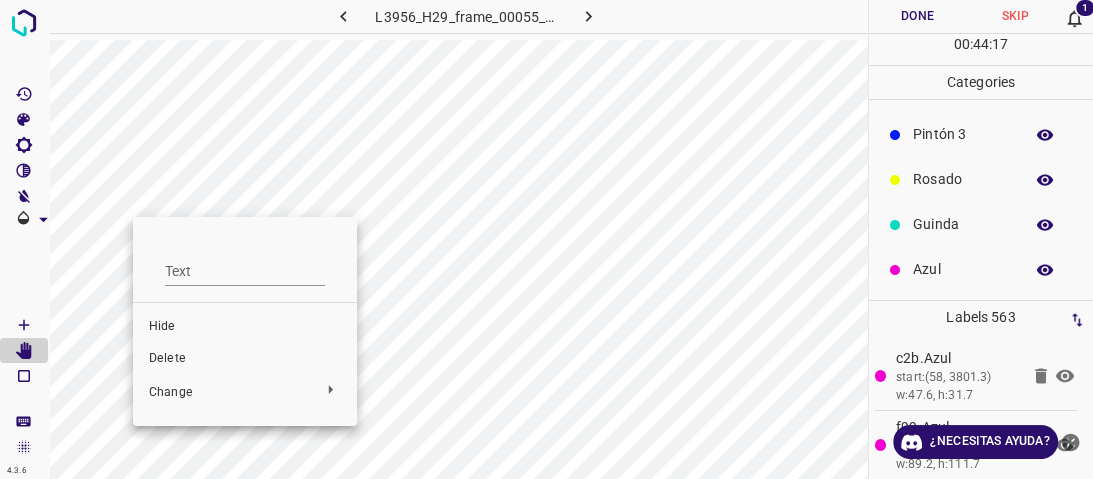 click on "Delete" at bounding box center (245, 359) 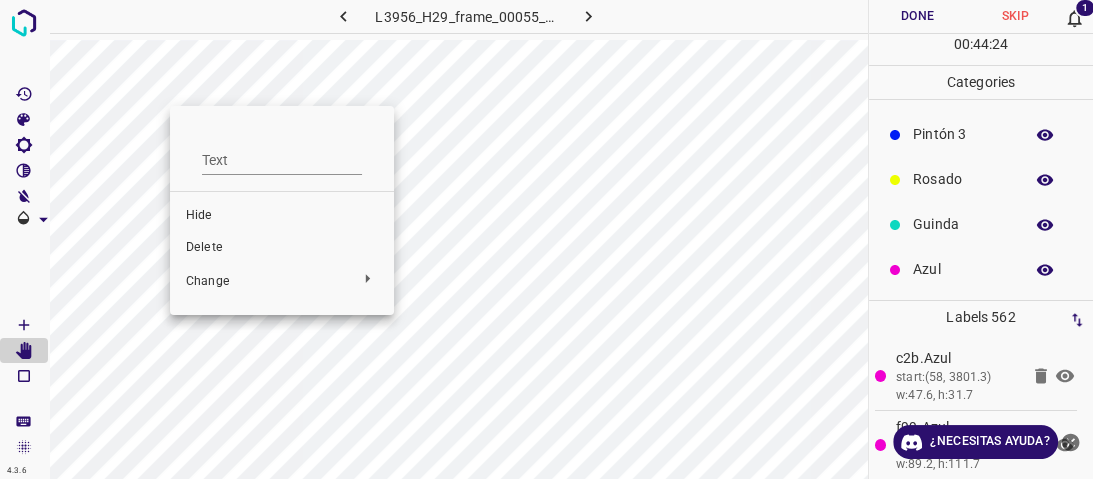 click on "Delete" at bounding box center (282, 248) 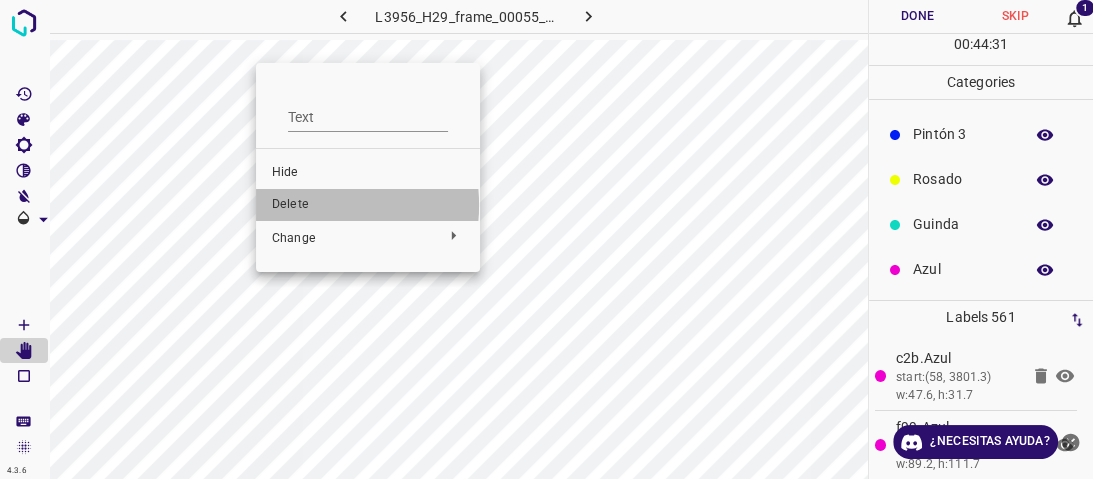 click on "Delete" at bounding box center [368, 205] 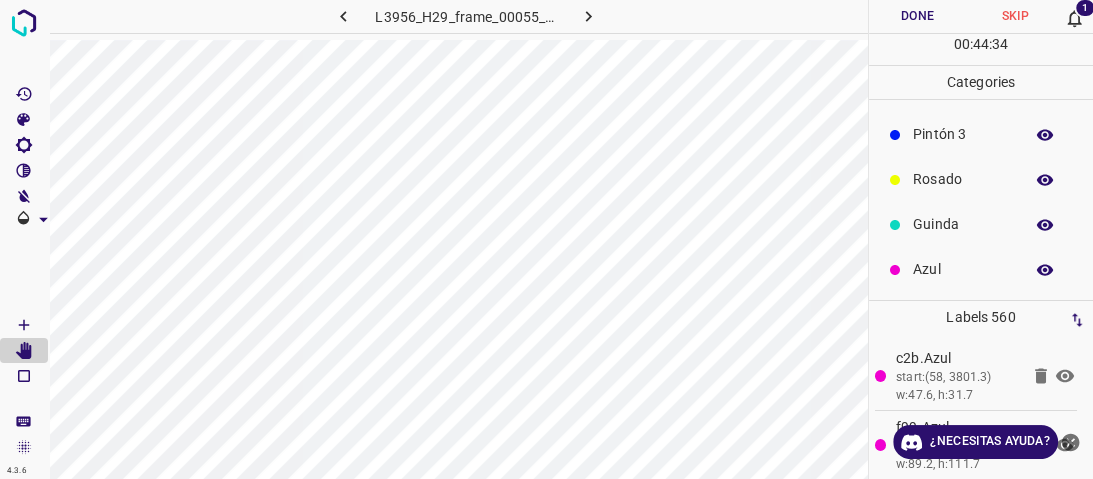 scroll, scrollTop: 0, scrollLeft: 0, axis: both 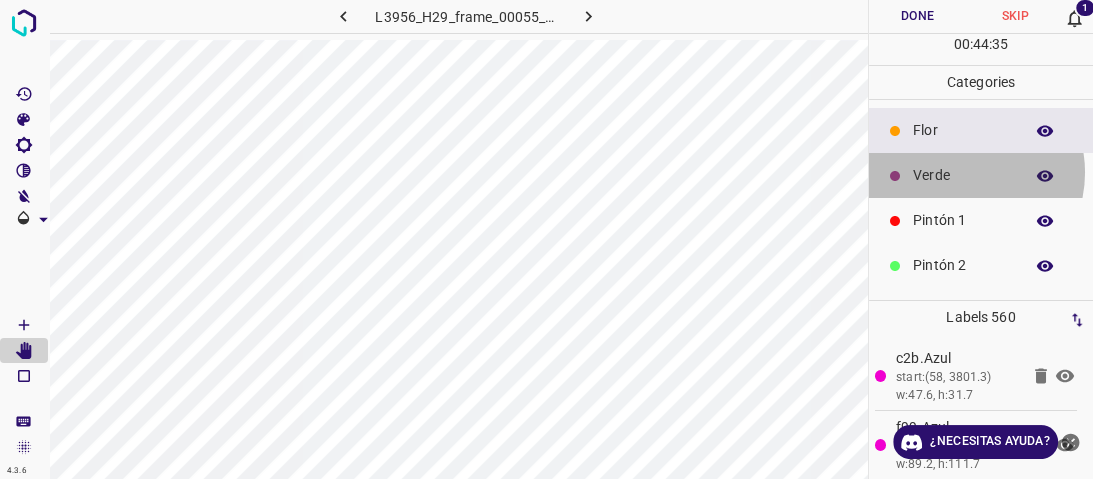 click on "Verde" at bounding box center (963, 175) 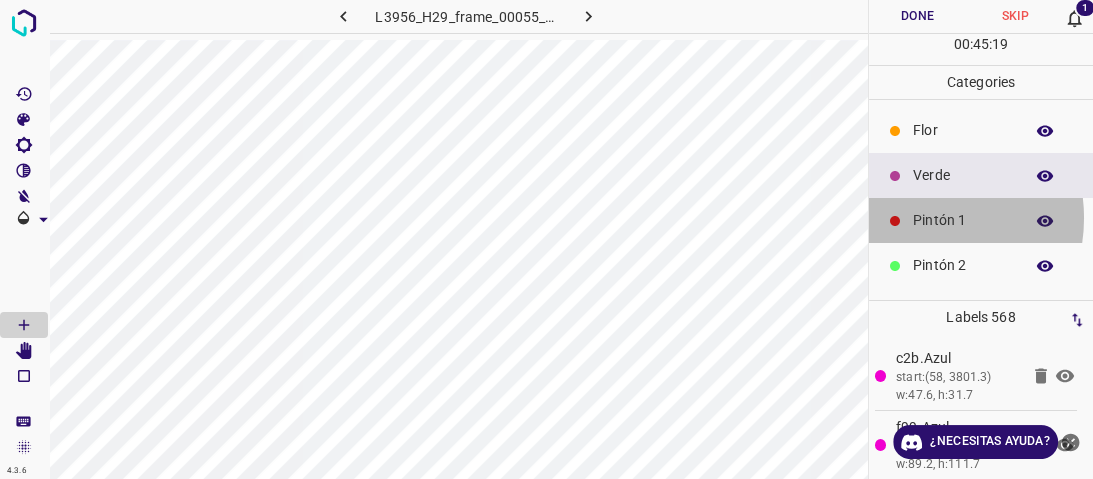 click on "Pintón 1" at bounding box center [963, 220] 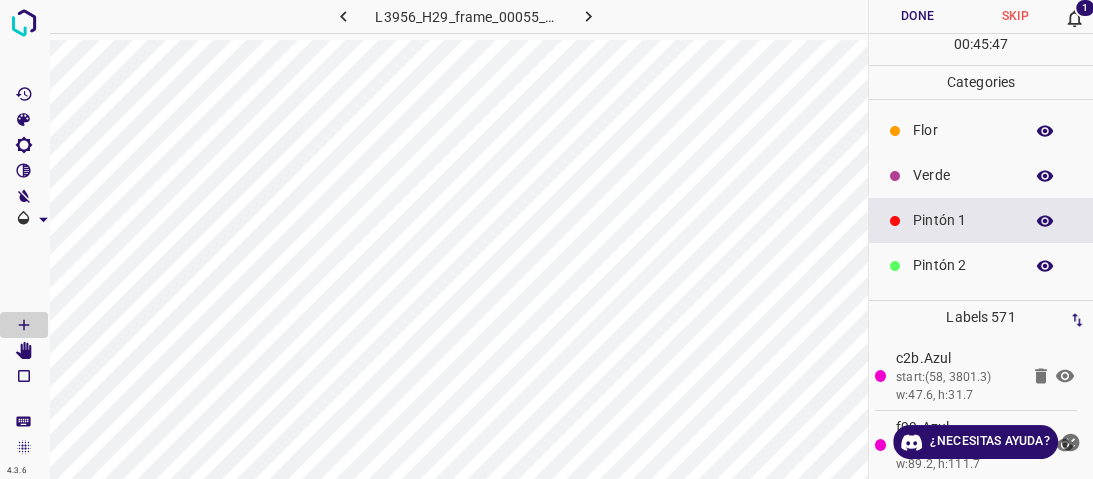 click on "Verde" at bounding box center [963, 175] 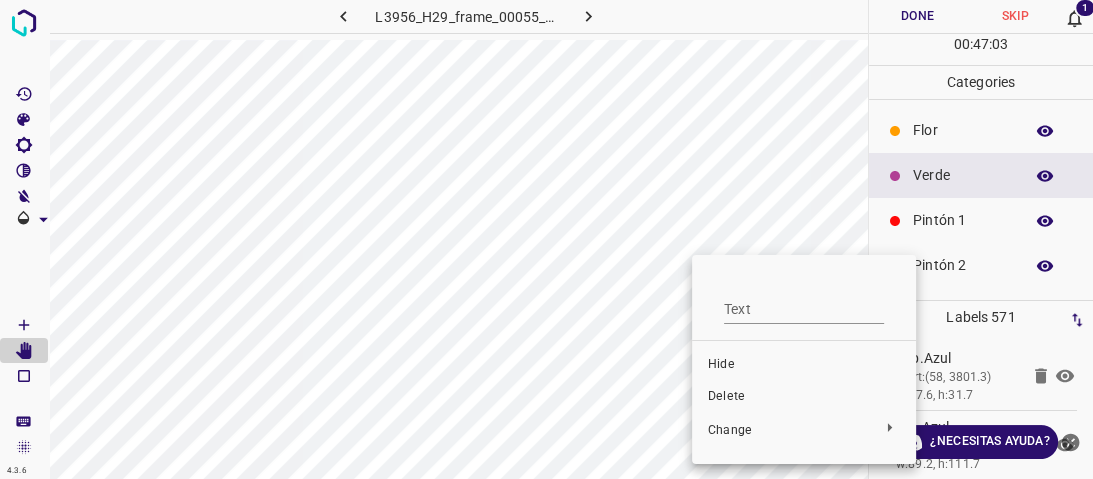 click on "Delete" at bounding box center (804, 397) 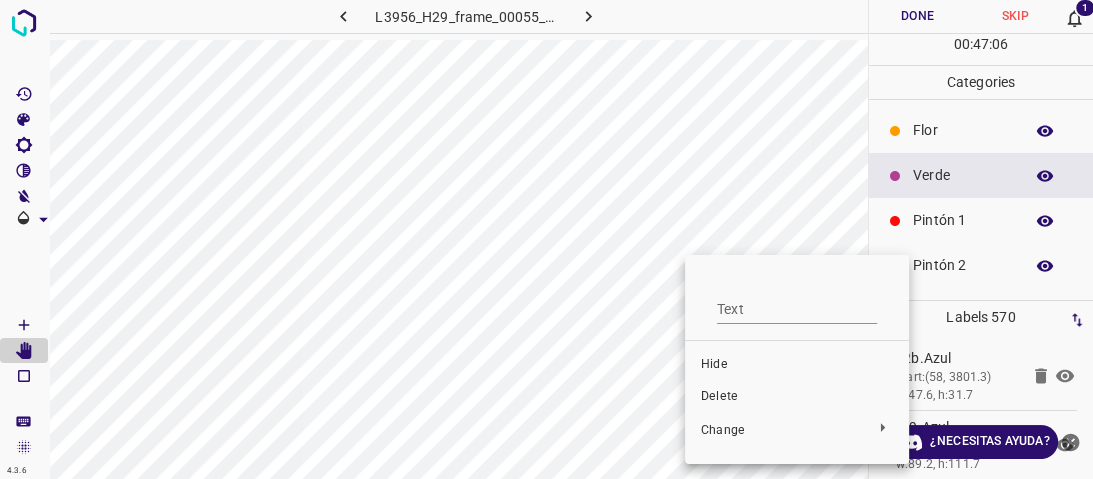 click on "Delete" at bounding box center [797, 397] 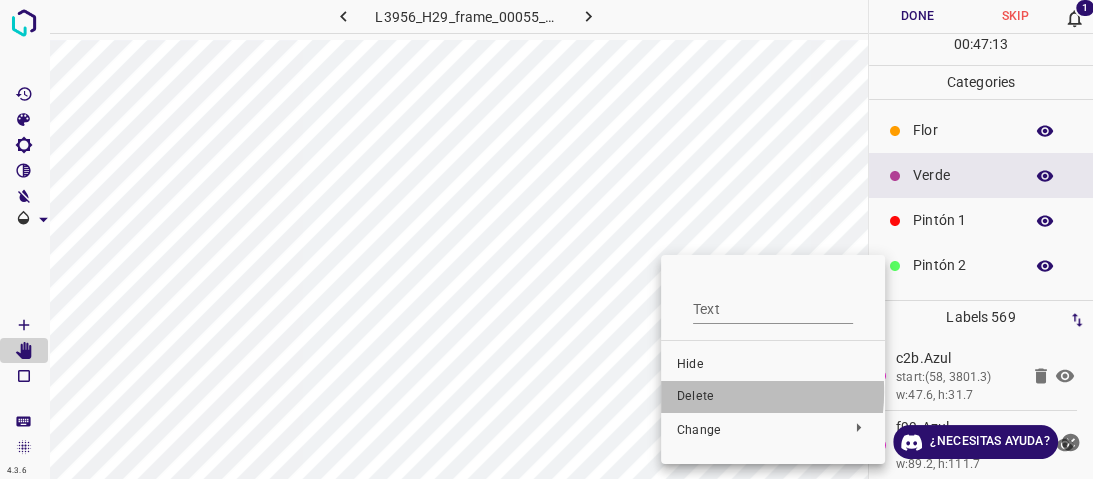 click on "Delete" at bounding box center (773, 397) 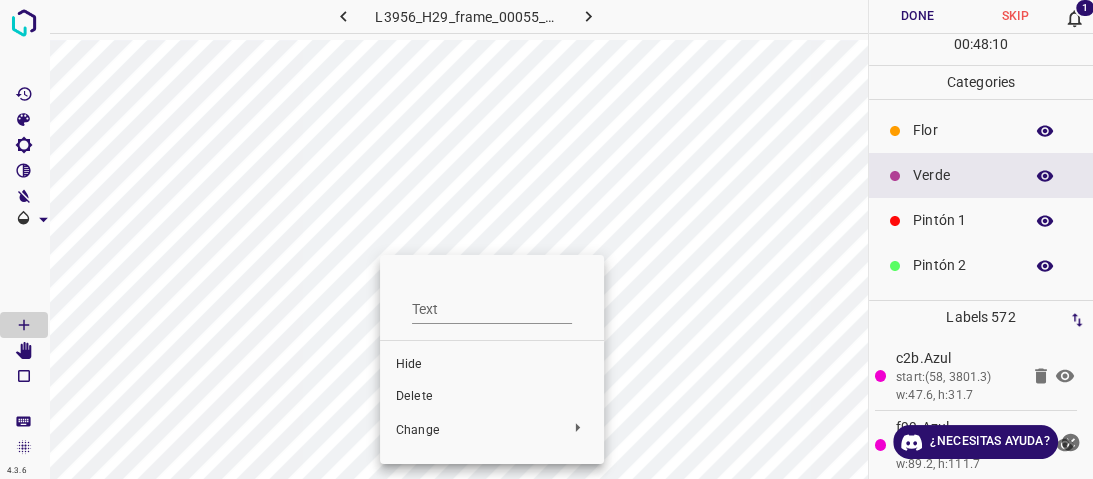click on "Delete" at bounding box center [492, 397] 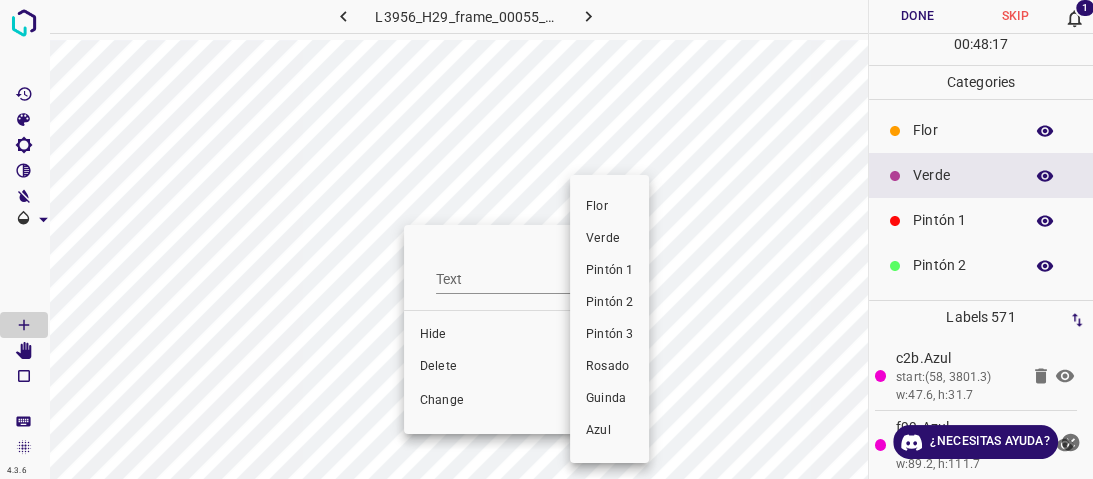 click at bounding box center [546, 239] 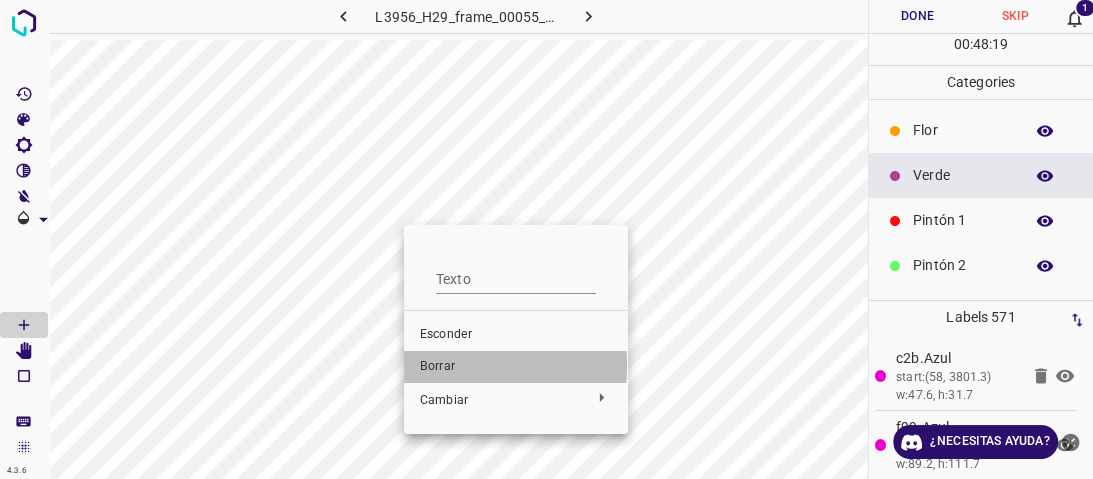 click on "Borrar" at bounding box center [437, 366] 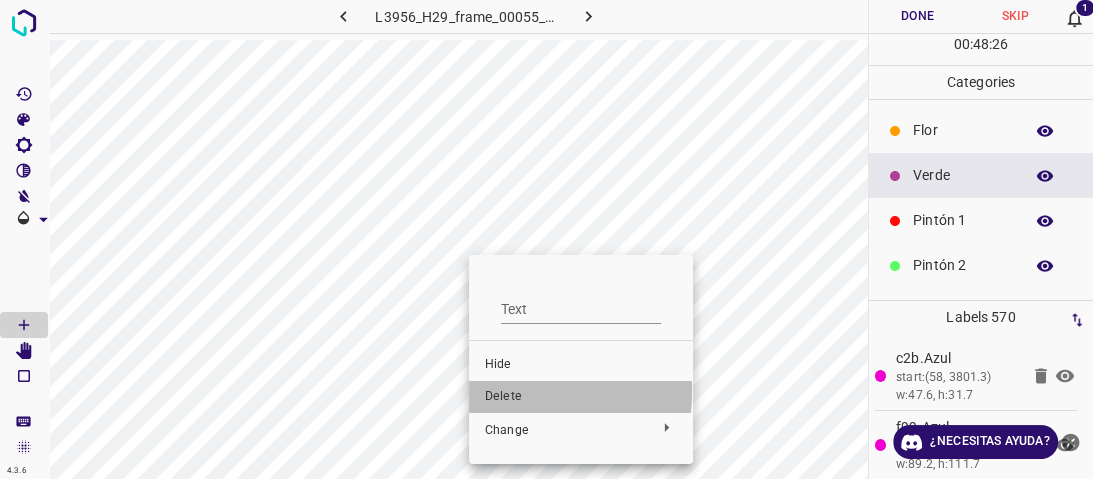 click on "Delete" at bounding box center (581, 397) 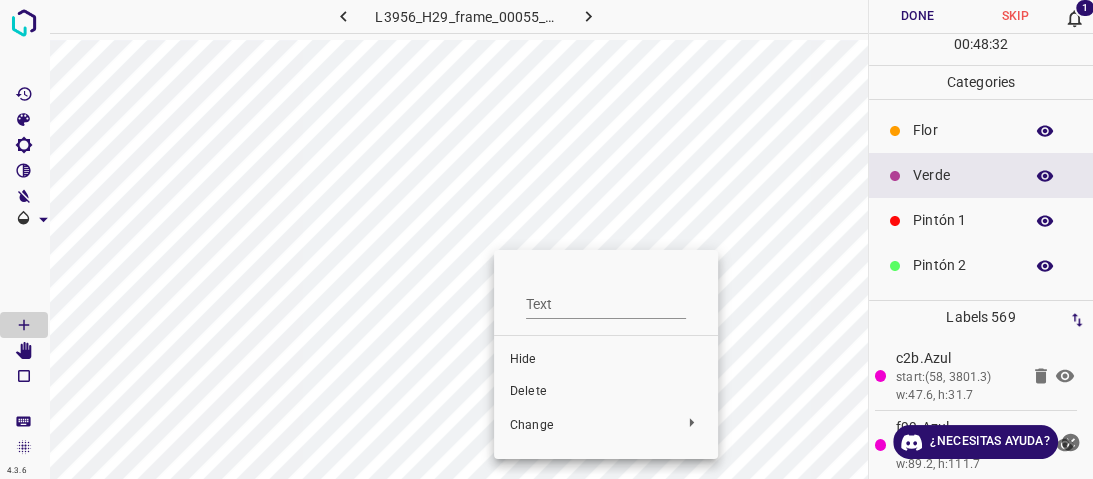 click on "Delete" at bounding box center [606, 392] 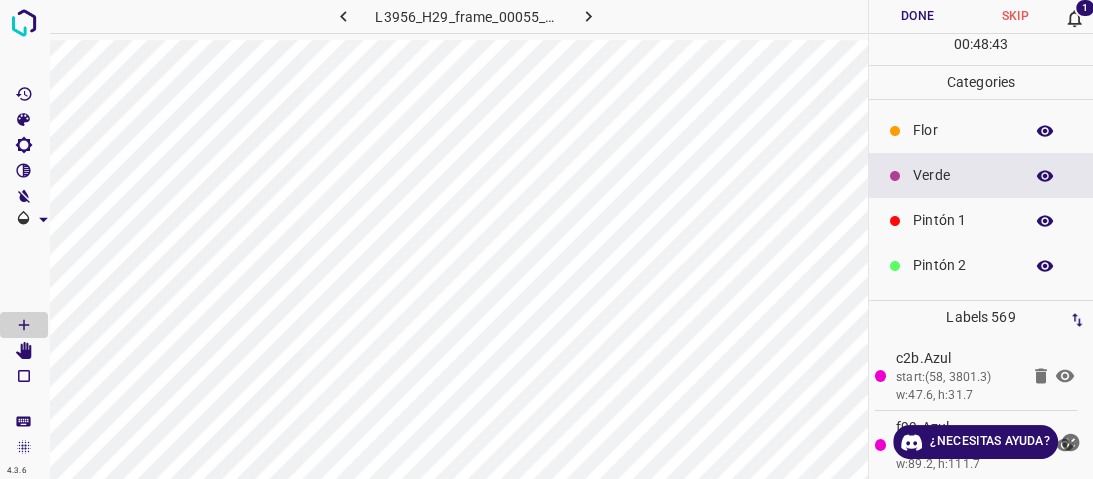 click on "Pintón 1" at bounding box center [981, 220] 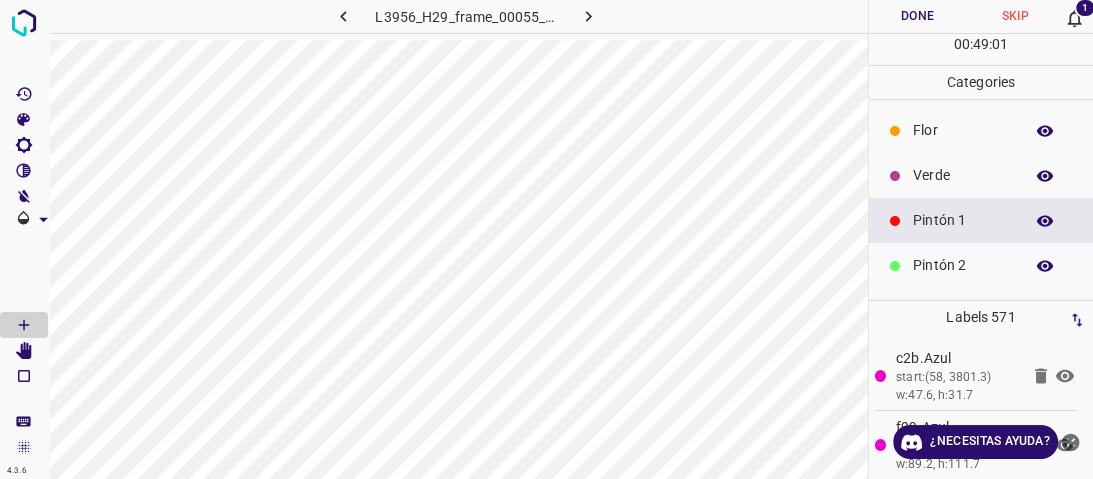 click on "Verde" at bounding box center (963, 175) 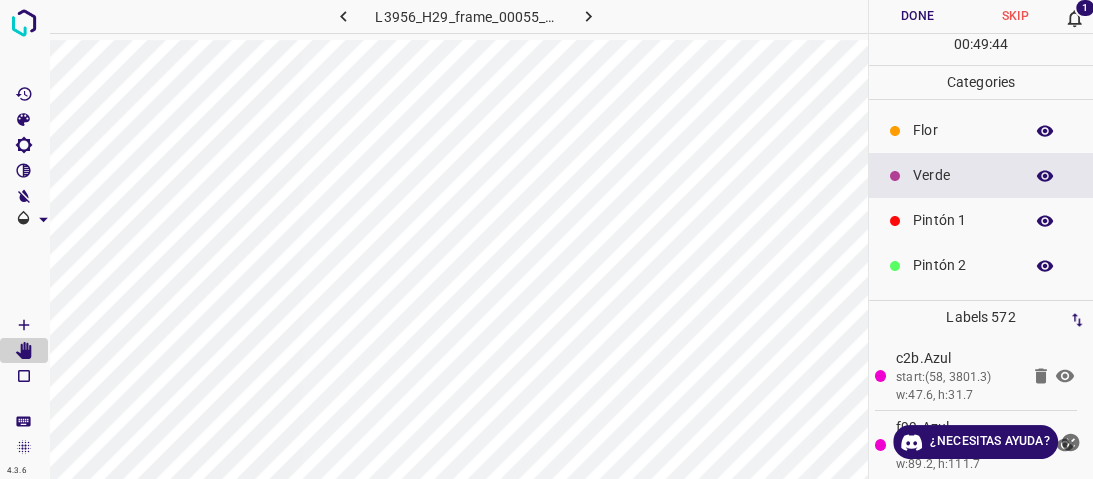 scroll, scrollTop: 176, scrollLeft: 0, axis: vertical 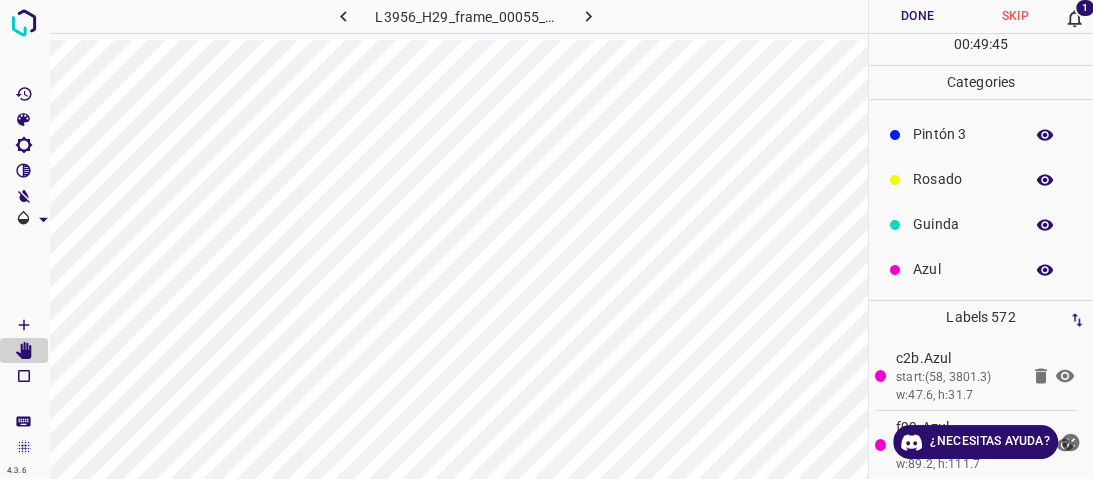 click at bounding box center [1045, 135] 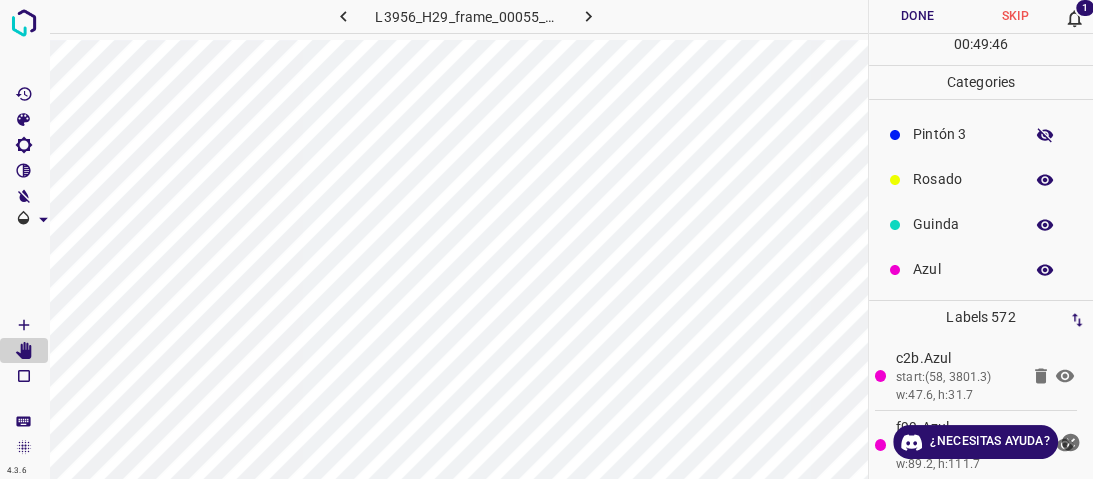 click at bounding box center (1045, 135) 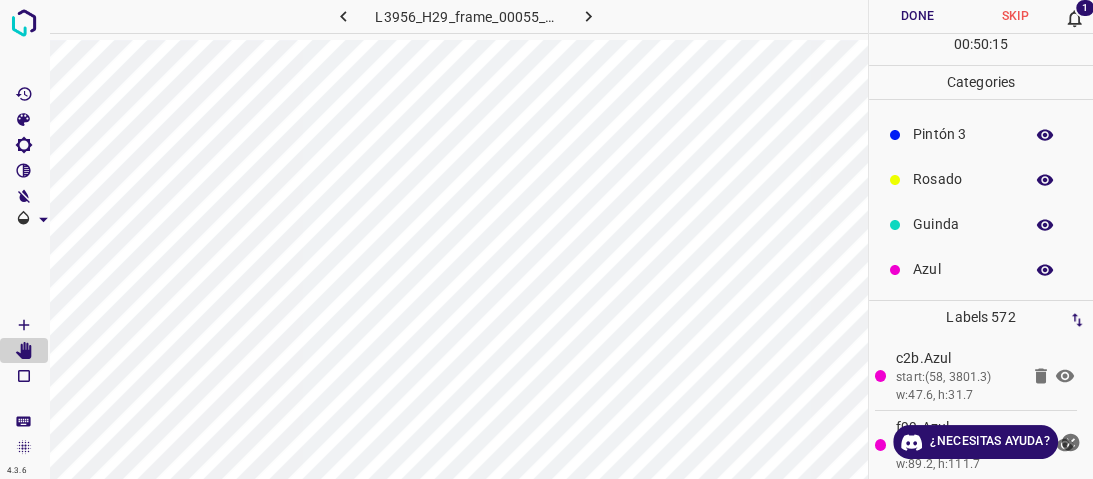 scroll, scrollTop: 0, scrollLeft: 2, axis: horizontal 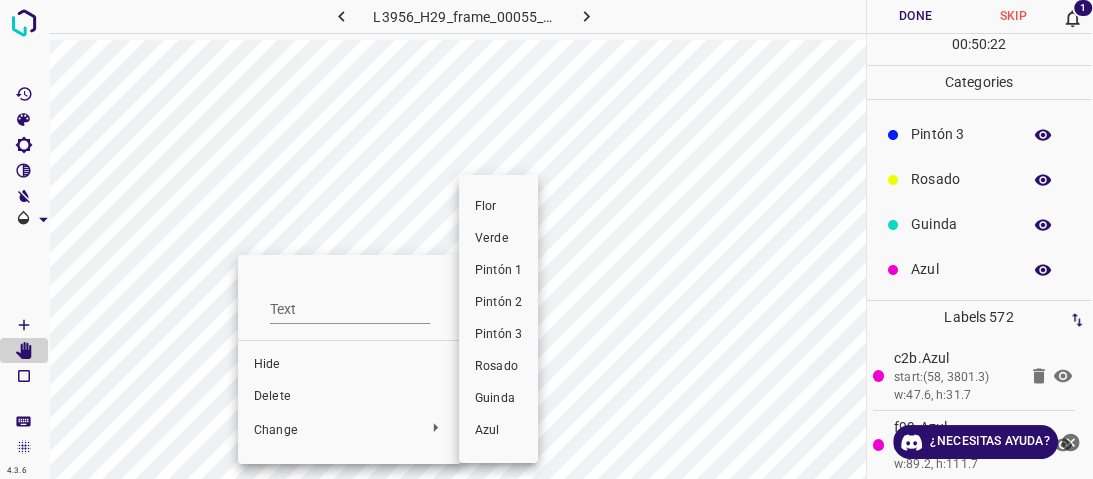 click at bounding box center (546, 239) 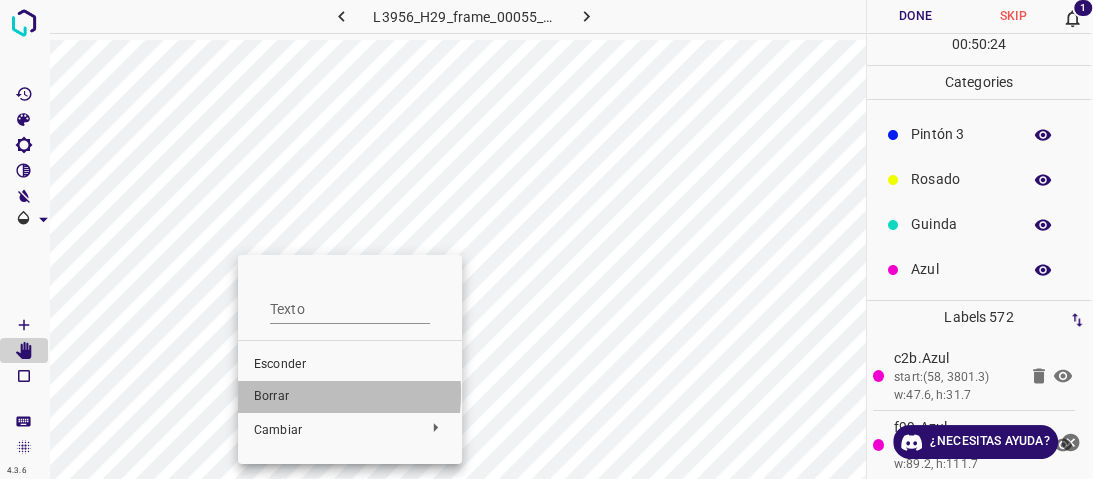 click on "Borrar" at bounding box center [271, 396] 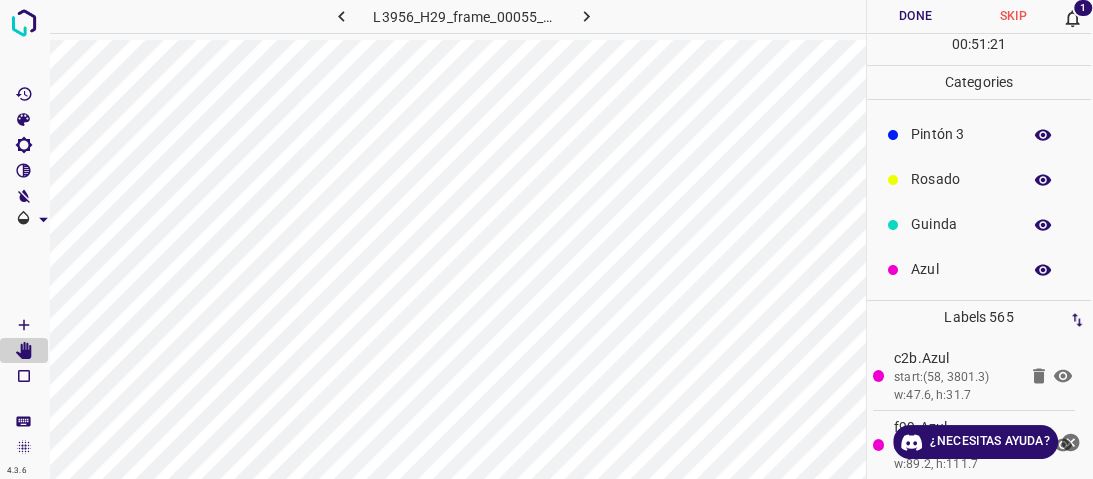 scroll, scrollTop: 0, scrollLeft: 0, axis: both 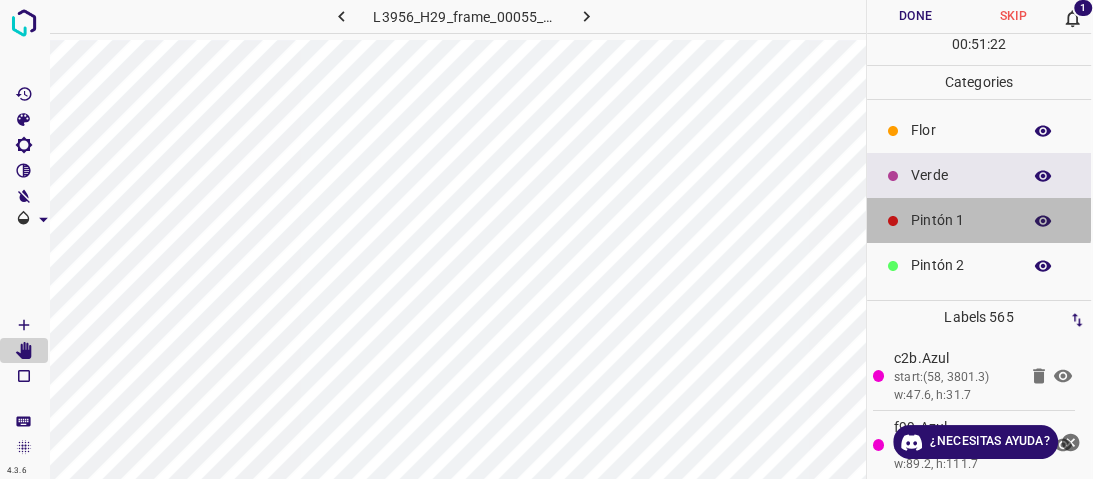 click on "Pintón 1" at bounding box center (961, 220) 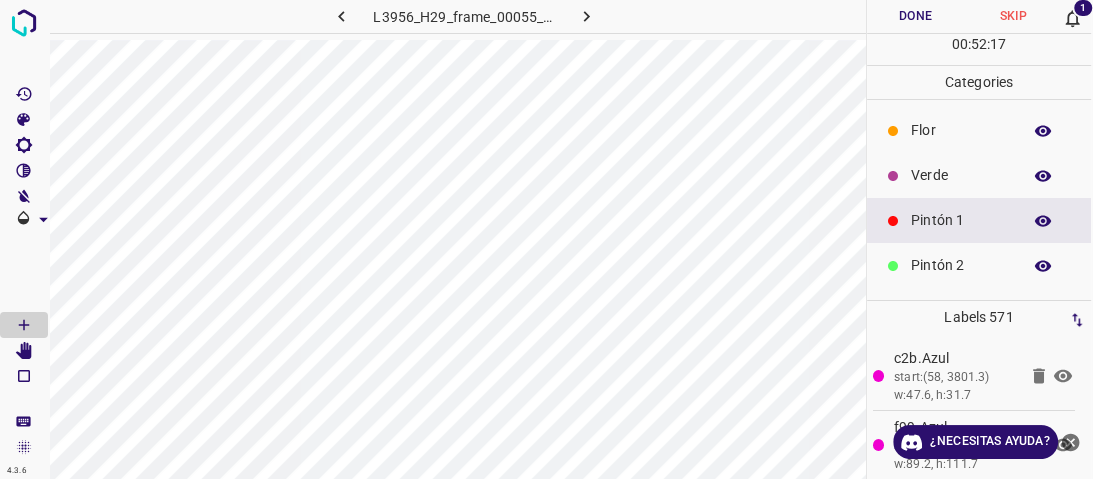 click on "Verde" at bounding box center (961, 175) 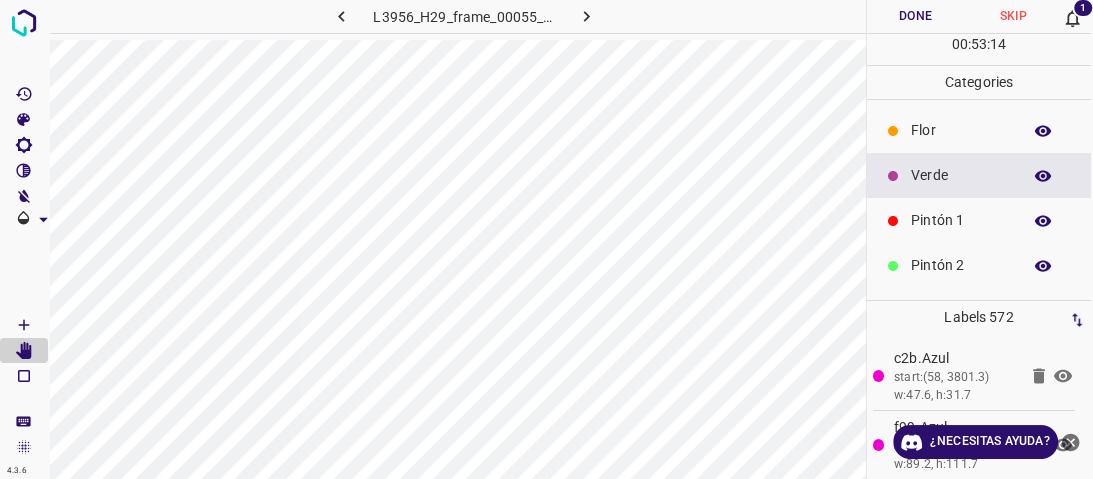 scroll, scrollTop: 0, scrollLeft: 0, axis: both 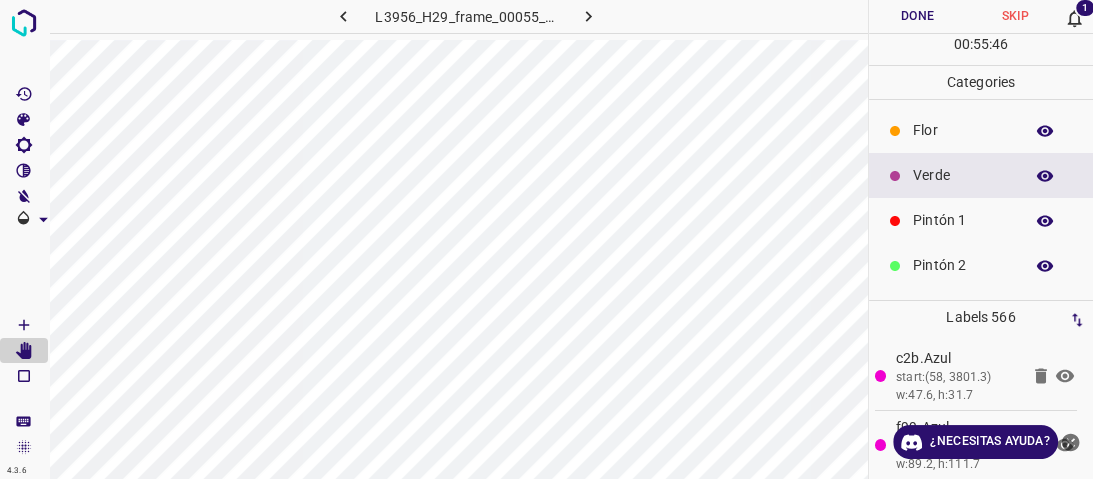click on "Pintón 1" at bounding box center [963, 220] 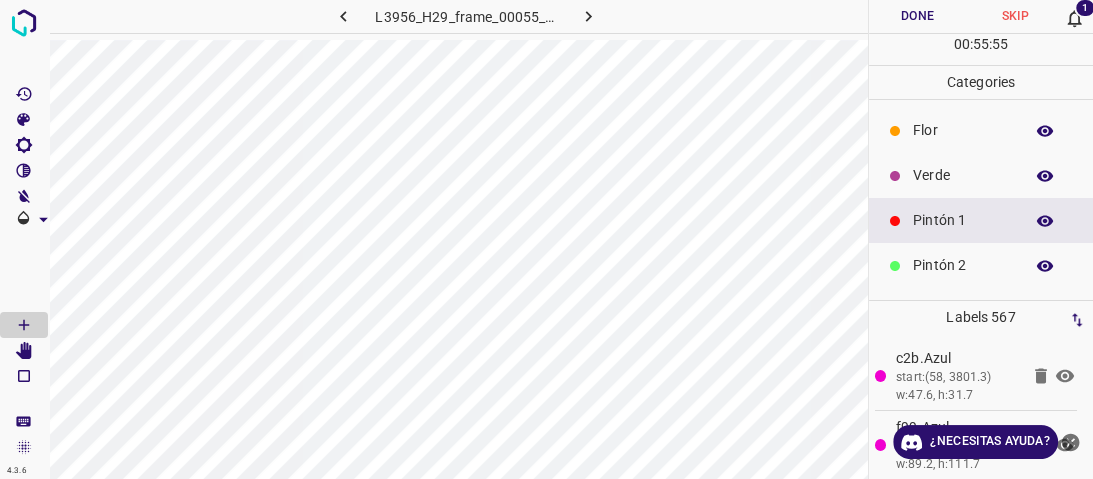 scroll, scrollTop: 176, scrollLeft: 0, axis: vertical 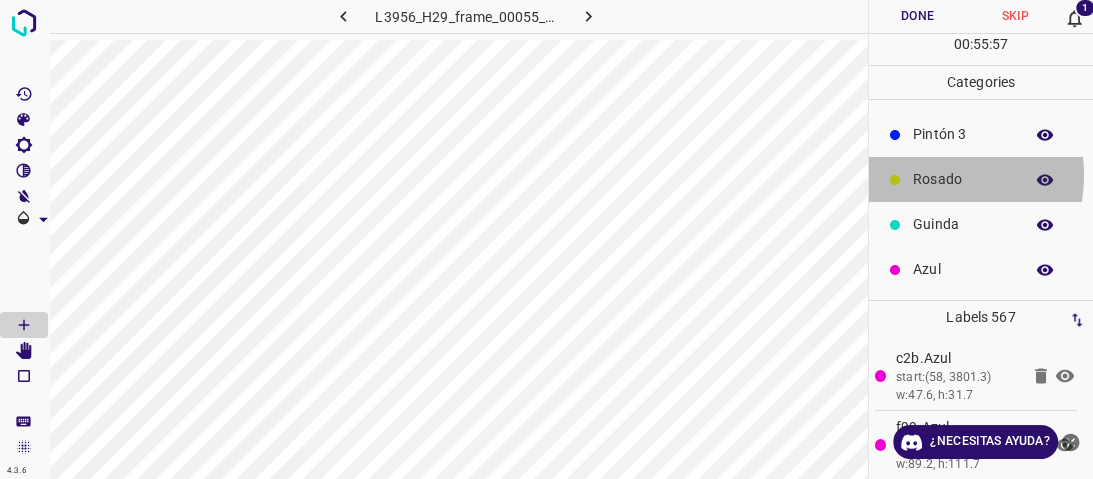 click on "Rosado" at bounding box center [963, 179] 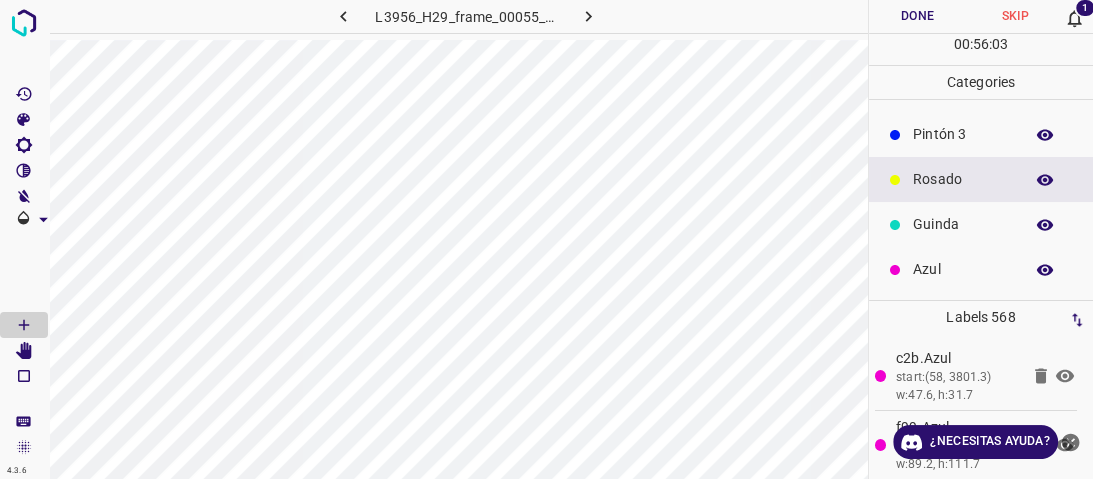 click on "Azul" at bounding box center (963, 269) 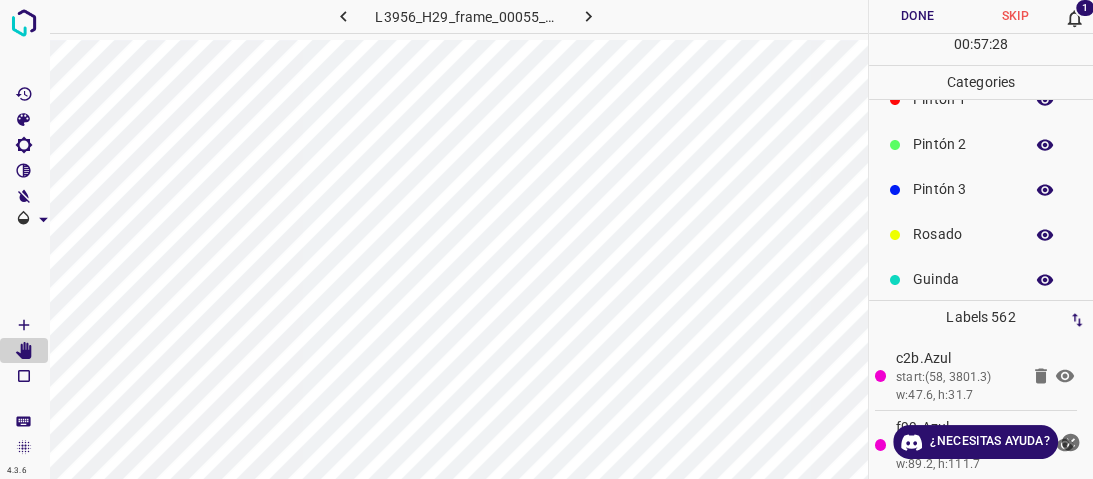 scroll, scrollTop: 16, scrollLeft: 0, axis: vertical 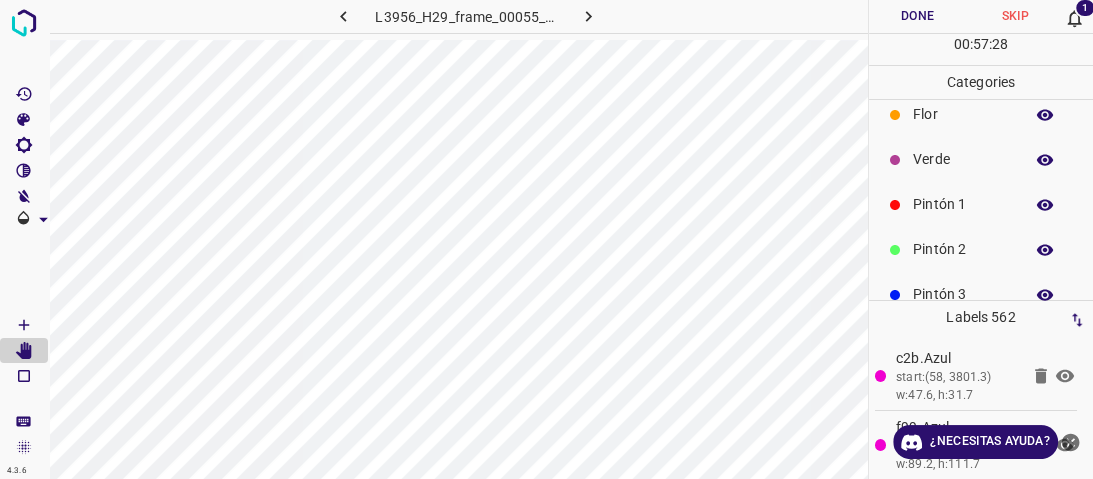 click on "Pintón 1" at bounding box center (963, 204) 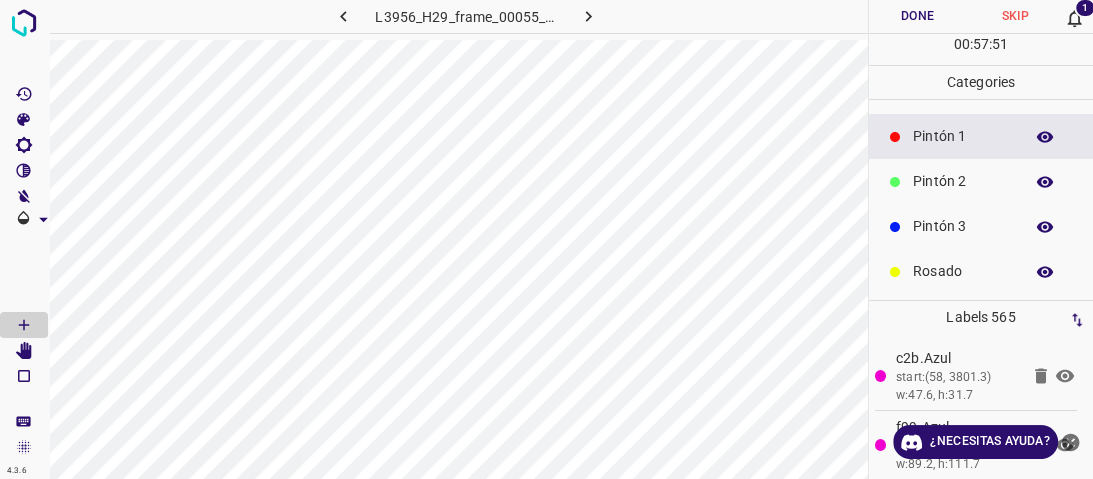 scroll, scrollTop: 176, scrollLeft: 0, axis: vertical 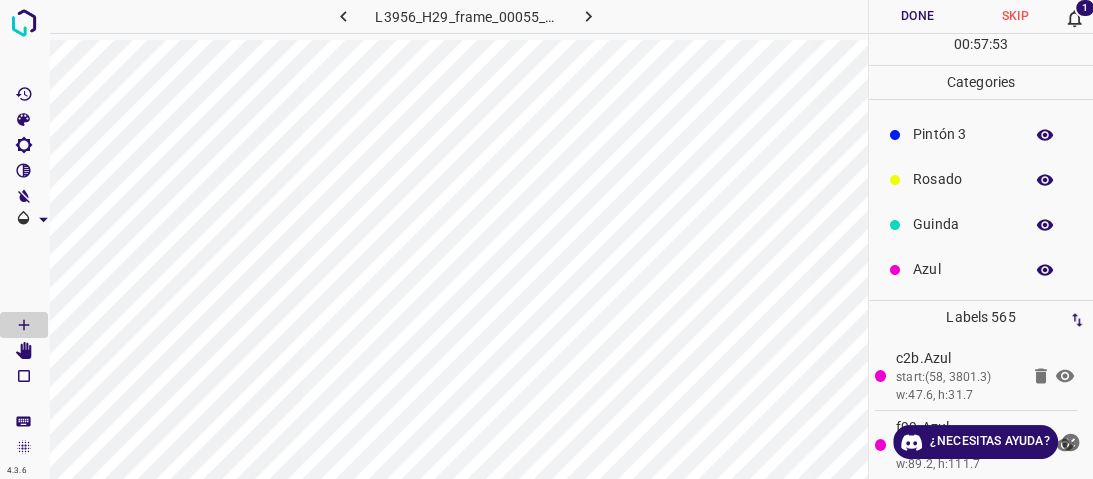 click on "Guinda" at bounding box center (963, 224) 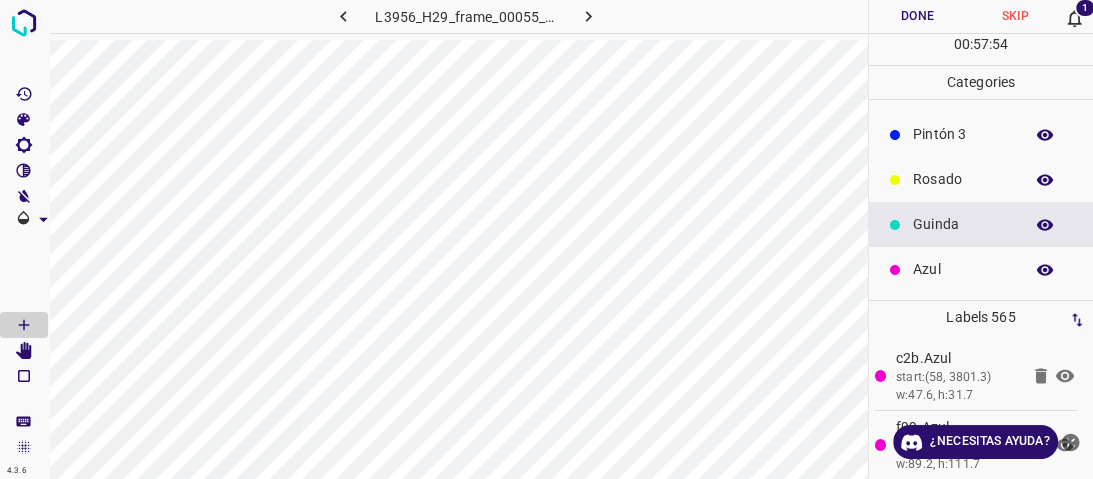 click on "Rosado" at bounding box center (963, 179) 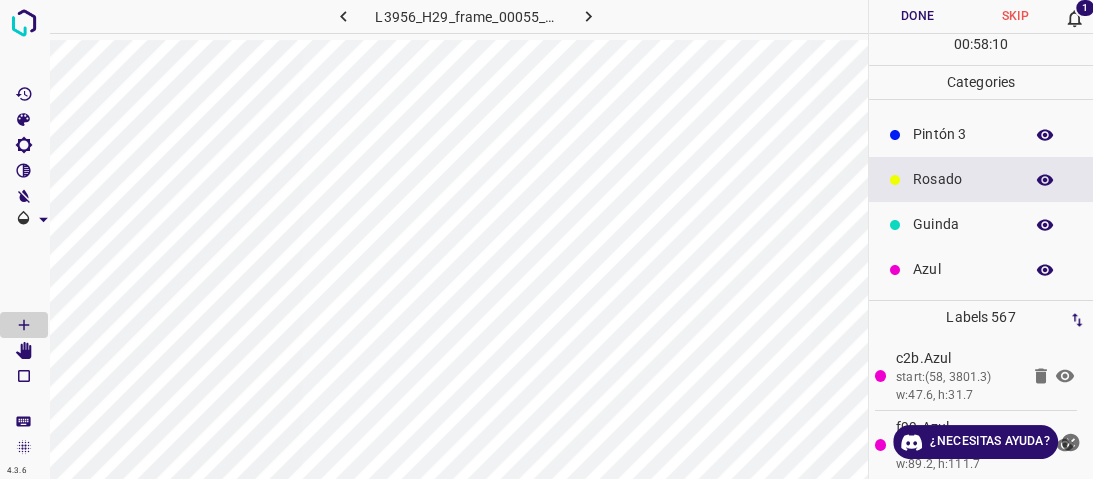 scroll, scrollTop: 0, scrollLeft: 0, axis: both 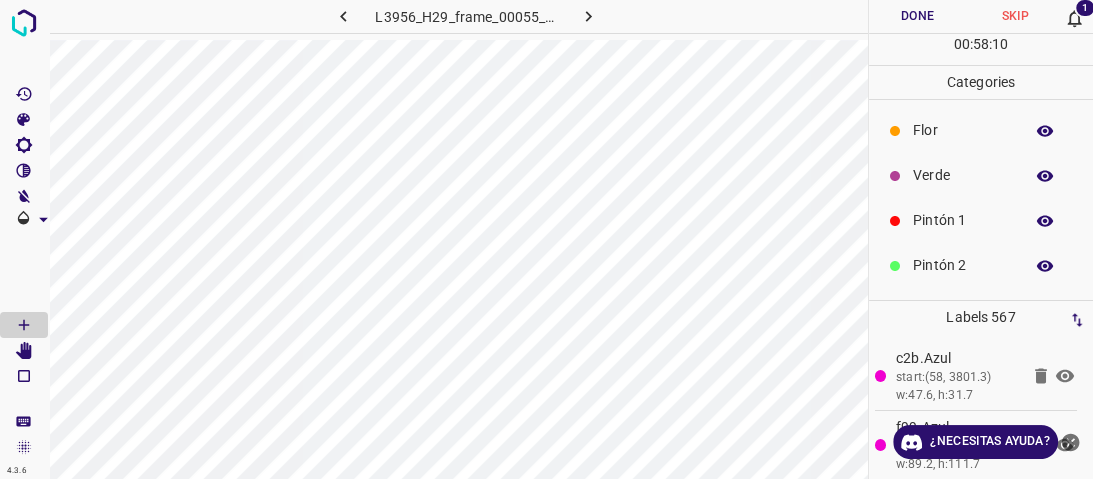 click on "Verde" at bounding box center (963, 175) 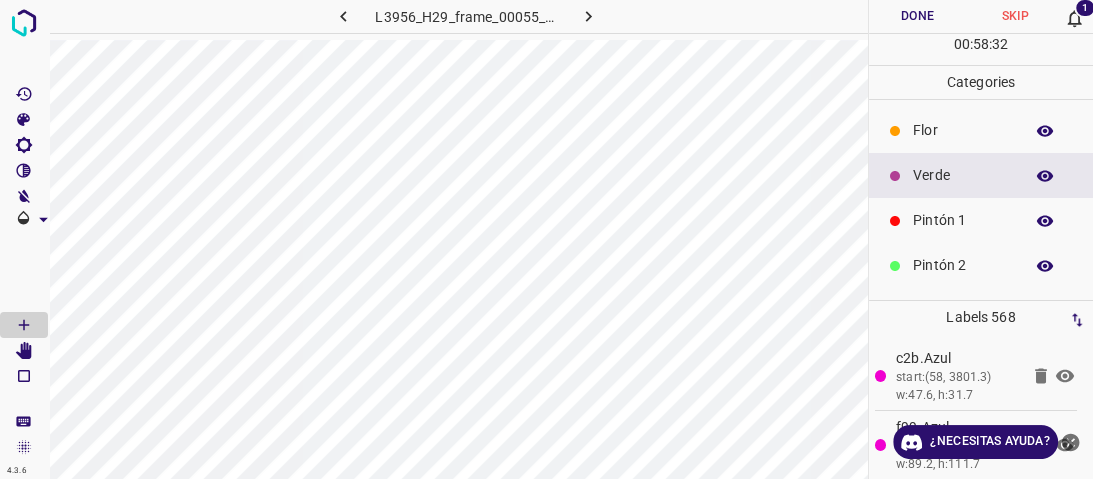 click on "Azul" at bounding box center [963, 445] 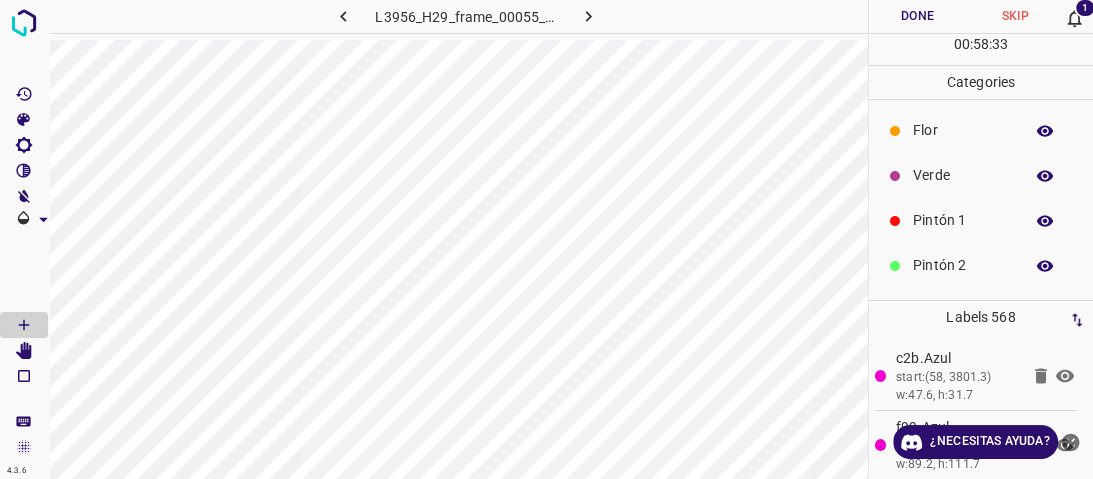 scroll, scrollTop: 176, scrollLeft: 0, axis: vertical 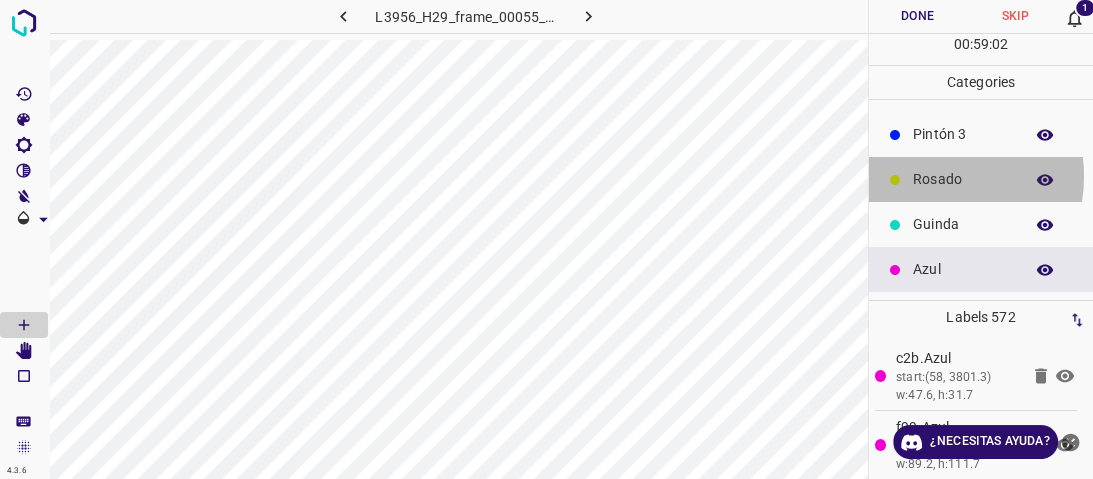 click on "Rosado" at bounding box center (963, 179) 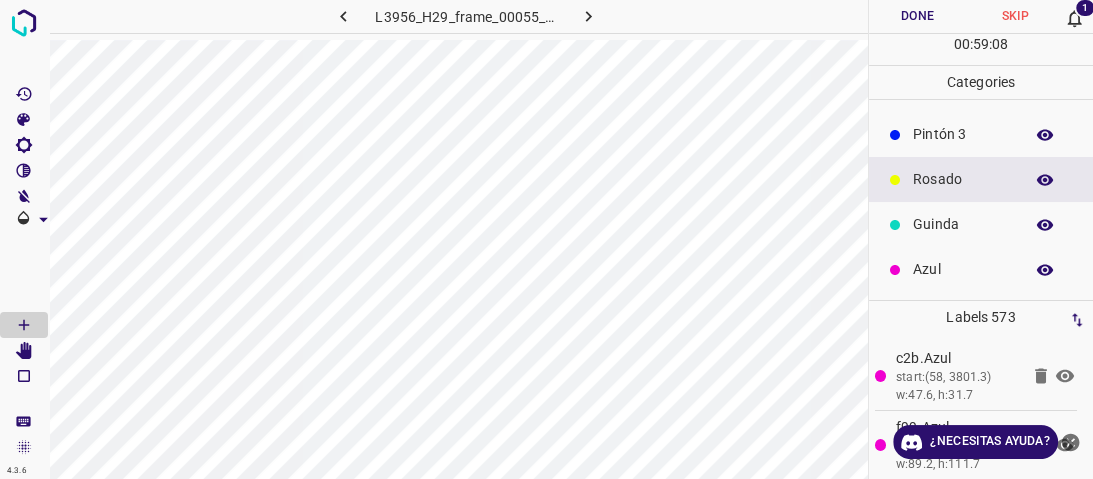 scroll, scrollTop: 0, scrollLeft: 0, axis: both 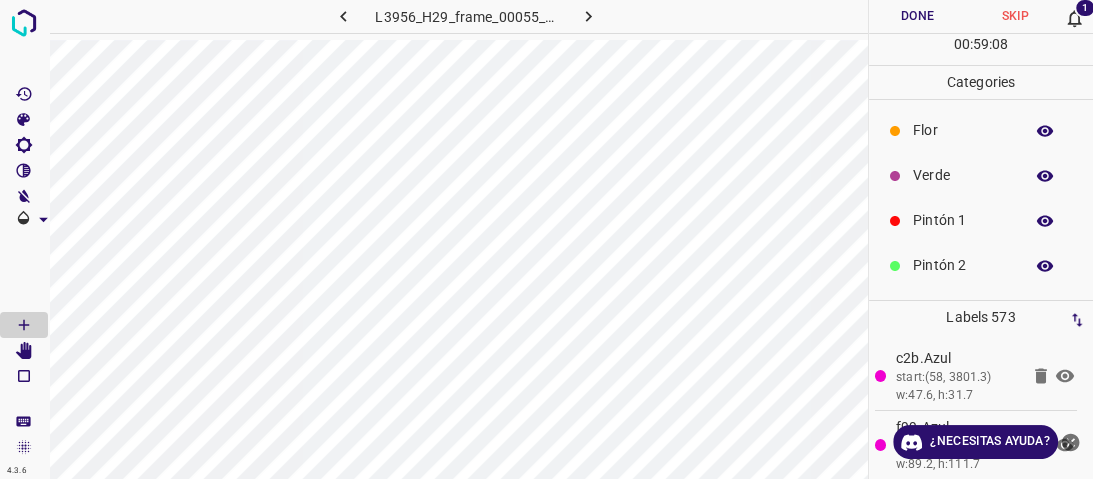 click on "Pintón 1" at bounding box center (963, 220) 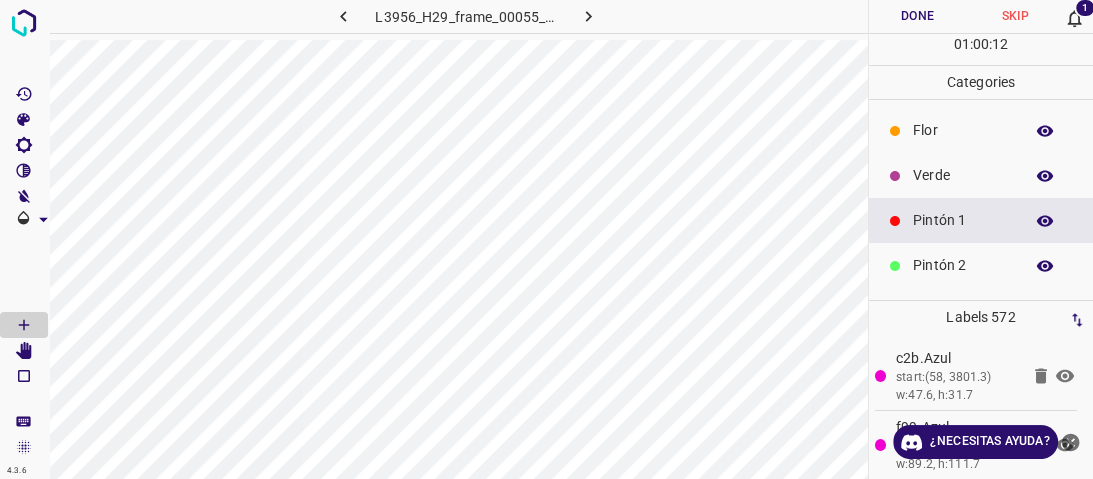scroll, scrollTop: 176, scrollLeft: 0, axis: vertical 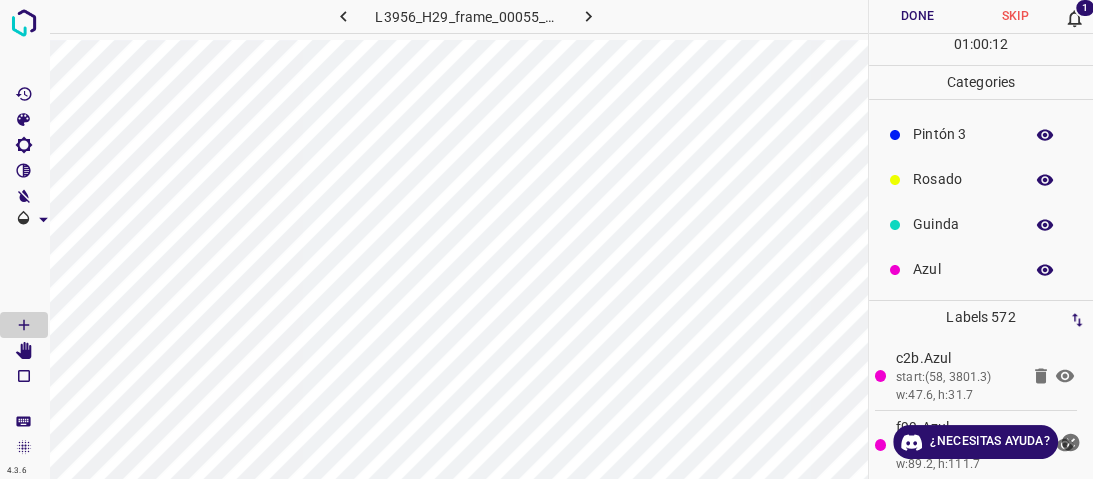 click on "Azul" at bounding box center (963, 269) 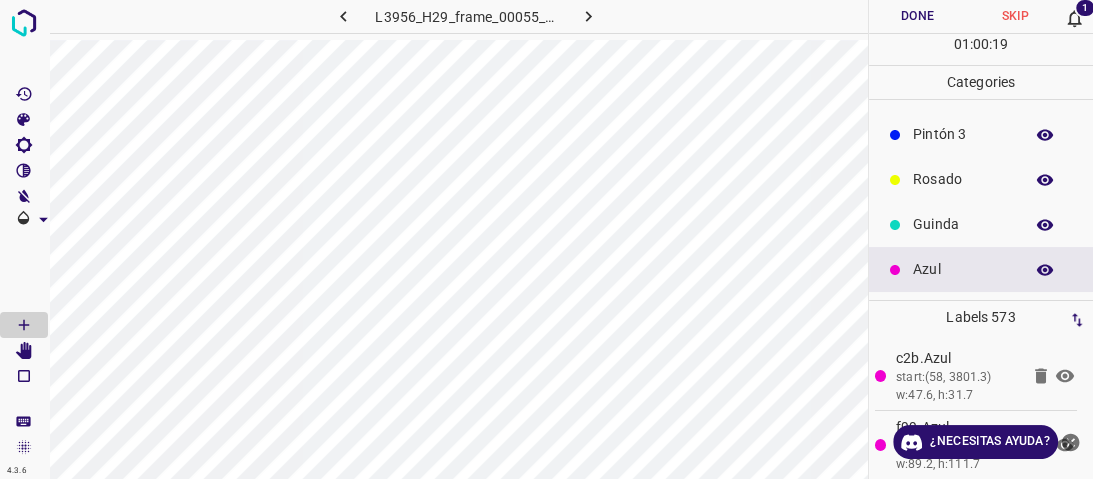 click on "Guinda" at bounding box center [981, 224] 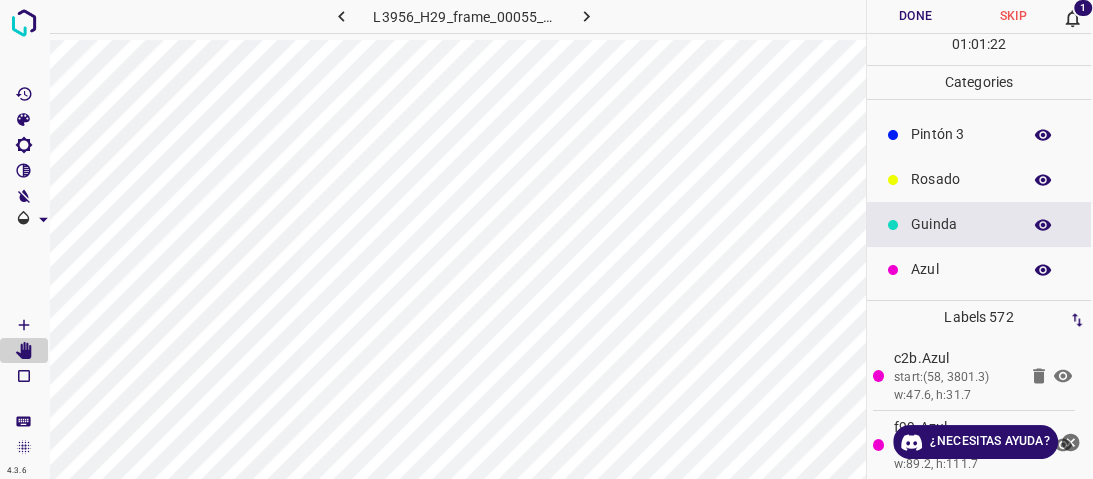 scroll, scrollTop: 0, scrollLeft: 0, axis: both 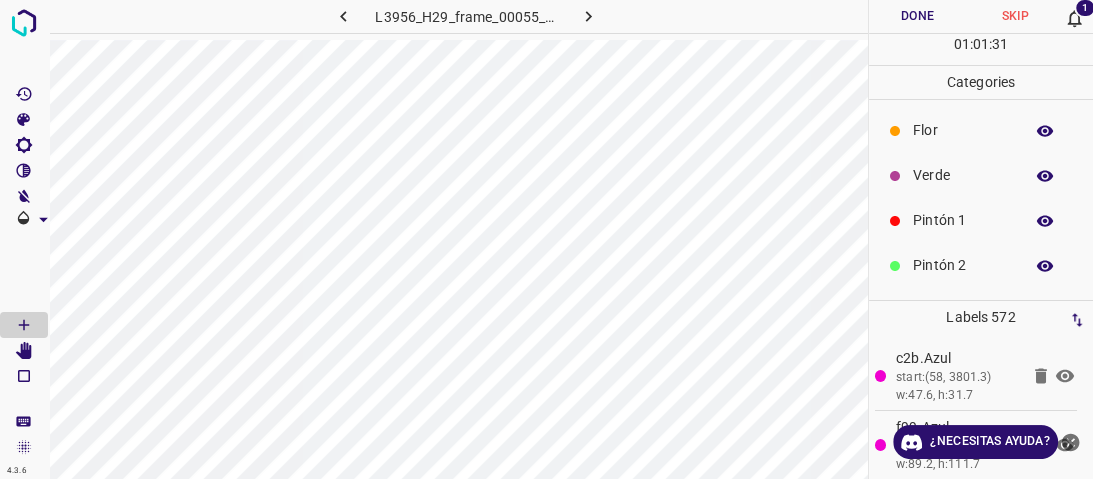click on "Flor" at bounding box center (963, 130) 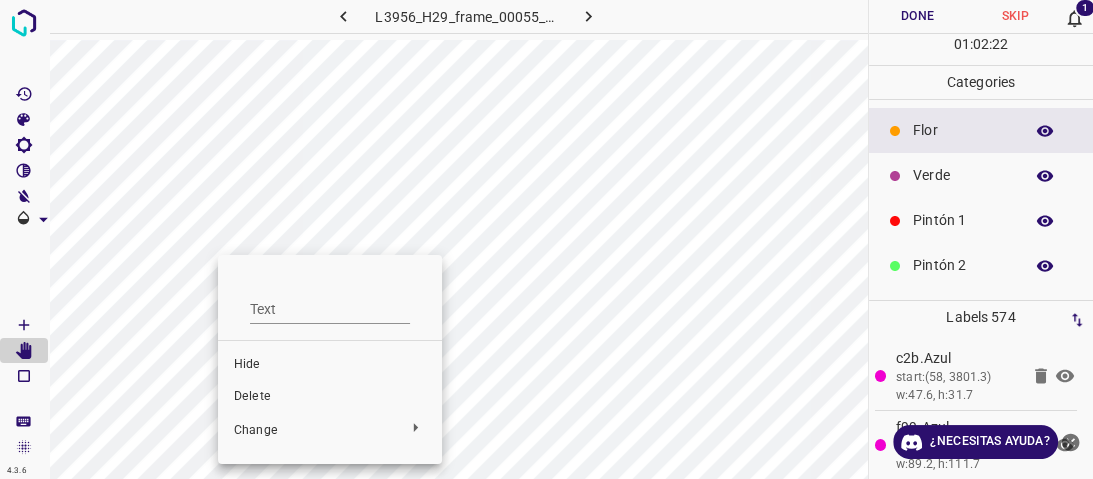 click on "Delete" at bounding box center [330, 397] 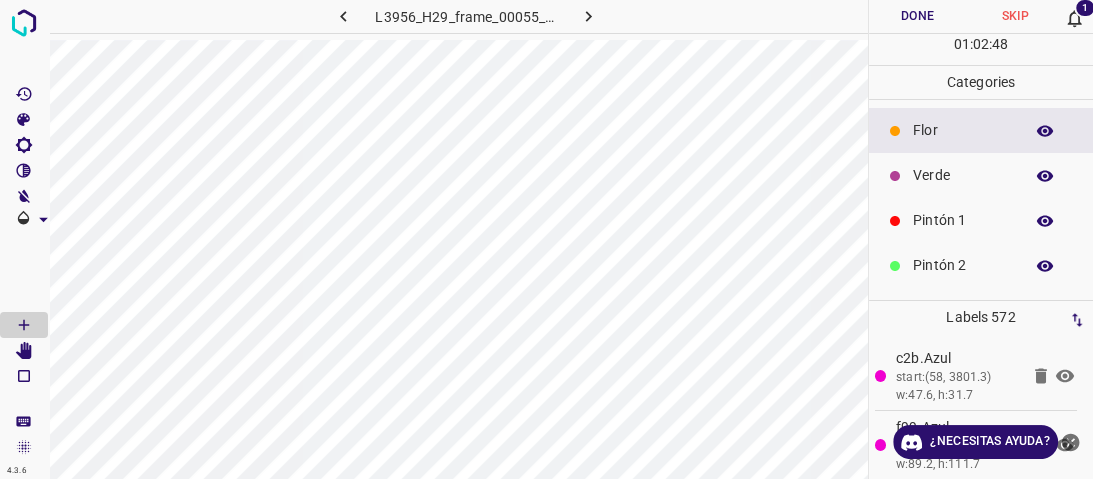 scroll, scrollTop: 80, scrollLeft: 0, axis: vertical 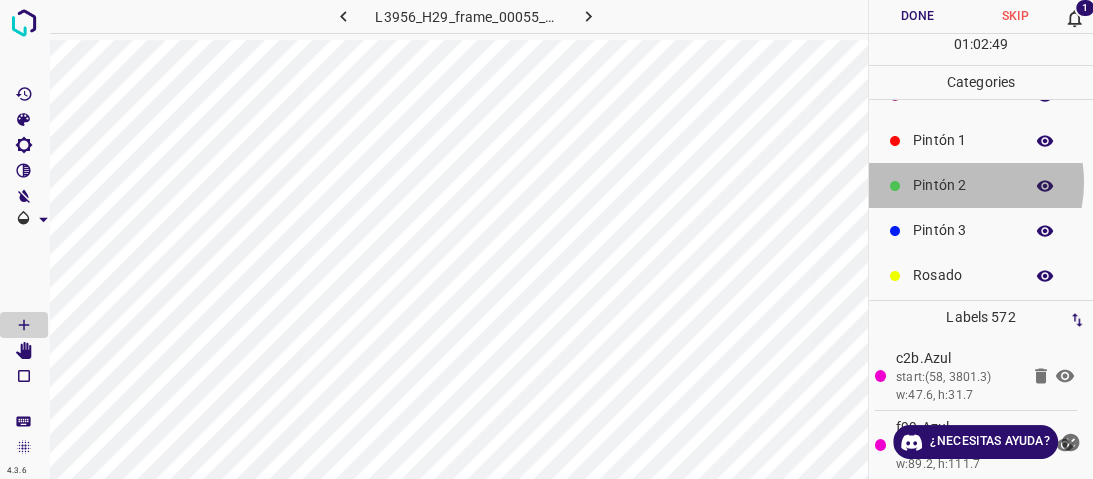 click on "Pintón 2" at bounding box center (963, 185) 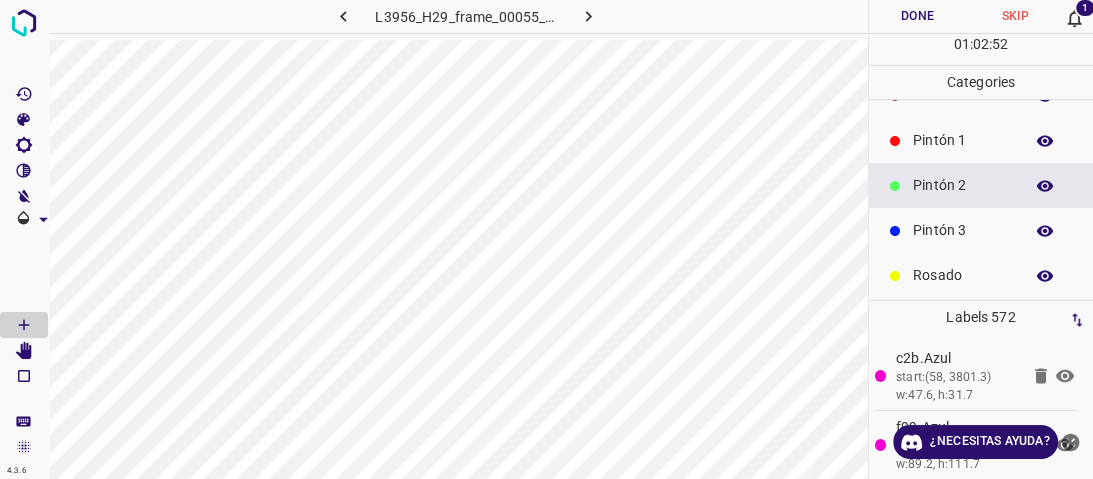 click on "Pintón 3" at bounding box center (963, 230) 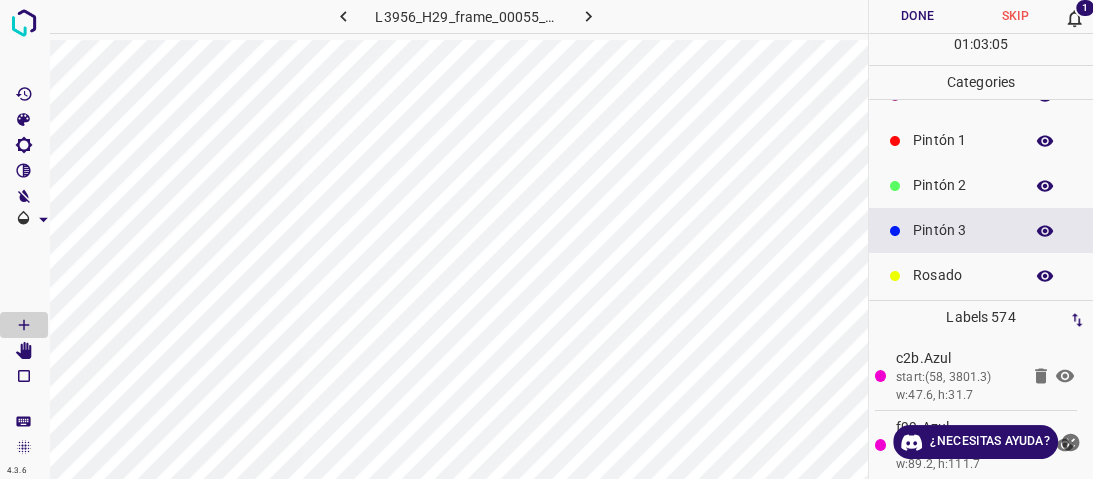 click on "Pintón 2" at bounding box center [963, 185] 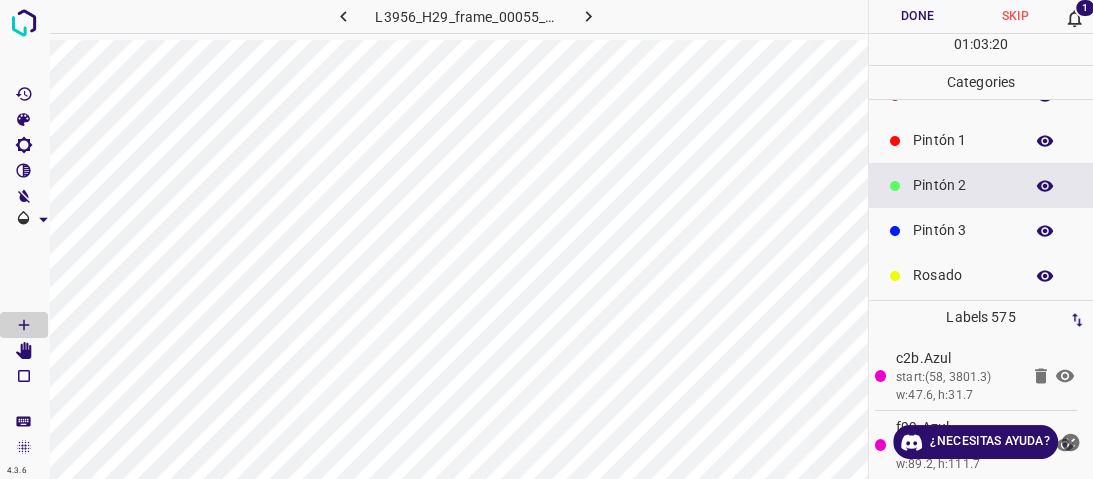 click 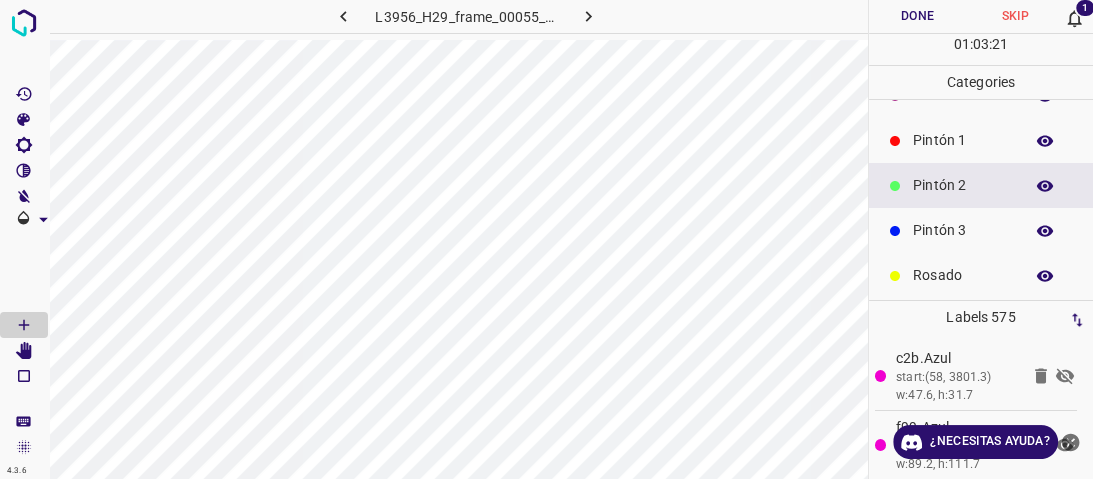 click 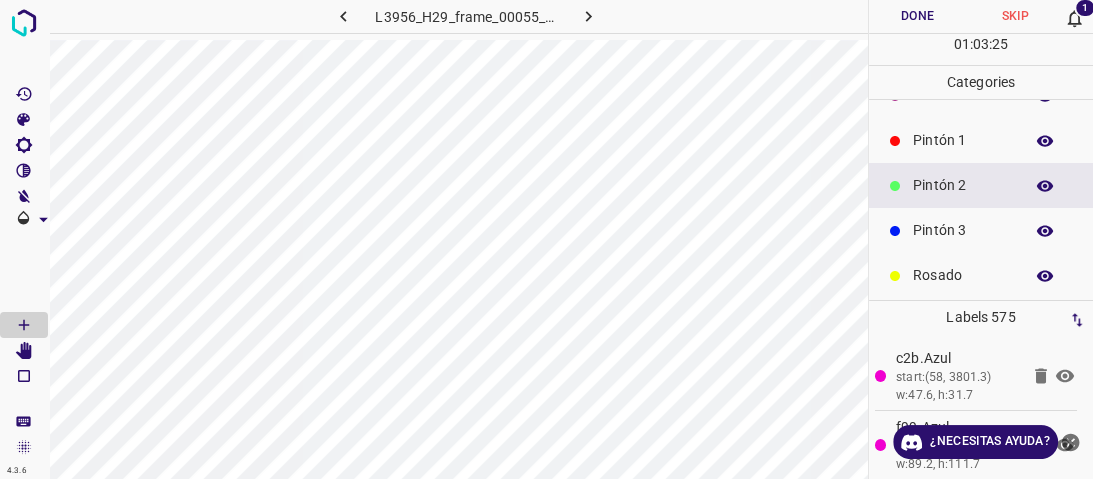 click 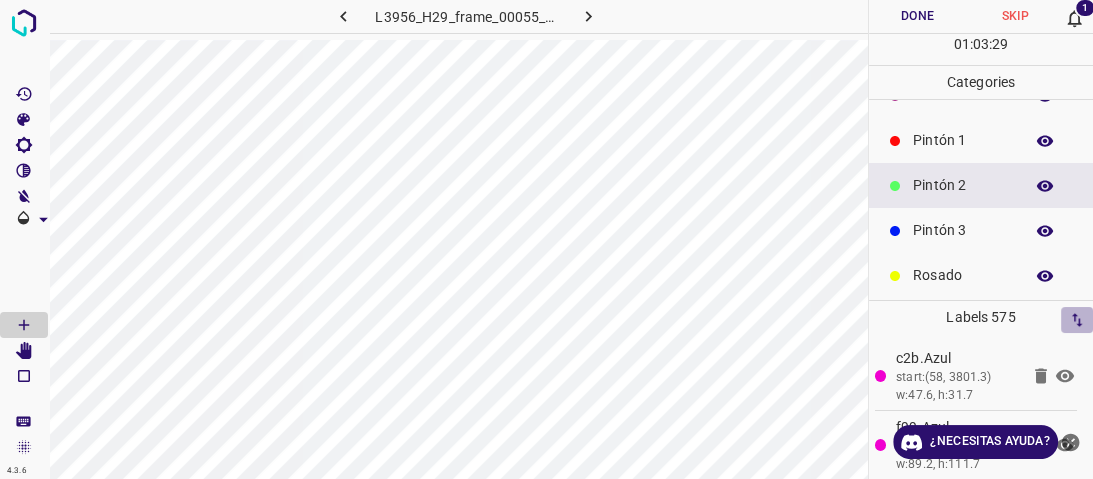 click 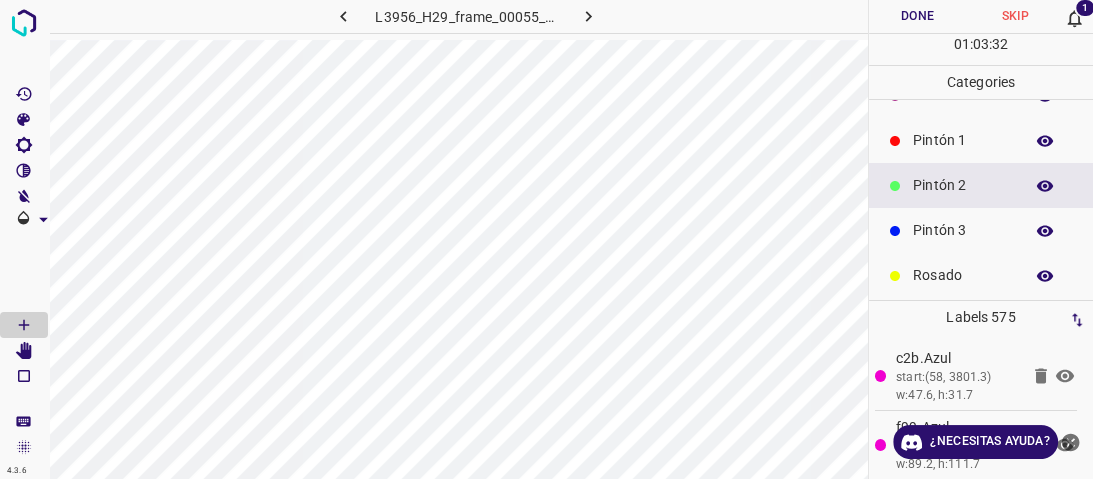 scroll, scrollTop: 17062, scrollLeft: 0, axis: vertical 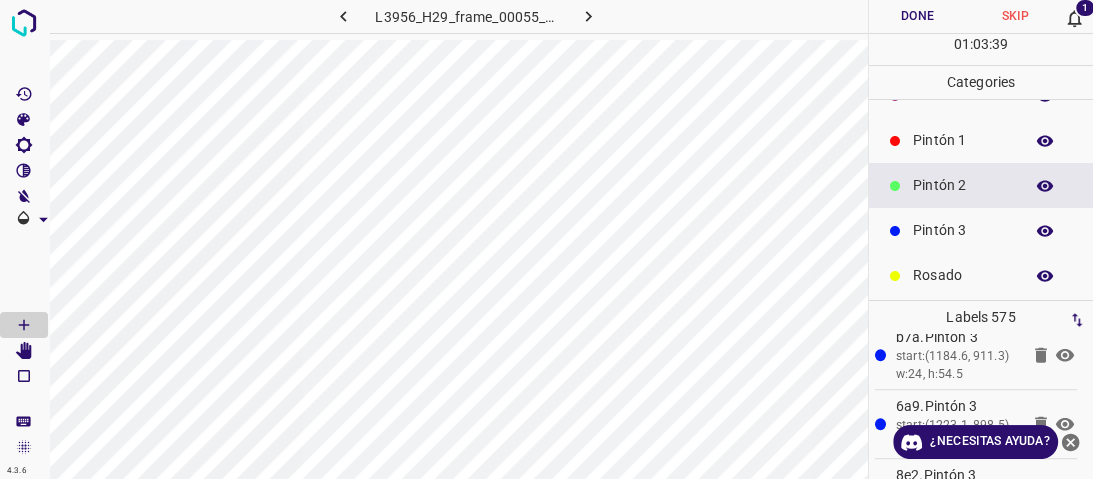 type 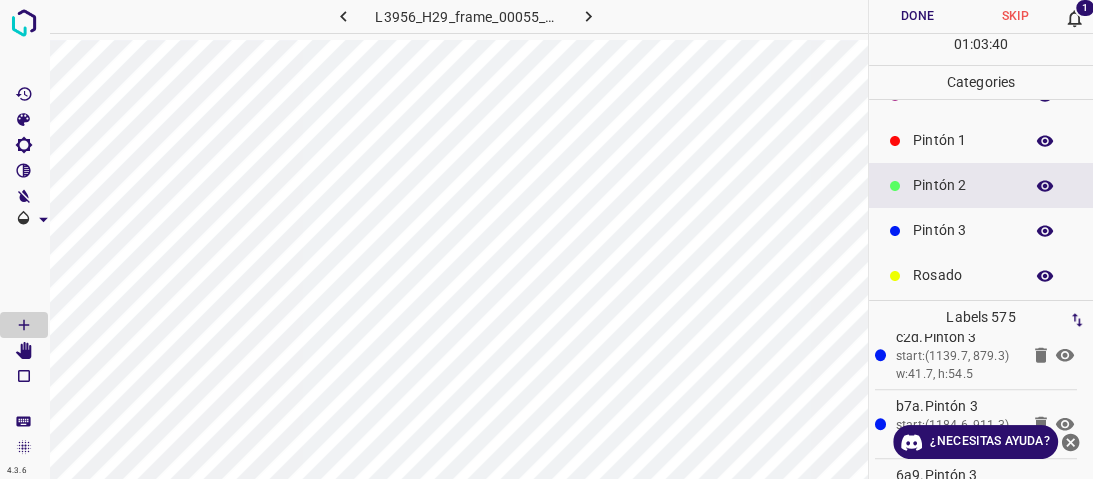 scroll, scrollTop: 17084, scrollLeft: 0, axis: vertical 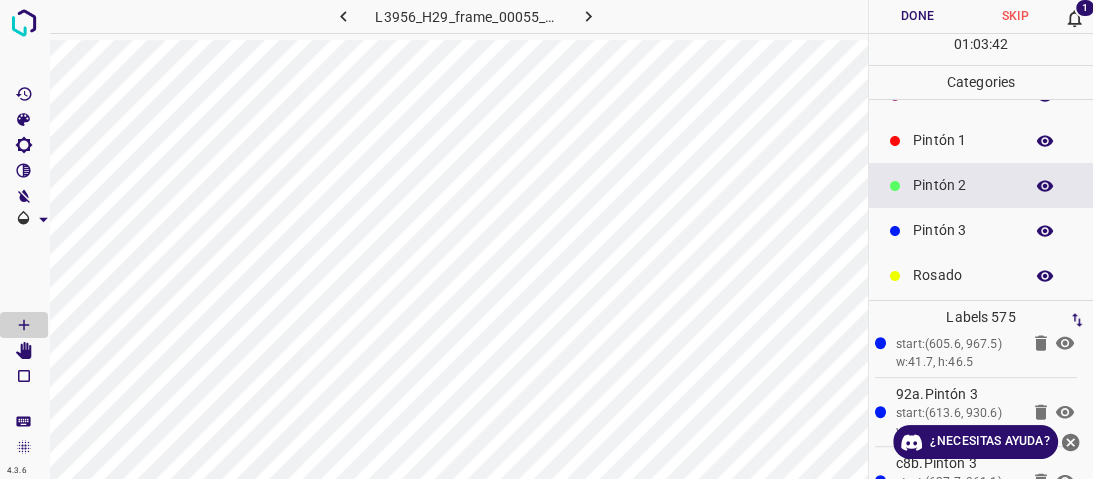 click at bounding box center [1077, 320] 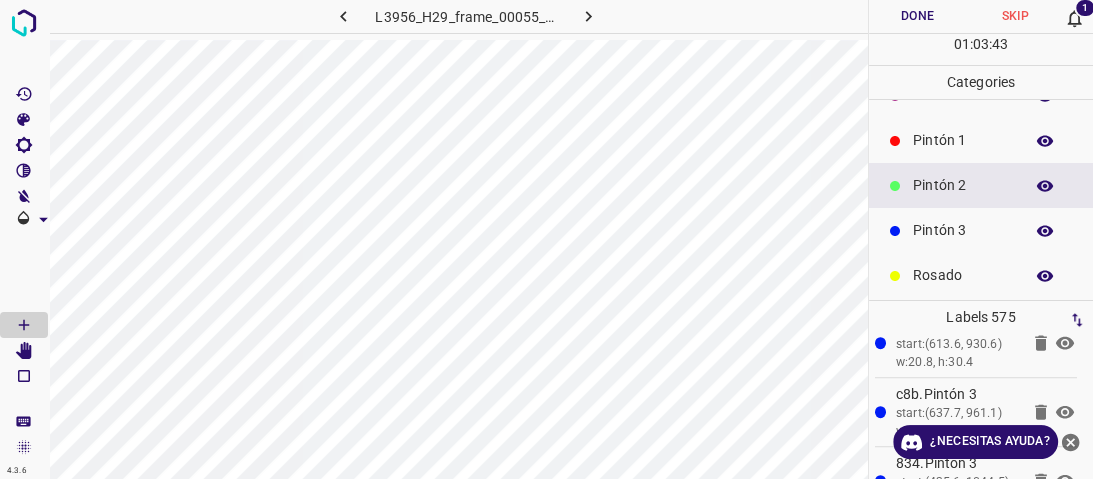 scroll, scrollTop: 17417, scrollLeft: 0, axis: vertical 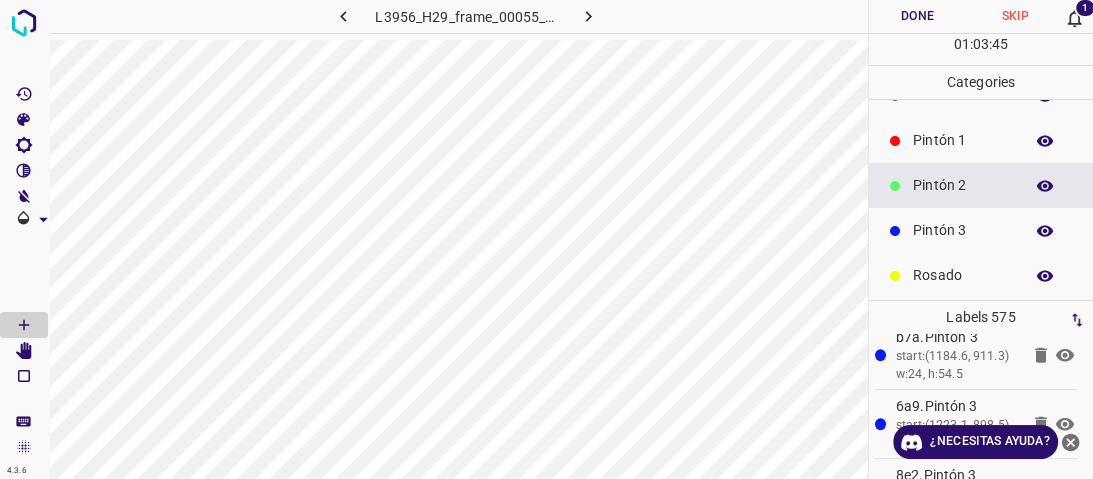 click at bounding box center (1077, 320) 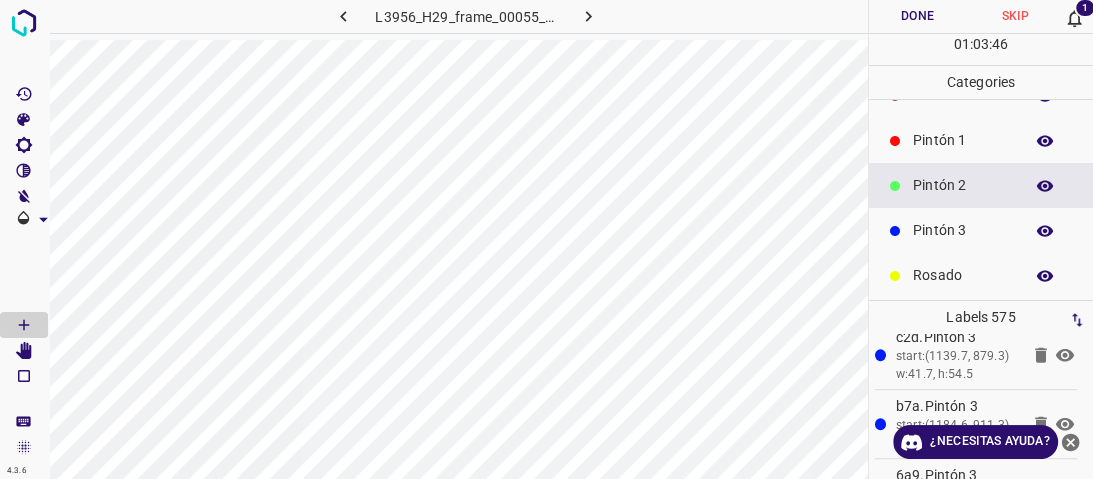 scroll, scrollTop: 17084, scrollLeft: 0, axis: vertical 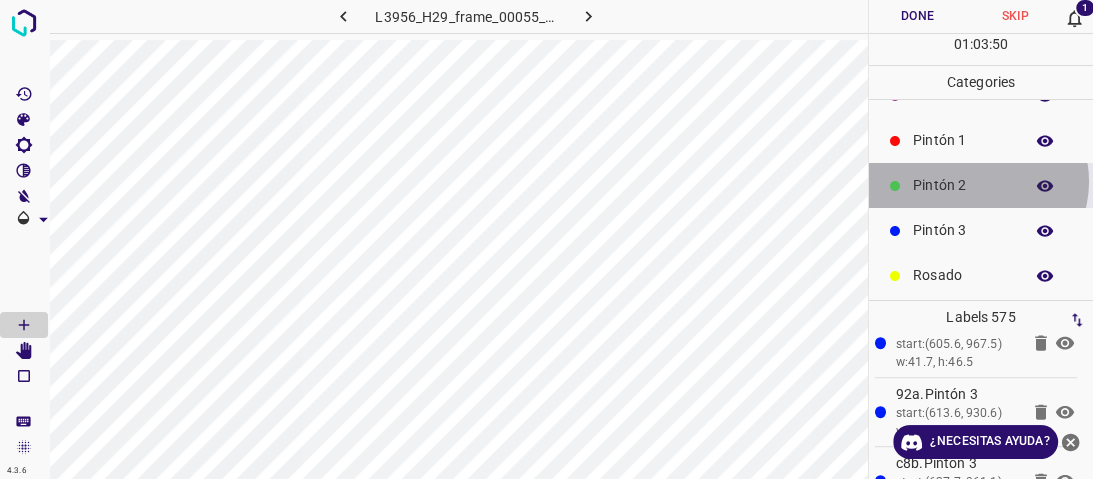 click on "Pintón 2" at bounding box center (963, 185) 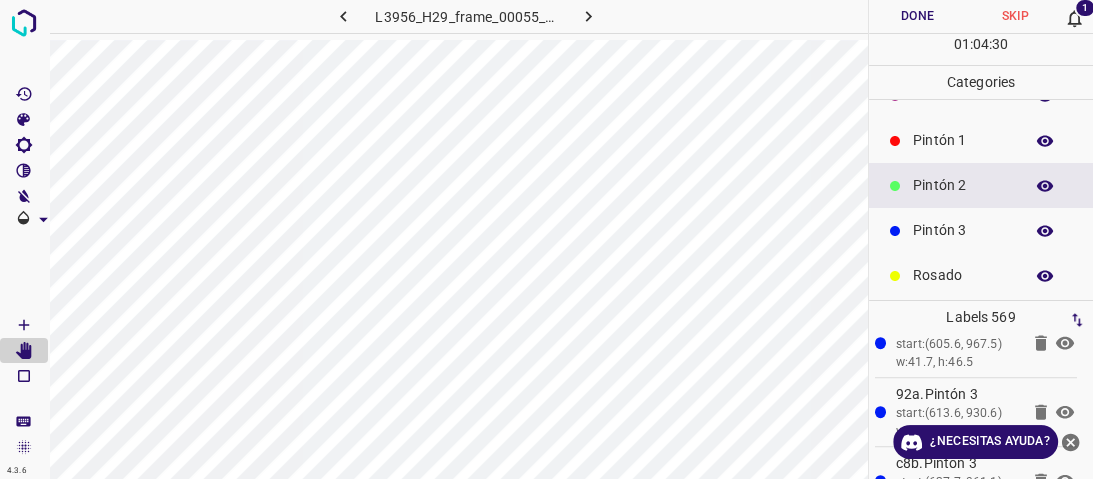 scroll, scrollTop: 0, scrollLeft: 0, axis: both 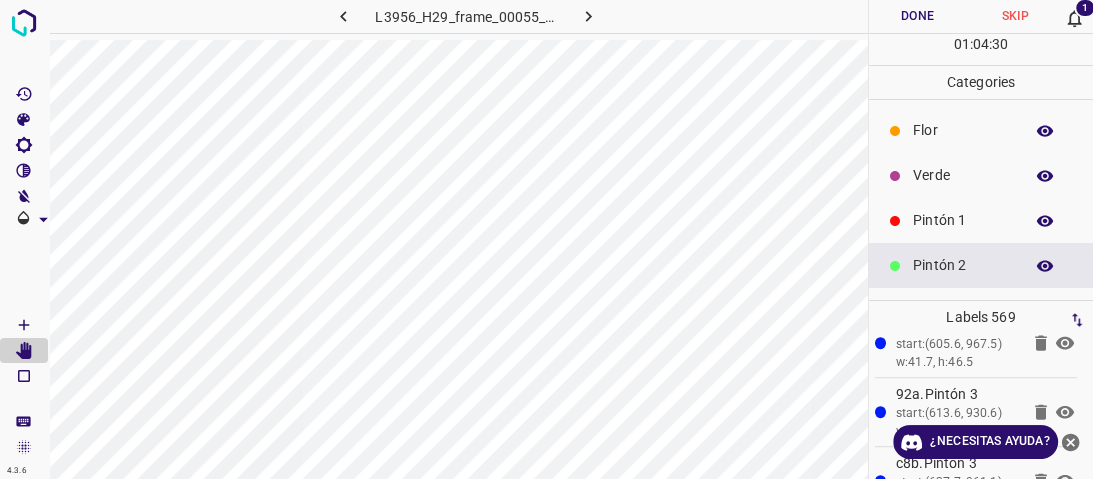 click on "Verde" at bounding box center [963, 175] 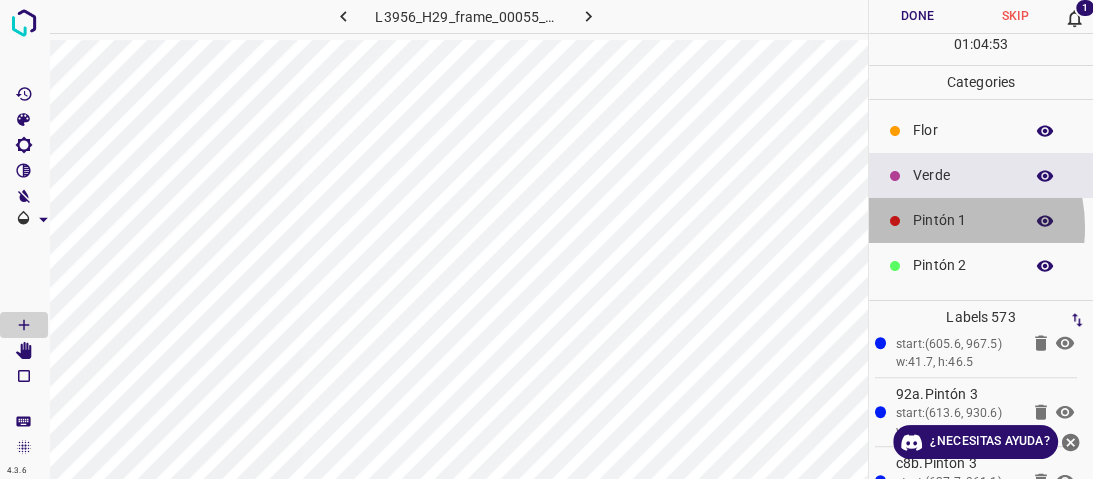 click on "Pintón 1" at bounding box center [963, 220] 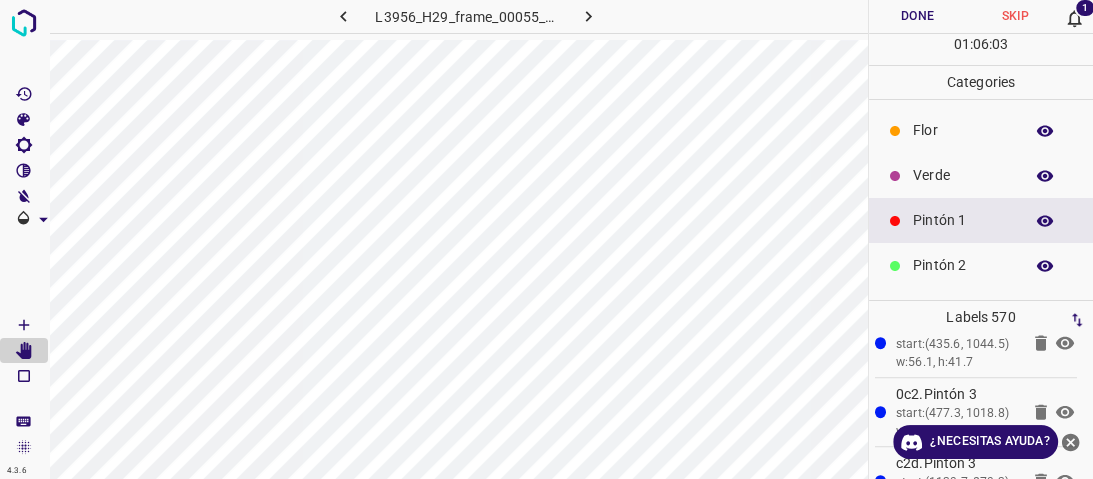 scroll, scrollTop: 17076, scrollLeft: 0, axis: vertical 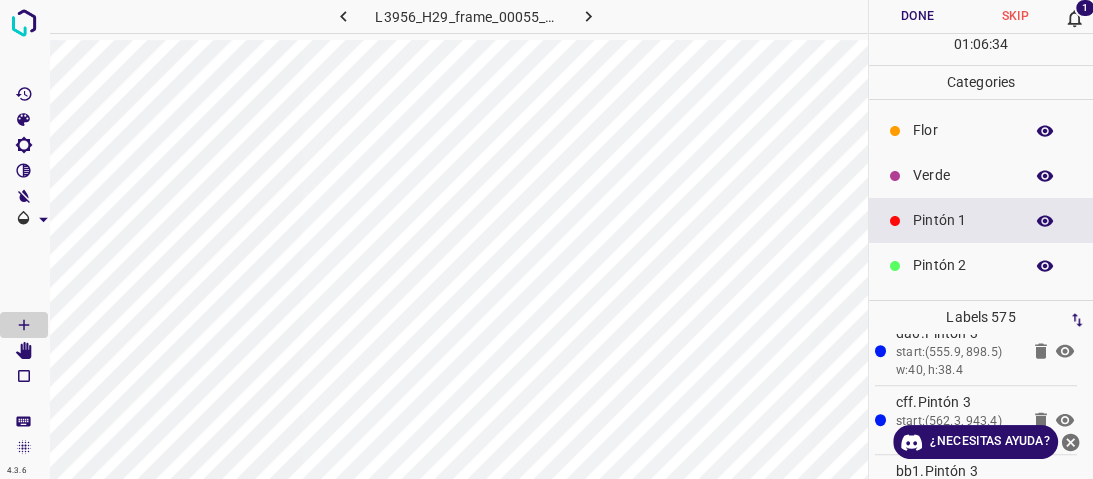 click on "Verde" at bounding box center [981, 175] 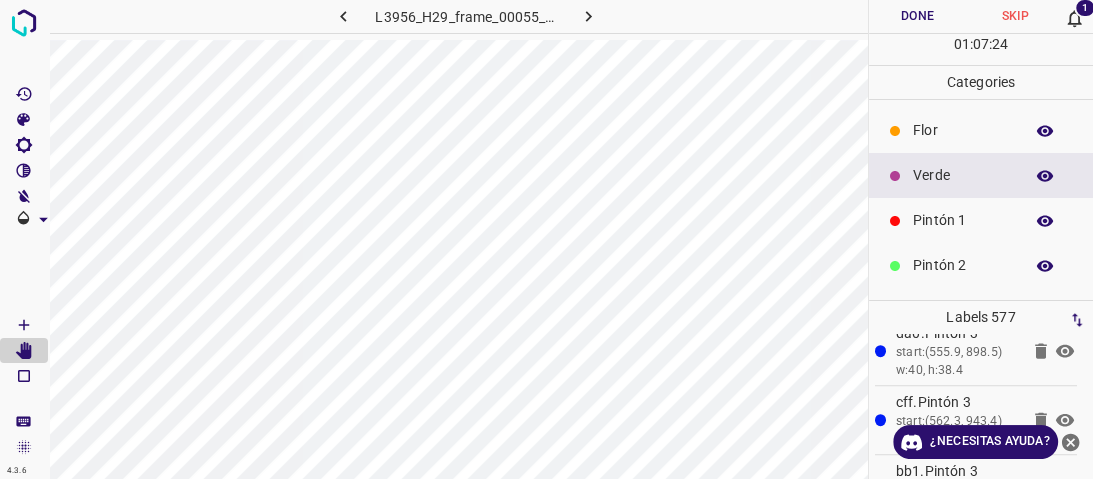 scroll, scrollTop: 17093, scrollLeft: 0, axis: vertical 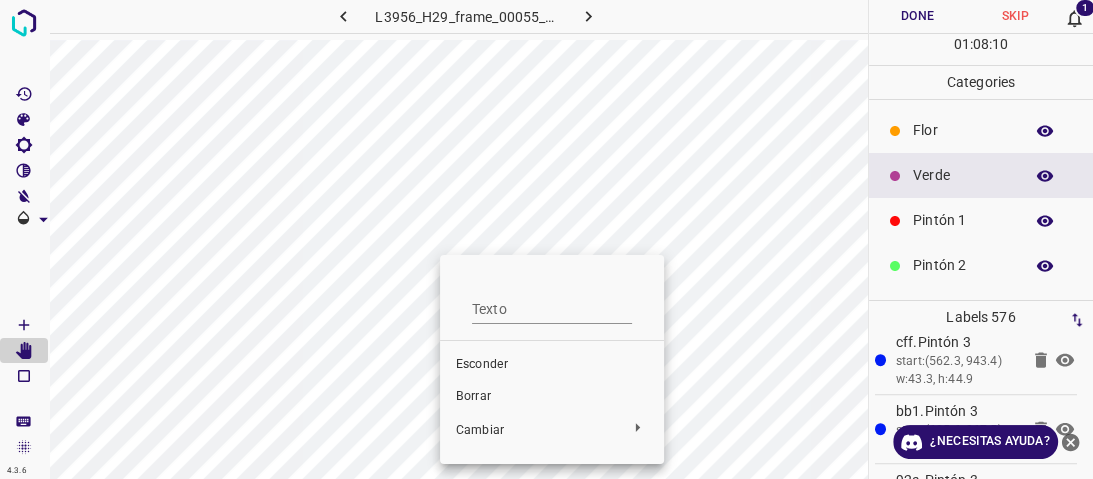click at bounding box center [546, 239] 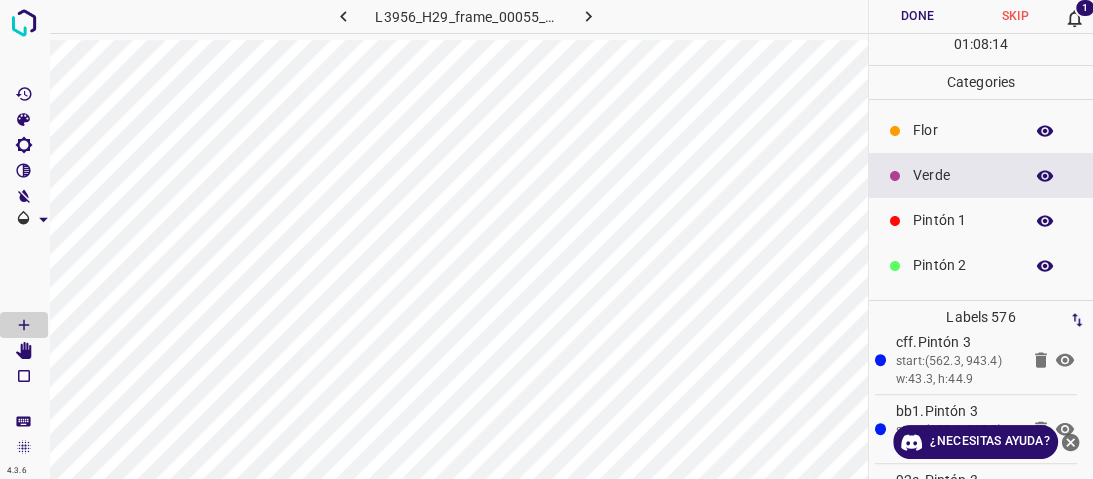 scroll, scrollTop: 176, scrollLeft: 0, axis: vertical 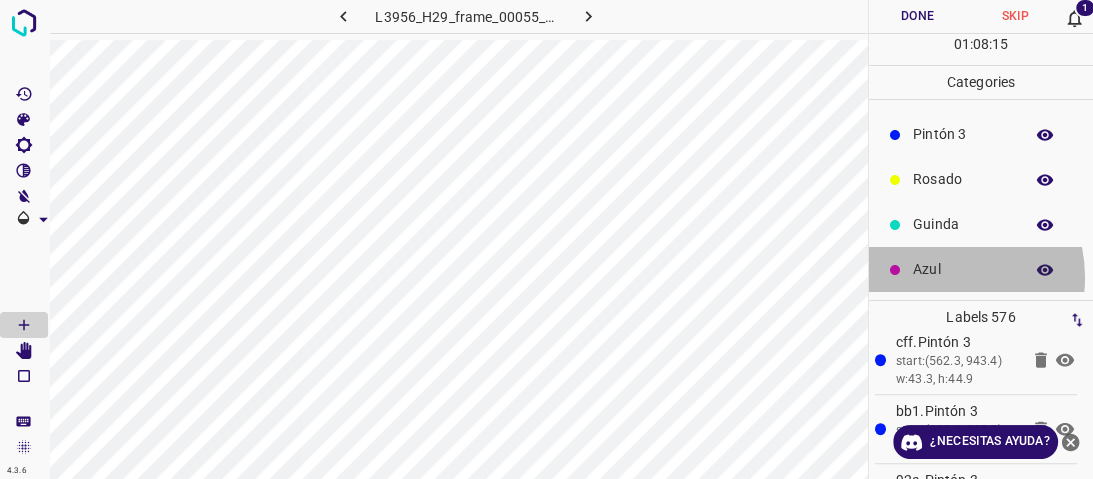 click on "Azul" at bounding box center [963, 269] 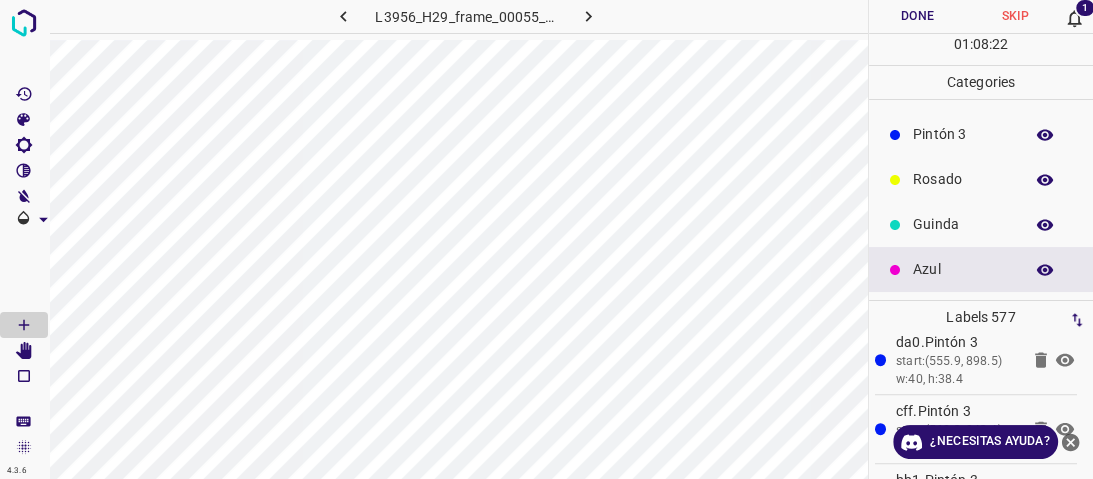 scroll, scrollTop: 17076, scrollLeft: 0, axis: vertical 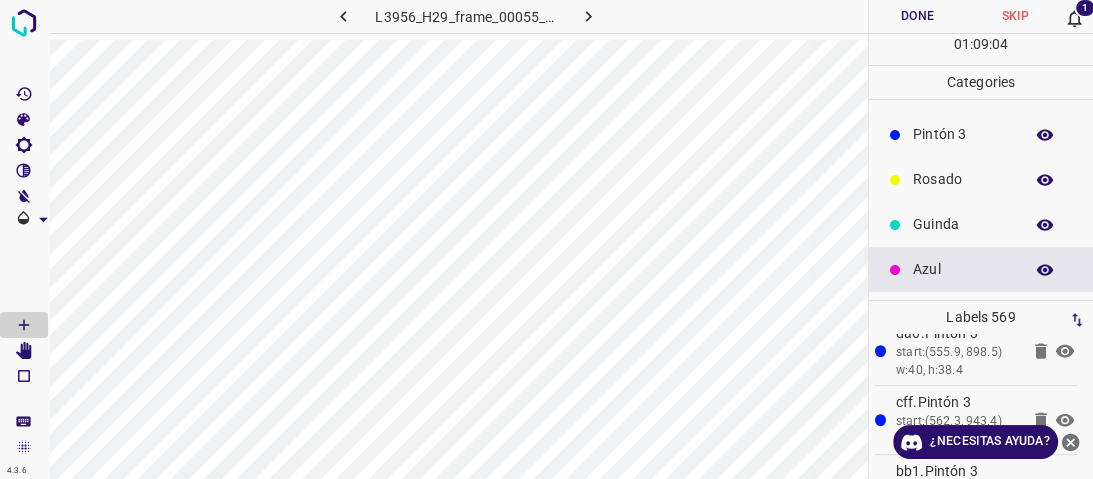 click on "Verde" at bounding box center [963, -1] 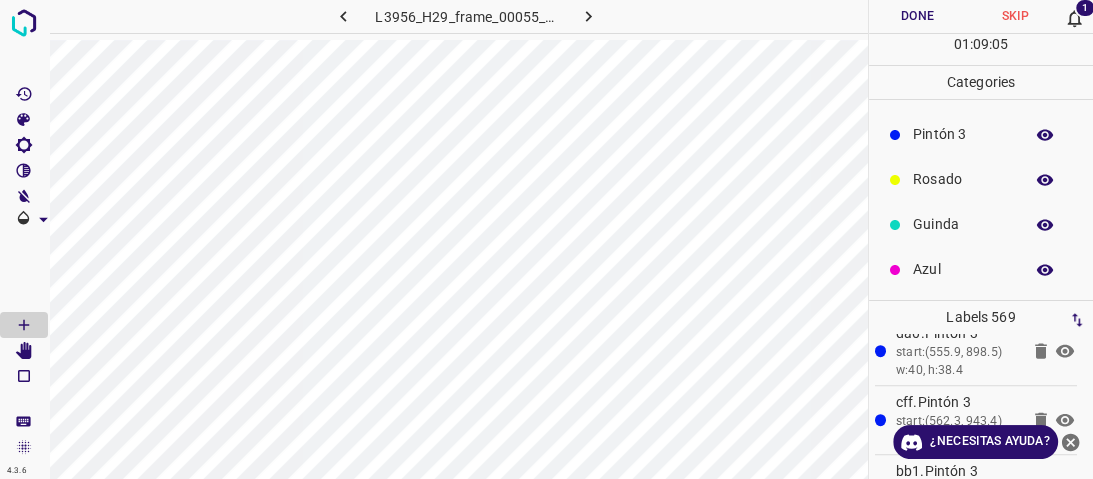 scroll, scrollTop: 0, scrollLeft: 0, axis: both 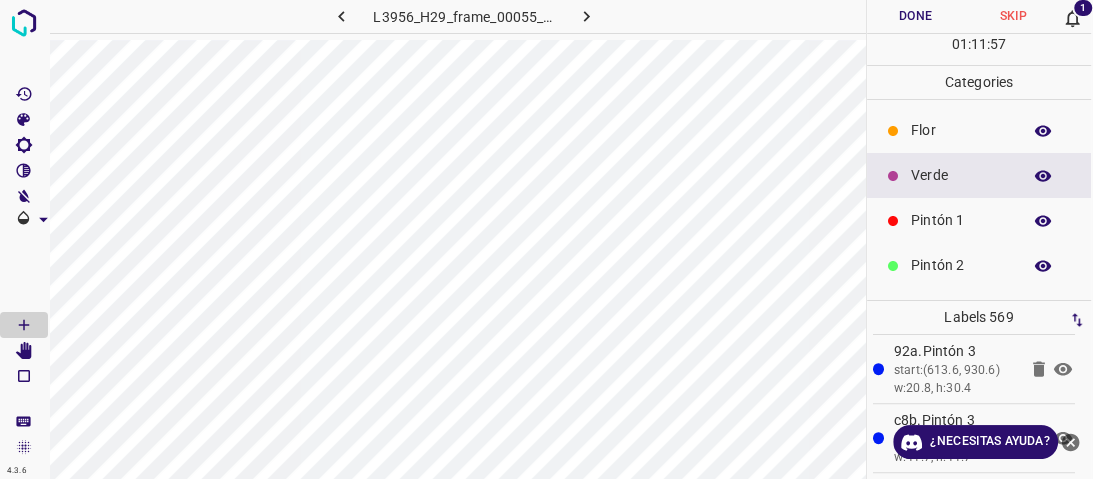click on "Pintón 1" at bounding box center [979, 220] 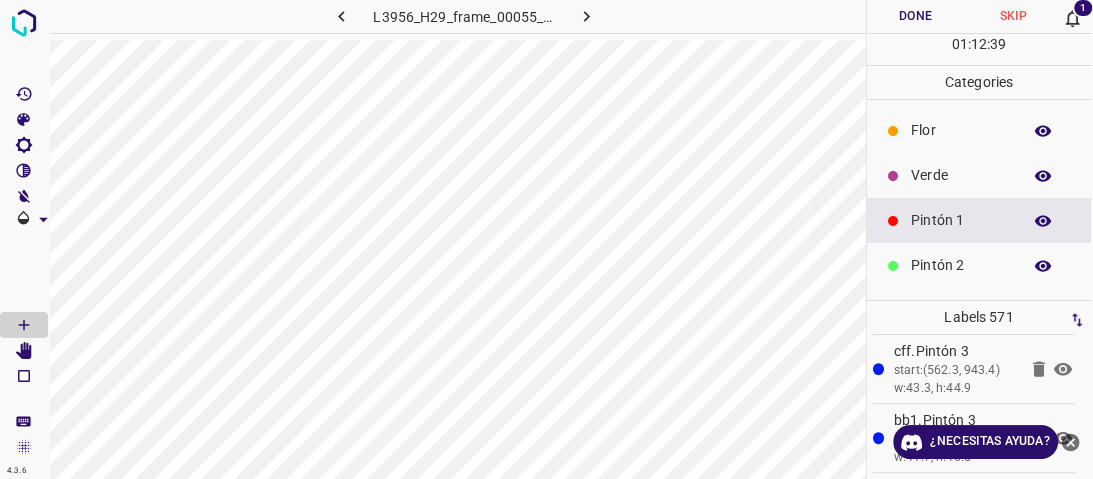 scroll, scrollTop: 176, scrollLeft: 0, axis: vertical 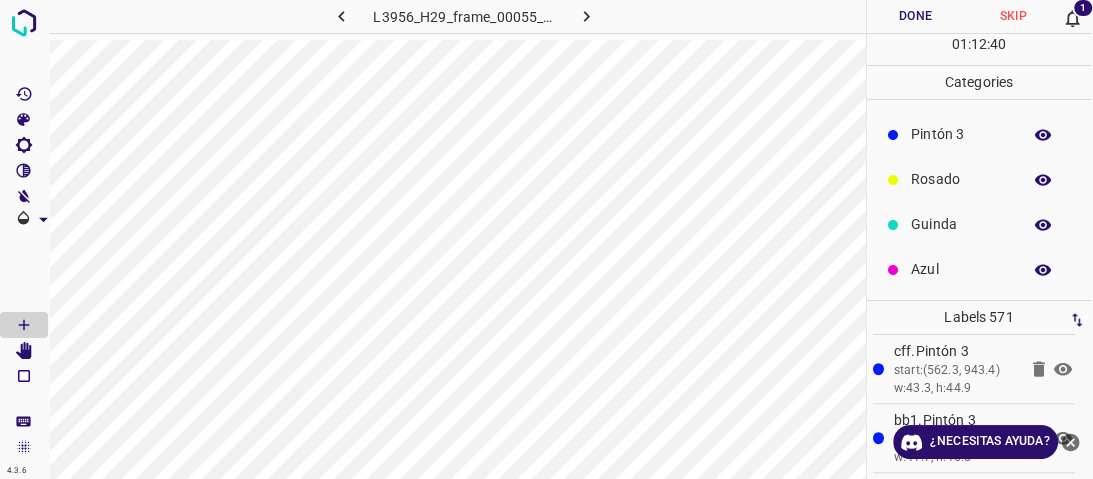 click on "Azul" at bounding box center (961, 269) 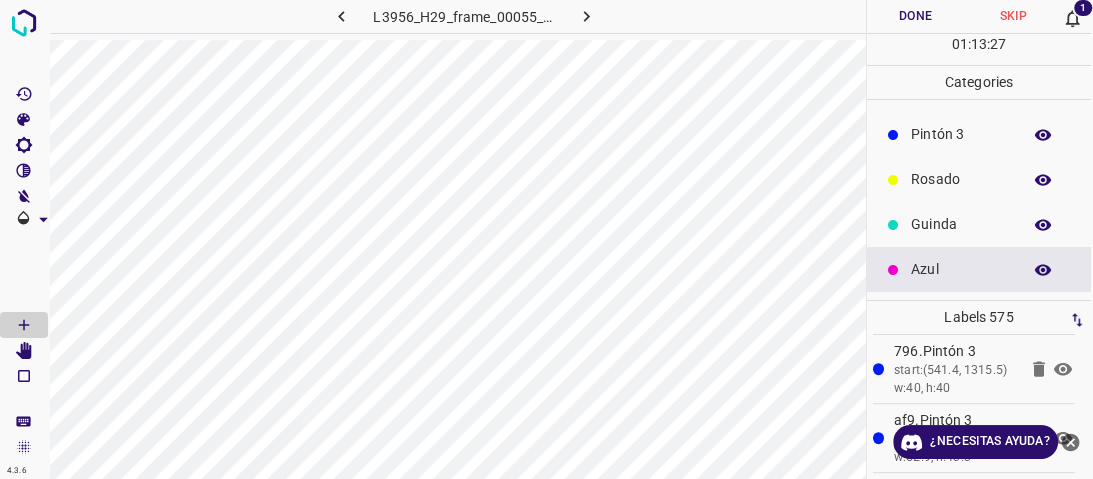 scroll, scrollTop: 17067, scrollLeft: 0, axis: vertical 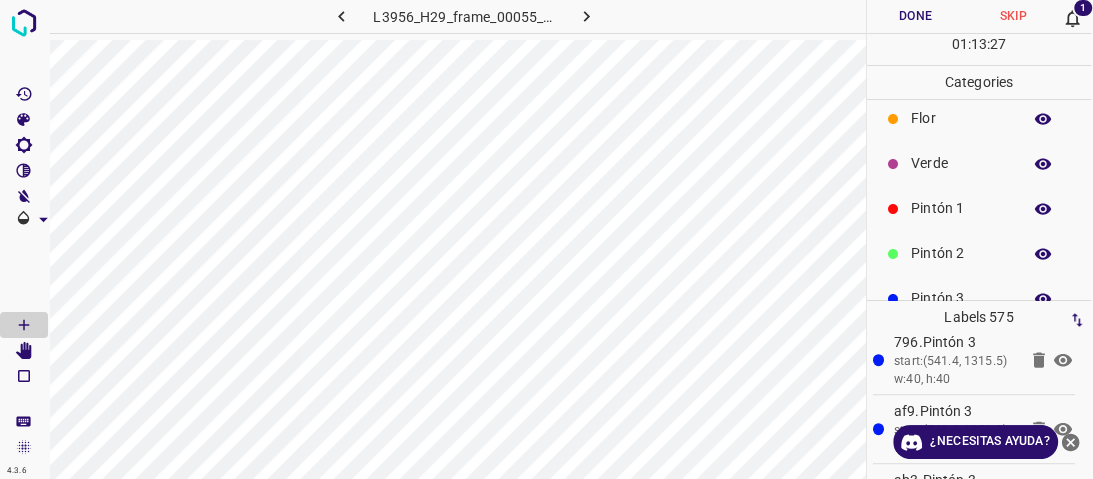 click on "Verde" at bounding box center (961, 163) 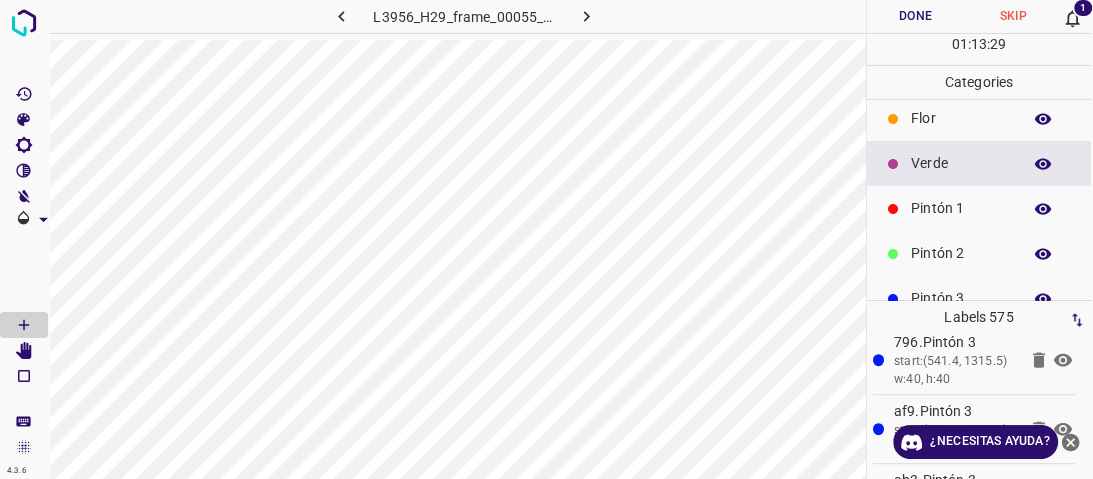 scroll, scrollTop: 0, scrollLeft: 0, axis: both 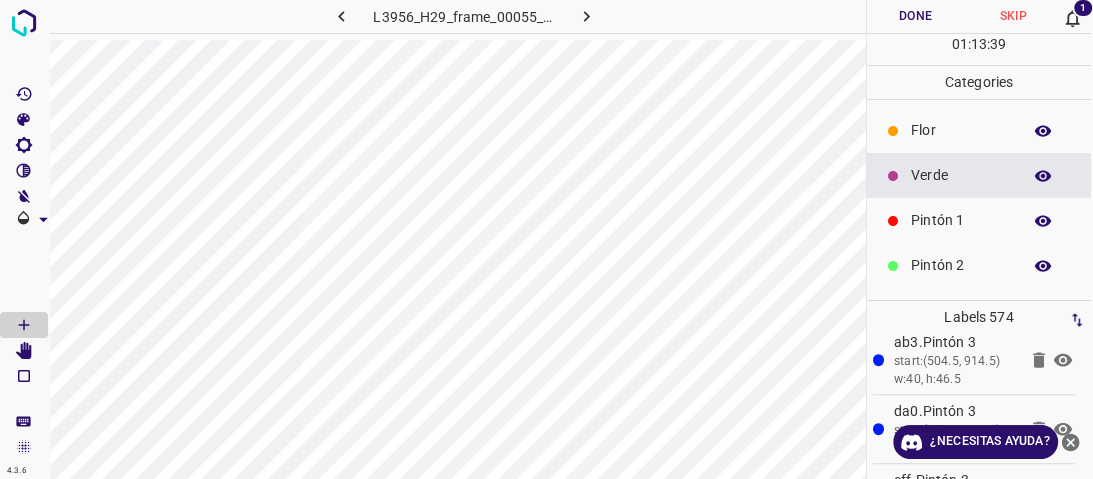 click on "Pintón 3" at bounding box center [961, 310] 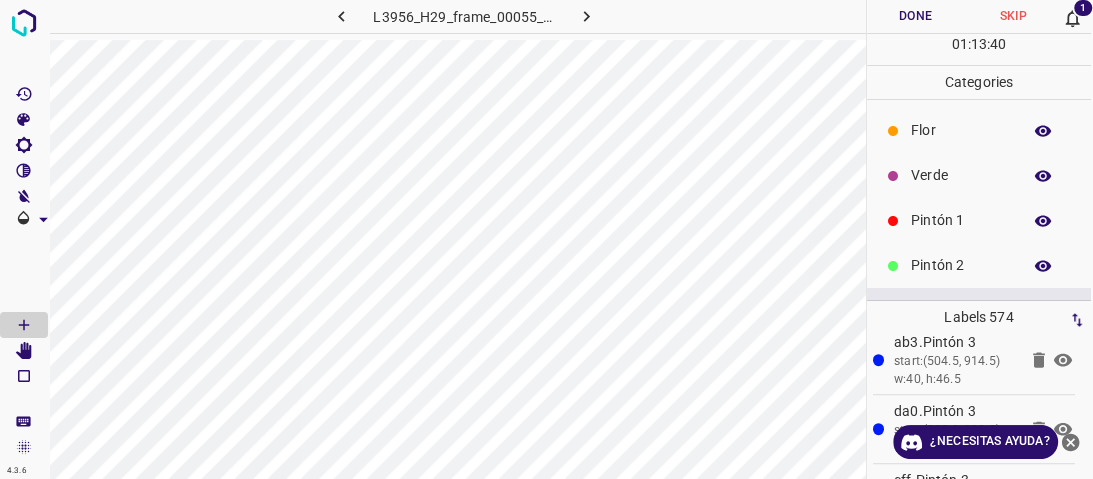 scroll, scrollTop: 160, scrollLeft: 0, axis: vertical 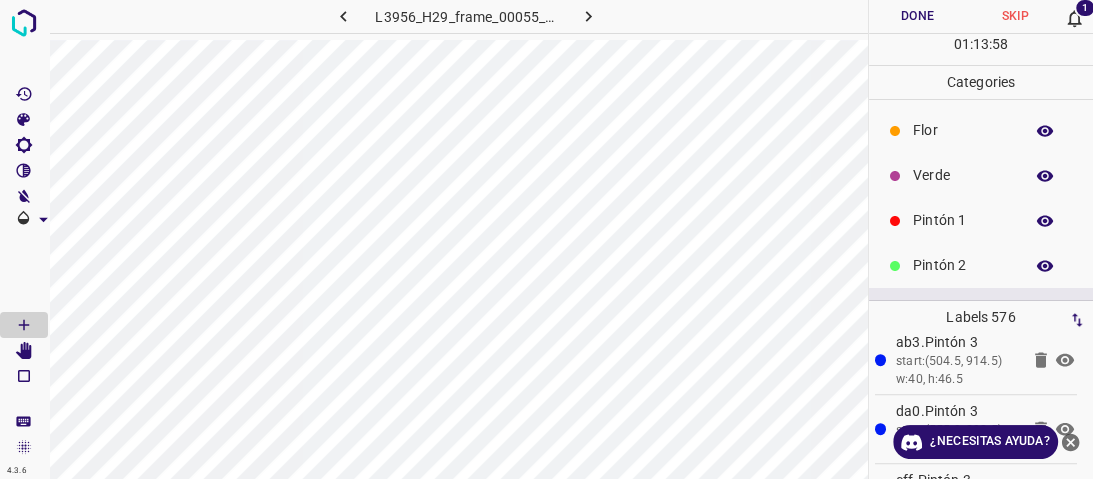 click on "Verde" at bounding box center (963, 175) 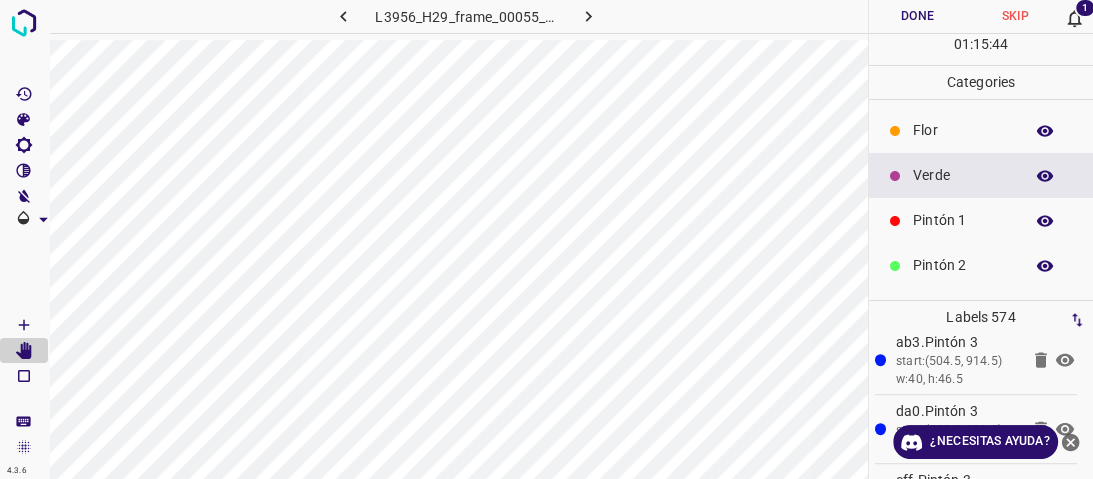 click on "Pintón 1" at bounding box center (963, 220) 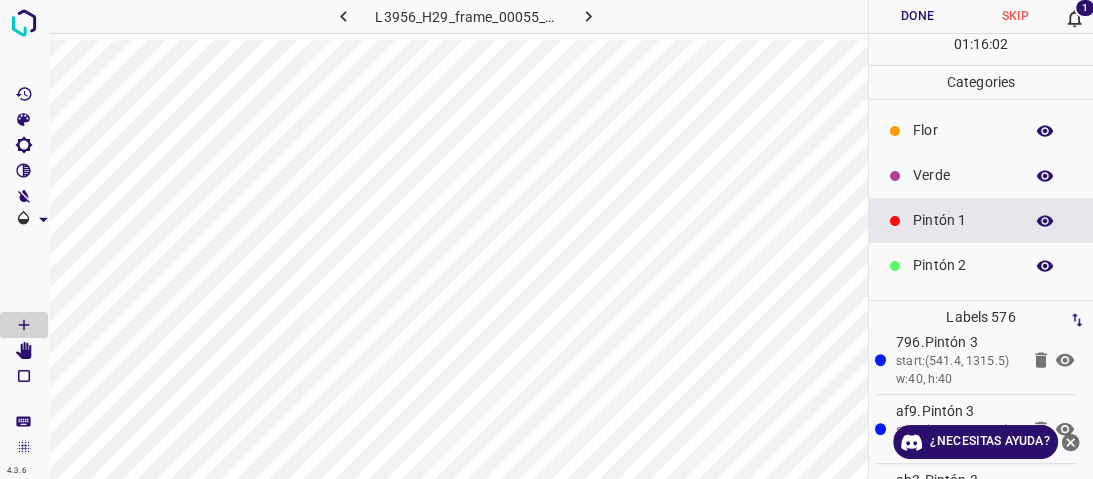 click on "Pintón 3" at bounding box center (963, 310) 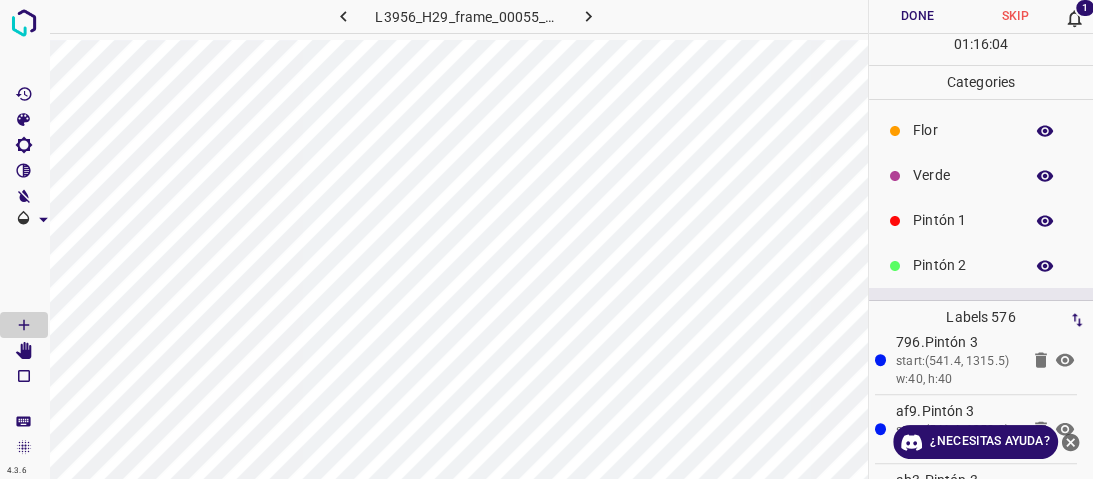 scroll, scrollTop: 80, scrollLeft: 0, axis: vertical 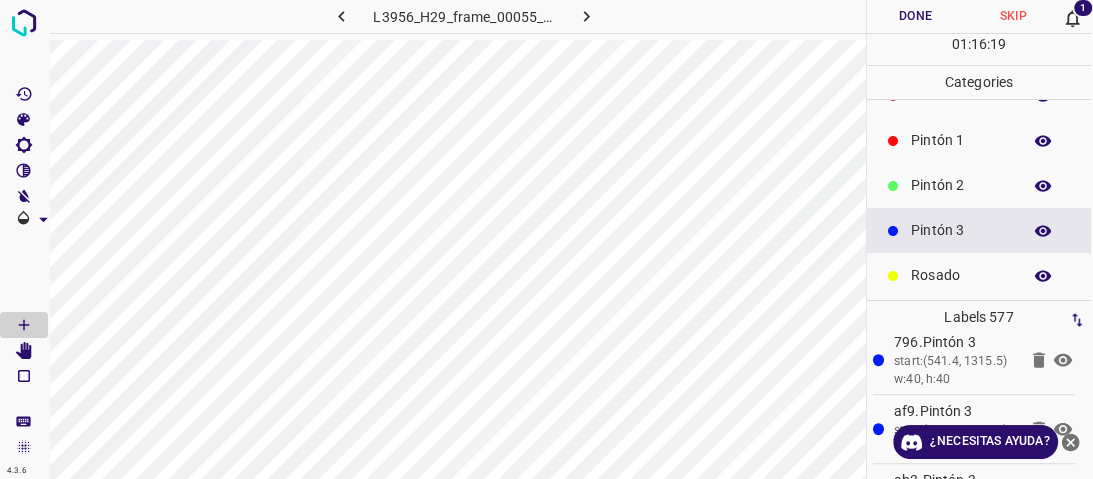 click at bounding box center (893, 186) 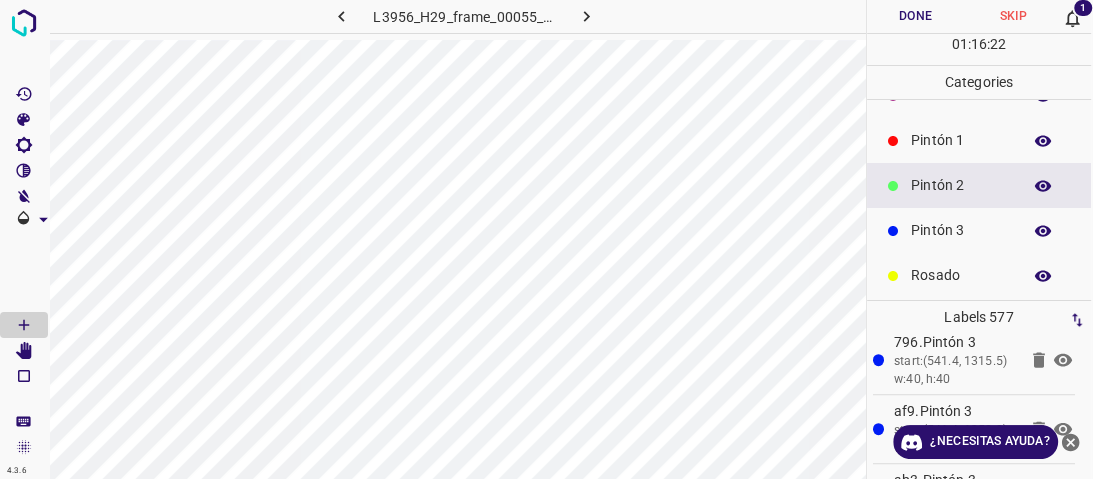 click on "Pintón 1" at bounding box center [961, 140] 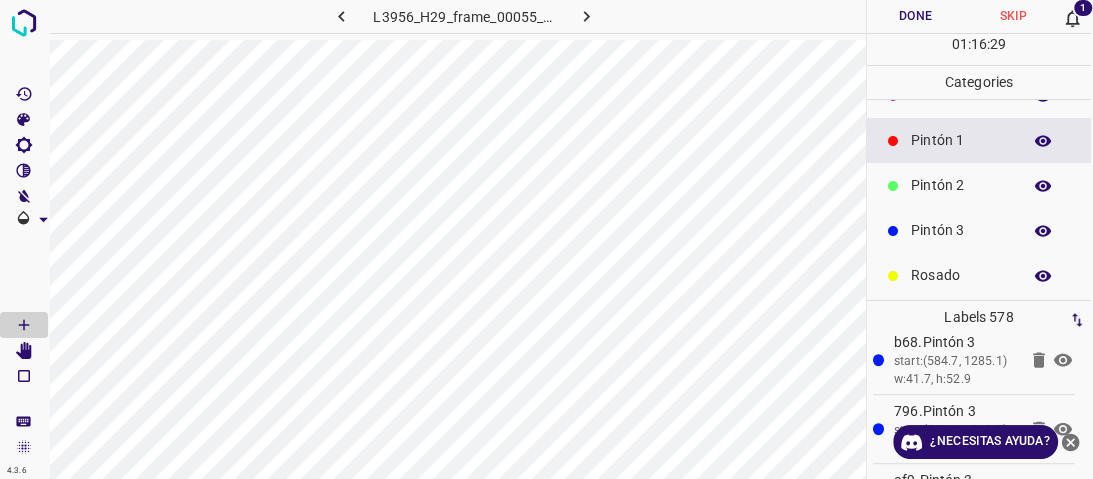scroll, scrollTop: 0, scrollLeft: 0, axis: both 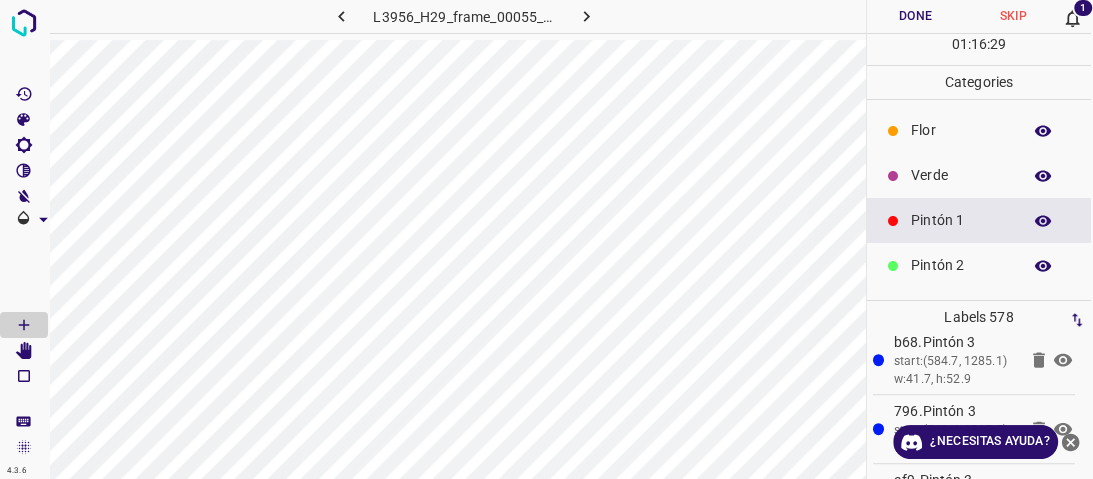 click on "Verde" at bounding box center [961, 175] 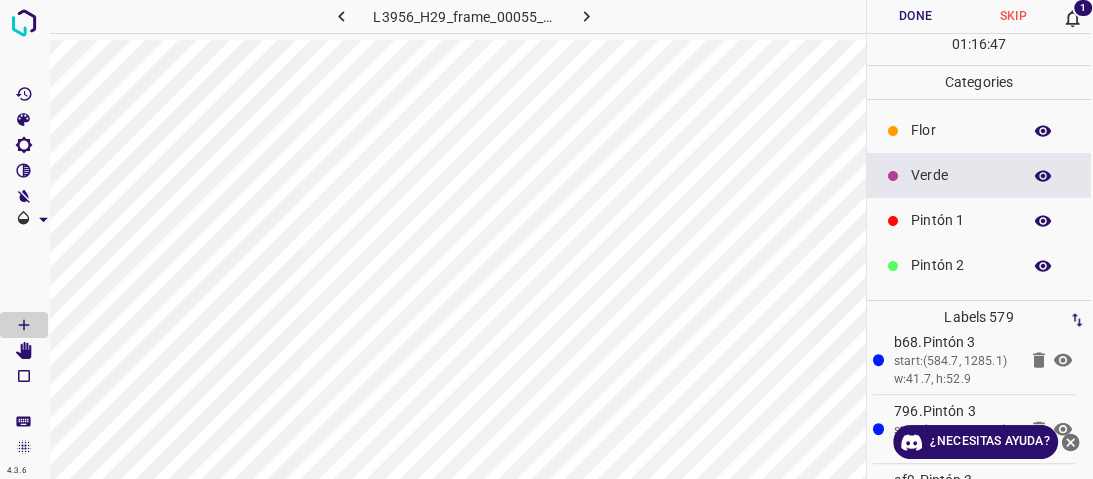 scroll, scrollTop: 0, scrollLeft: 0, axis: both 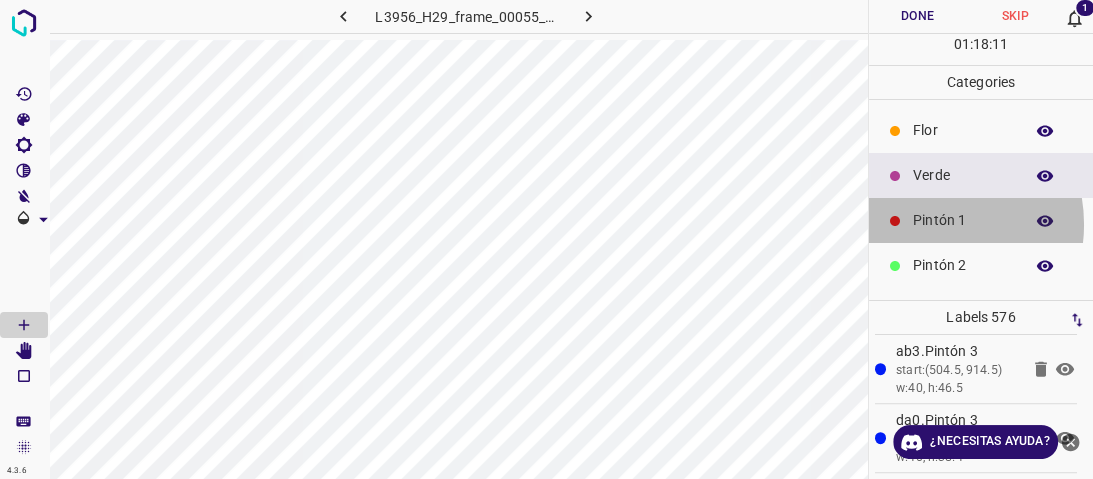 click on "Pintón 1" at bounding box center (963, 220) 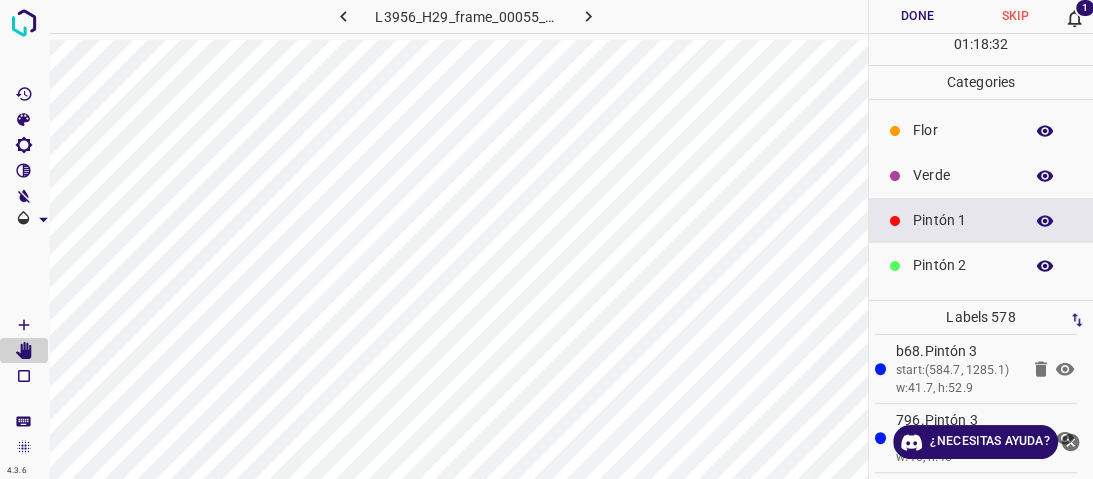 scroll, scrollTop: 160, scrollLeft: 0, axis: vertical 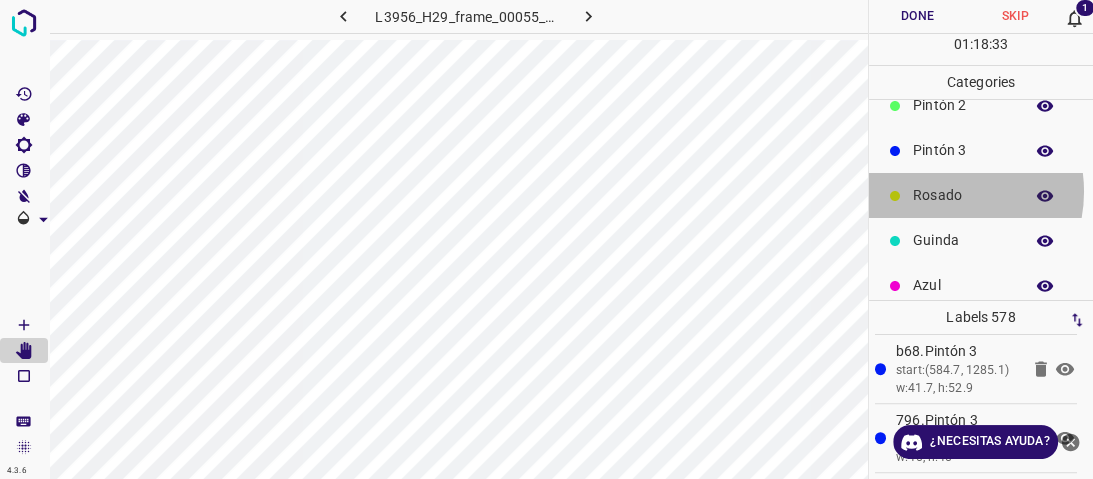click on "Rosado" at bounding box center [963, 195] 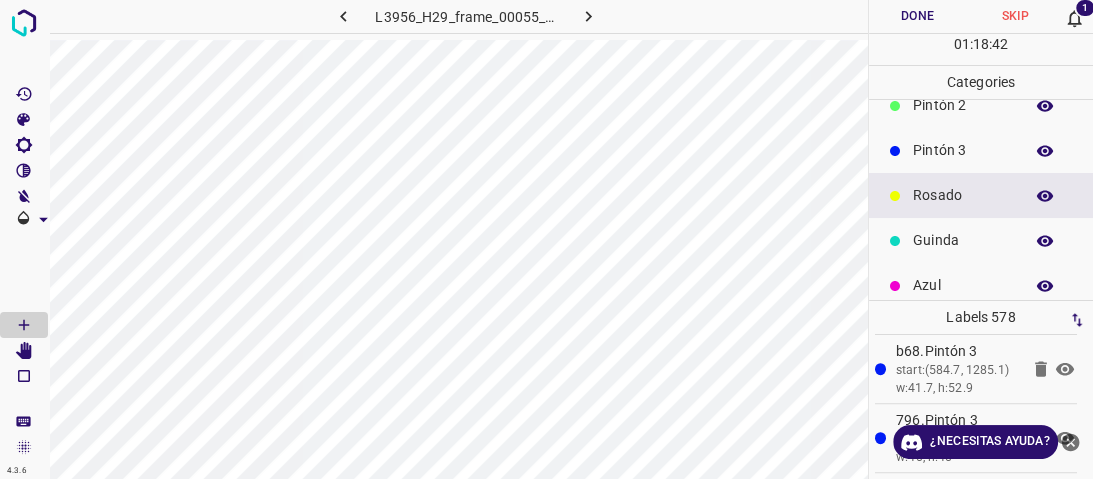 click on "Pintón 2" at bounding box center [963, 105] 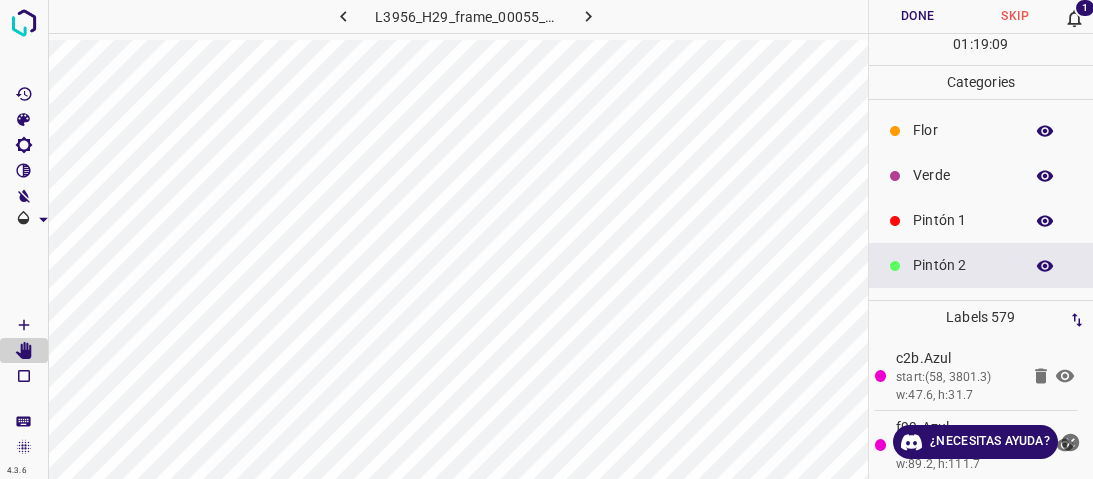 scroll, scrollTop: 0, scrollLeft: 0, axis: both 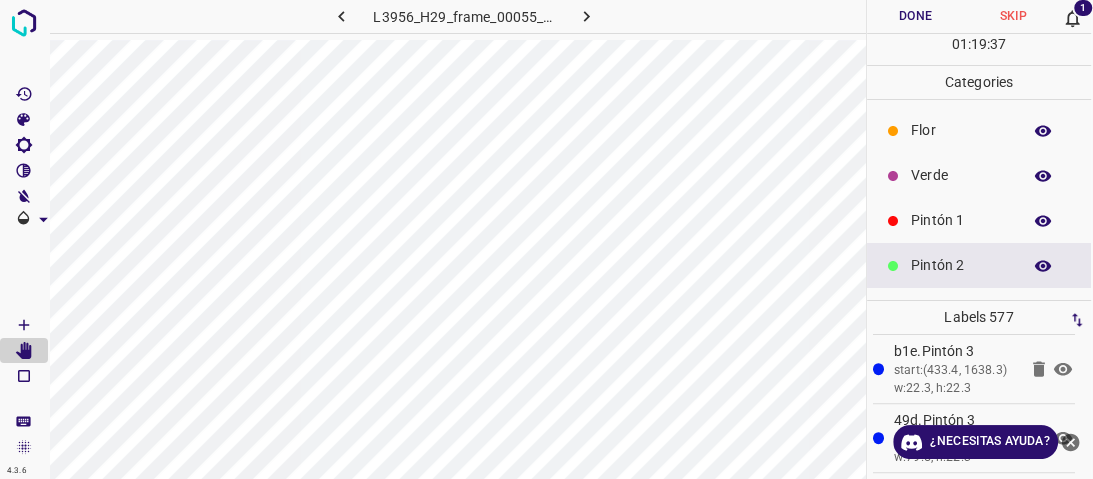 click on "Verde" at bounding box center (961, 175) 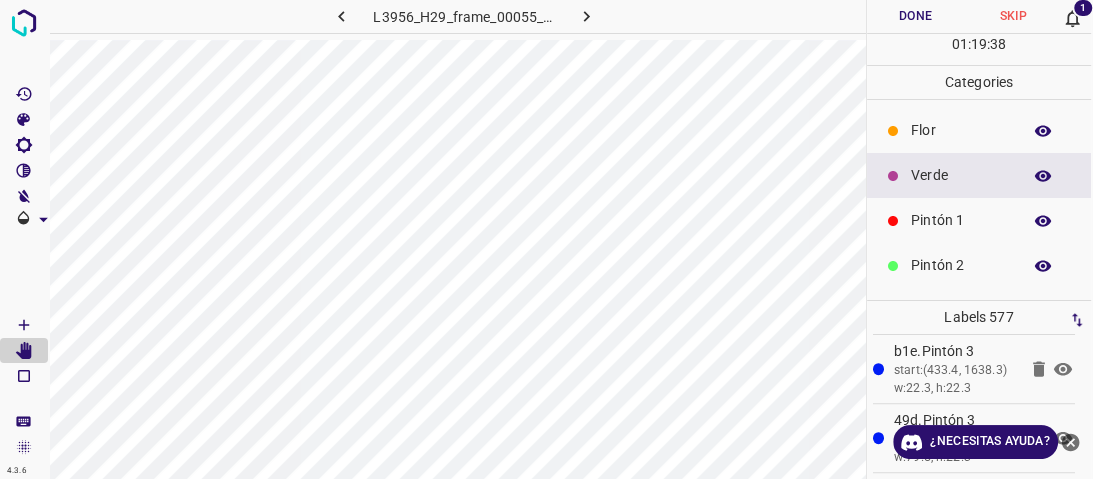 click on "Pintón 1" at bounding box center [961, 220] 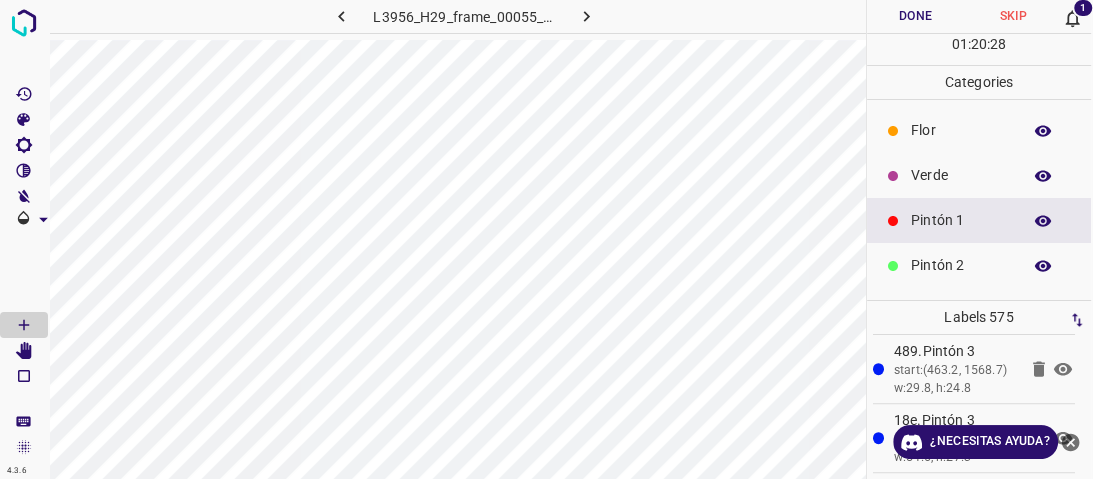 click on "Verde" at bounding box center [961, 175] 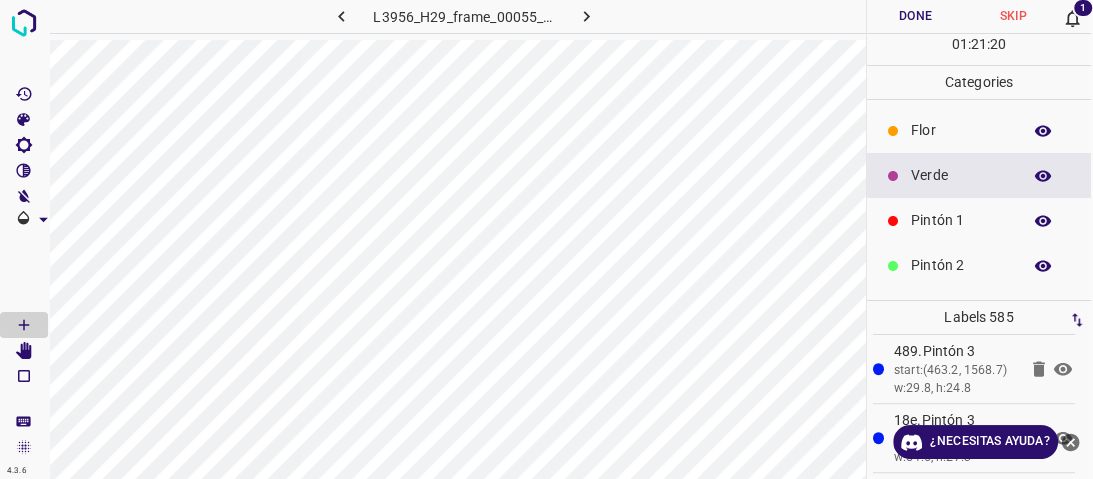 click 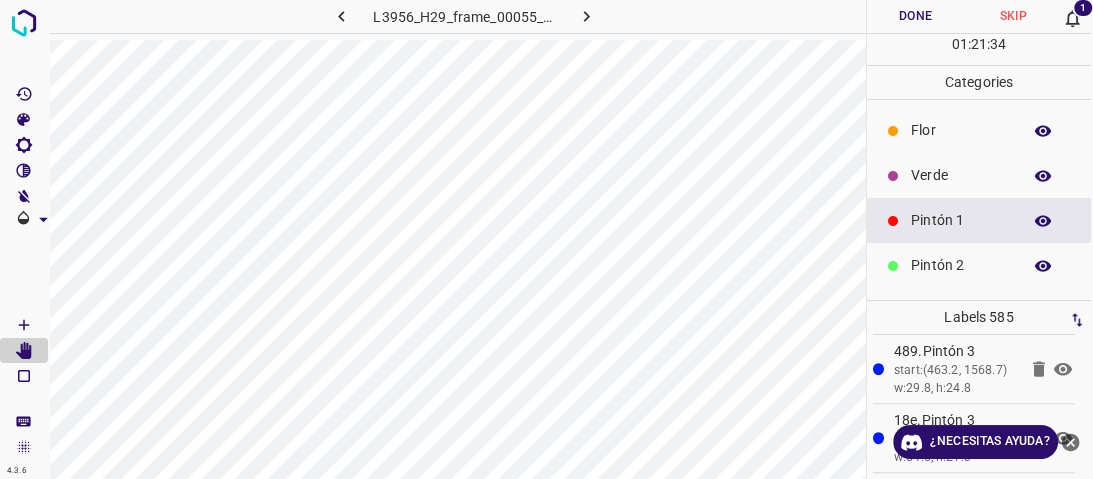 click on "Guinda" at bounding box center [961, 400] 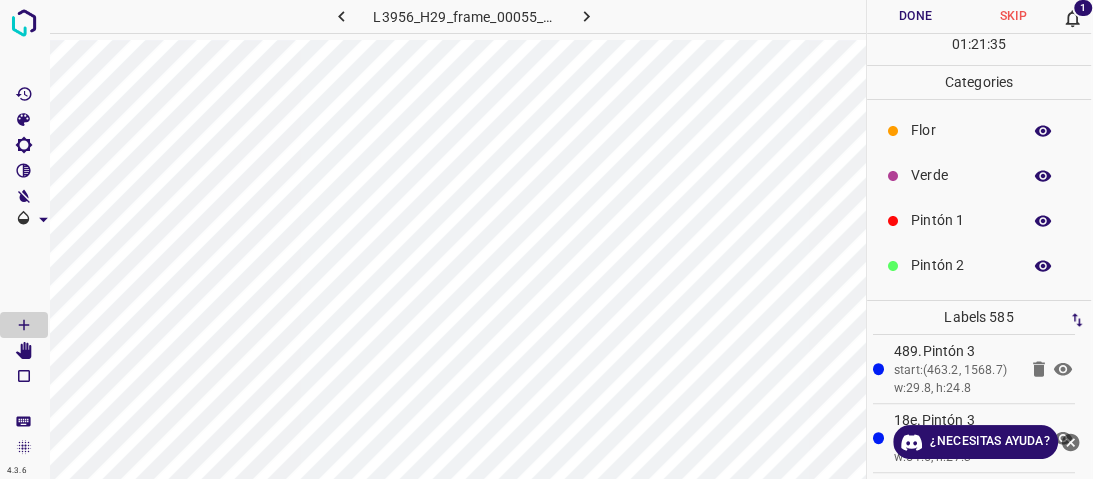 scroll, scrollTop: 160, scrollLeft: 0, axis: vertical 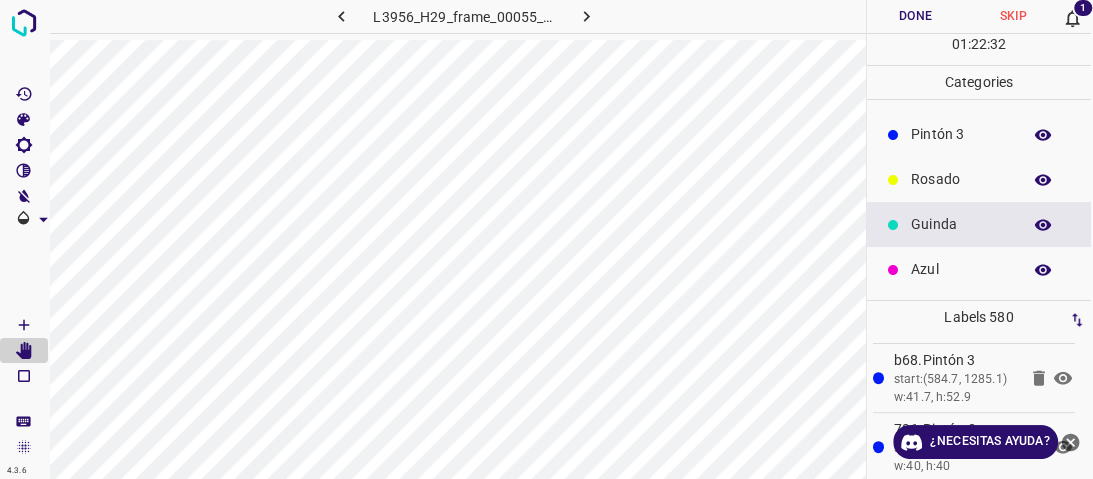click on "Azul" at bounding box center [961, 269] 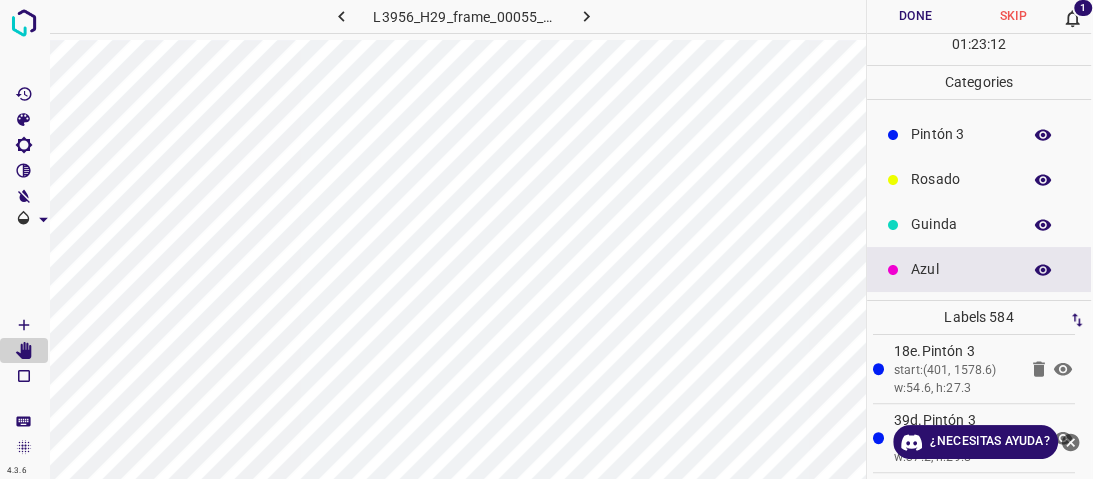 scroll, scrollTop: 17093, scrollLeft: 0, axis: vertical 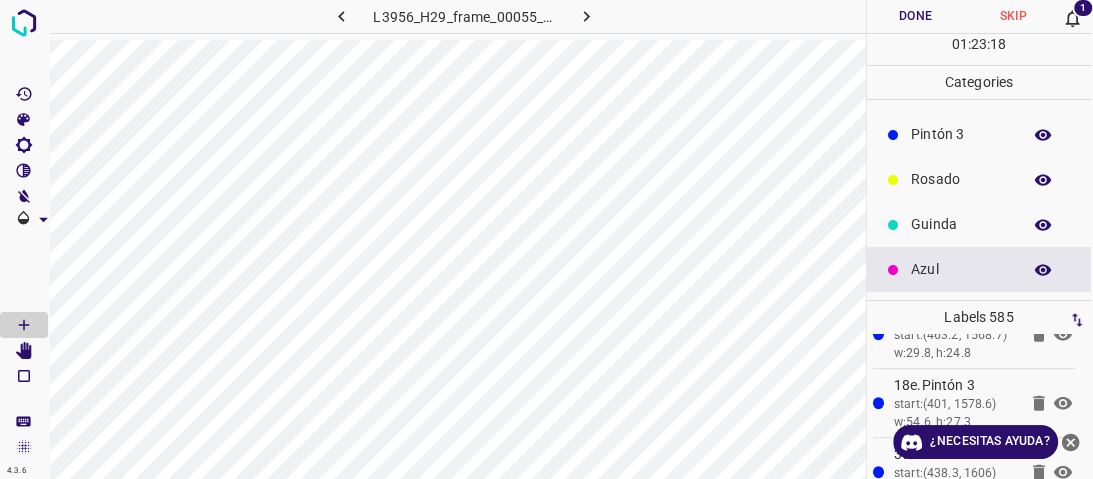 click on "Guinda" at bounding box center [961, 224] 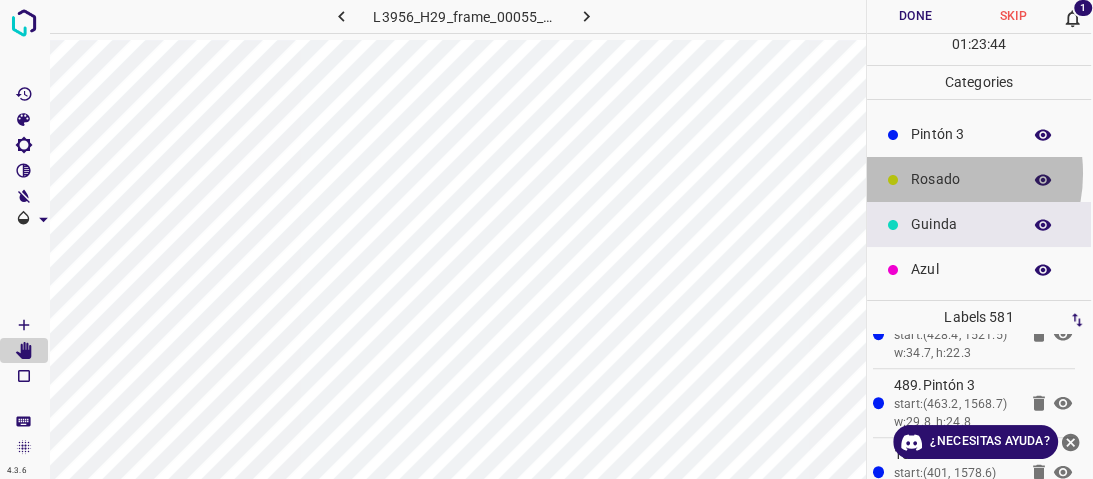 click on "Rosado" at bounding box center (961, 179) 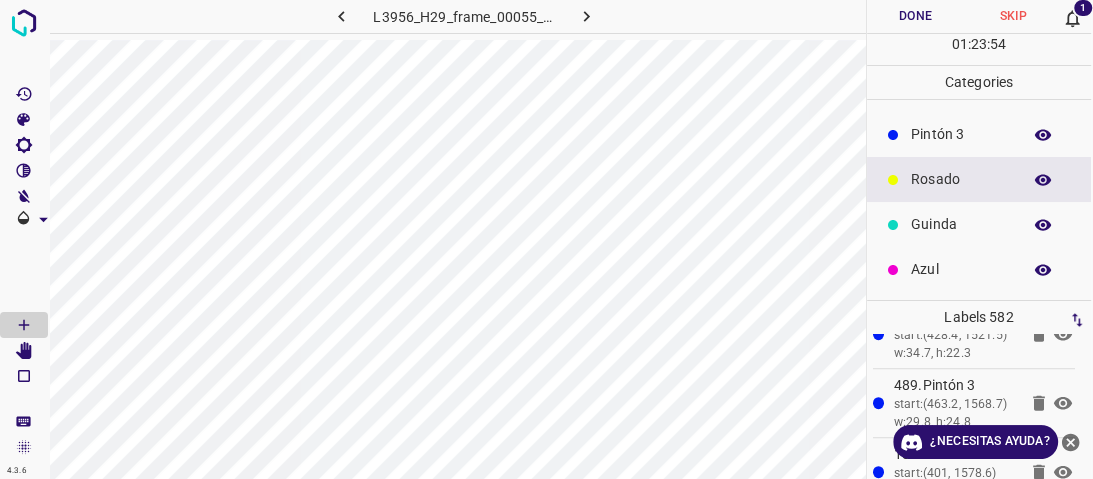 scroll, scrollTop: 16, scrollLeft: 0, axis: vertical 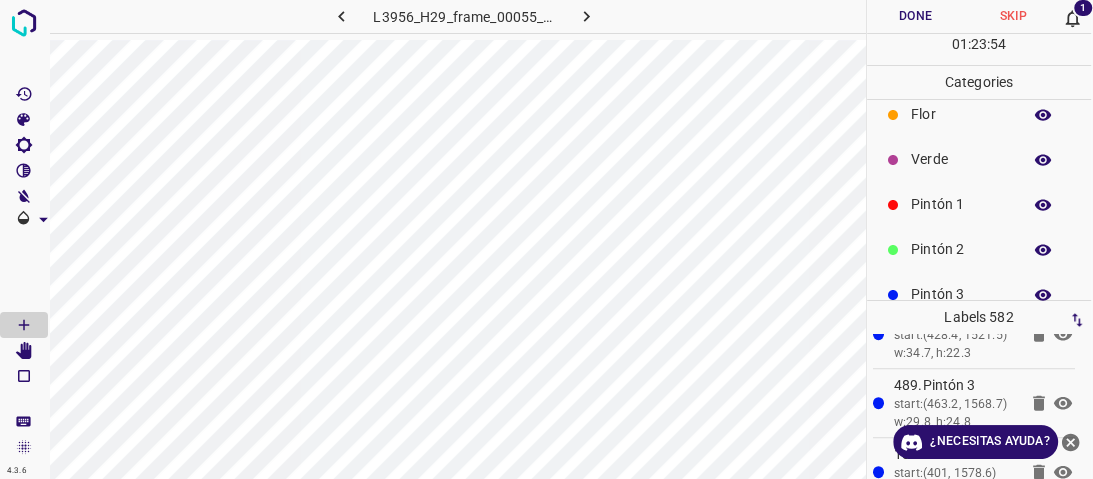 click on "Pintón 1" at bounding box center [961, 204] 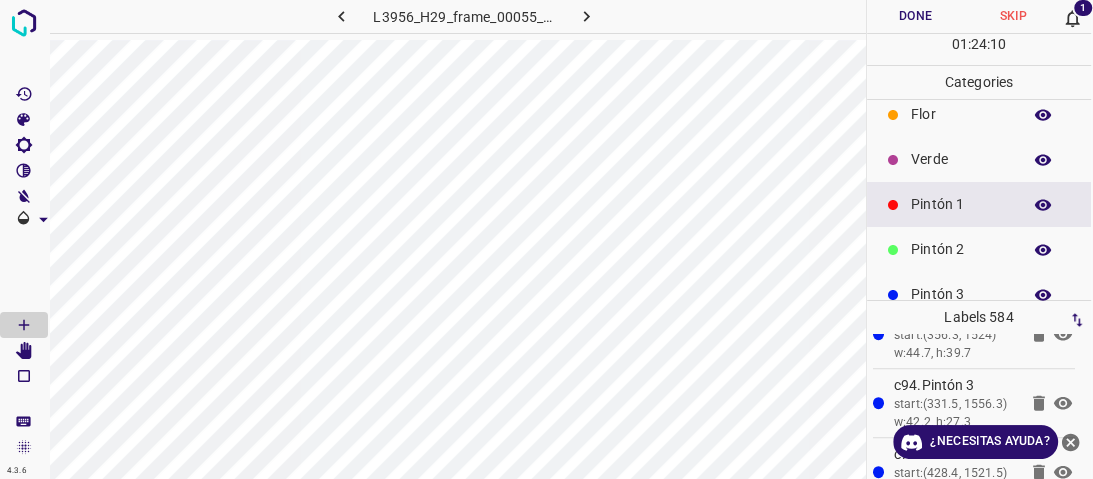 click on "Pintón 2" at bounding box center [961, 249] 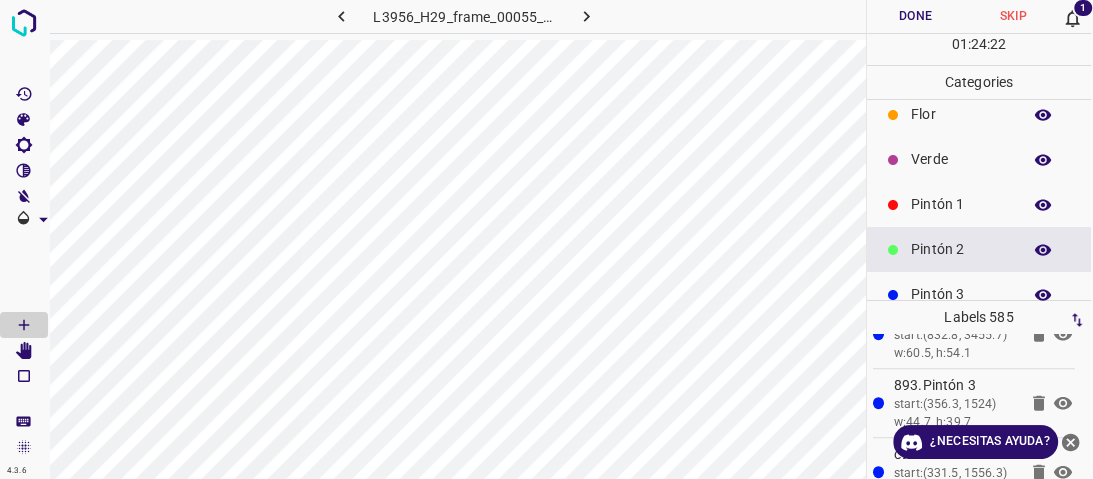 scroll, scrollTop: 176, scrollLeft: 0, axis: vertical 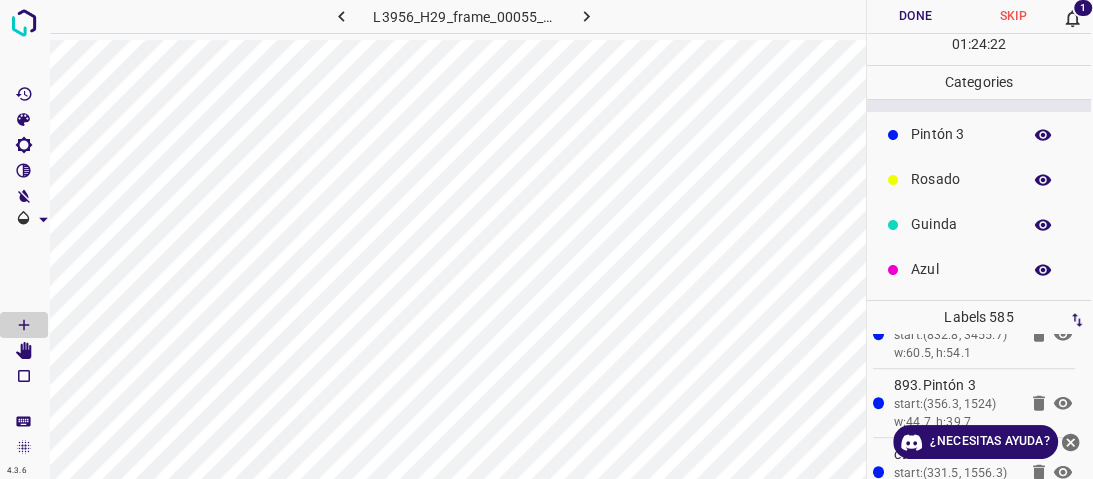 click on "Azul" at bounding box center [961, 269] 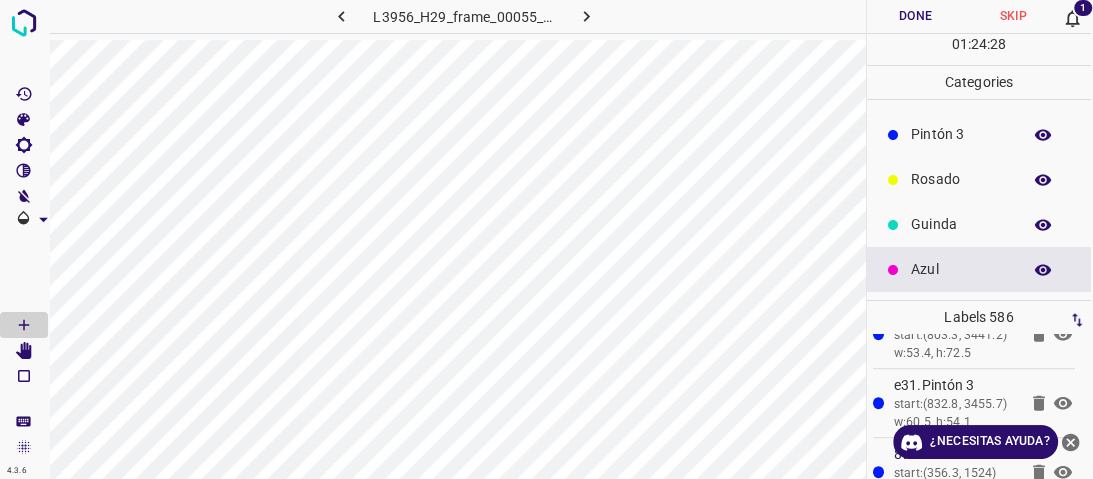 scroll, scrollTop: 17102, scrollLeft: 0, axis: vertical 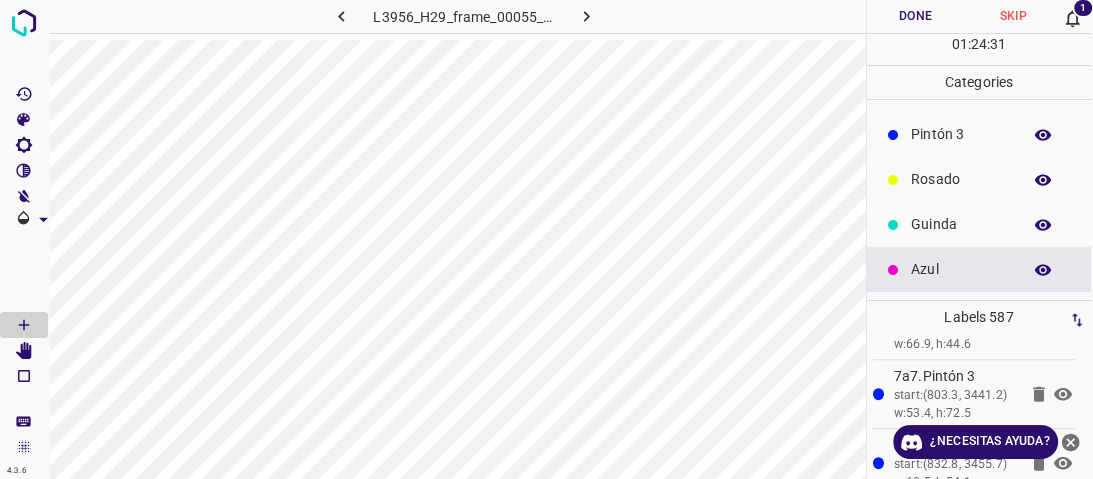 click on "Rosado" at bounding box center [961, 179] 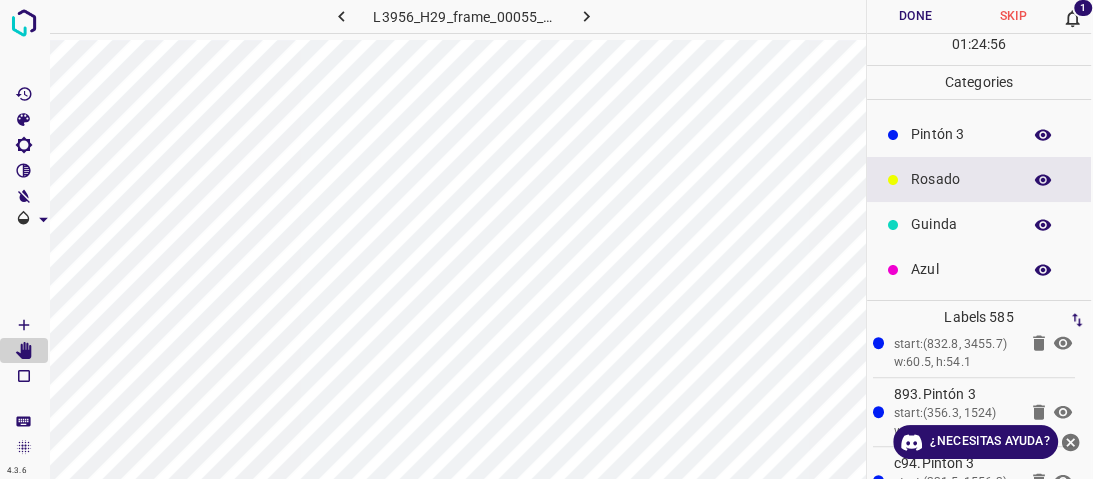 scroll, scrollTop: 17093, scrollLeft: 0, axis: vertical 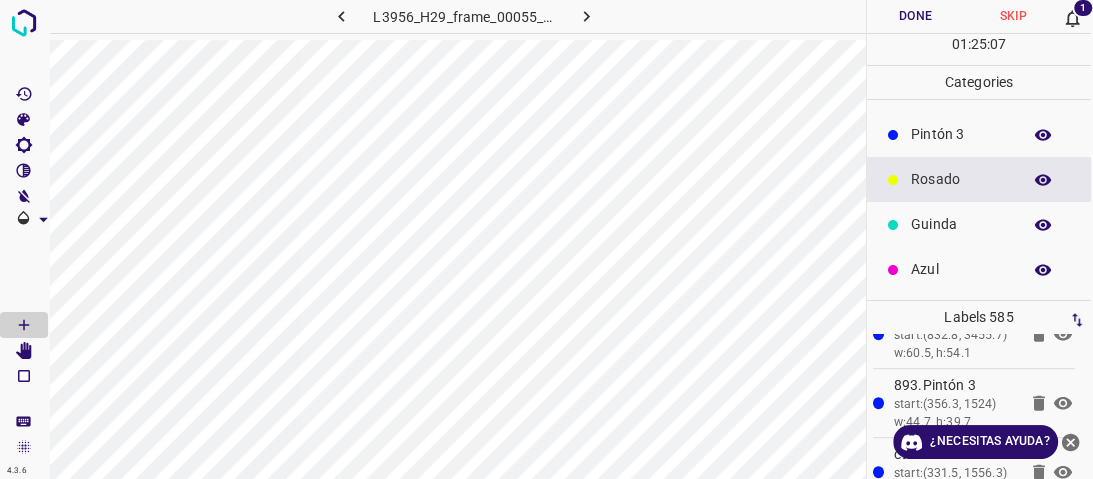 click on "Azul" at bounding box center (961, 269) 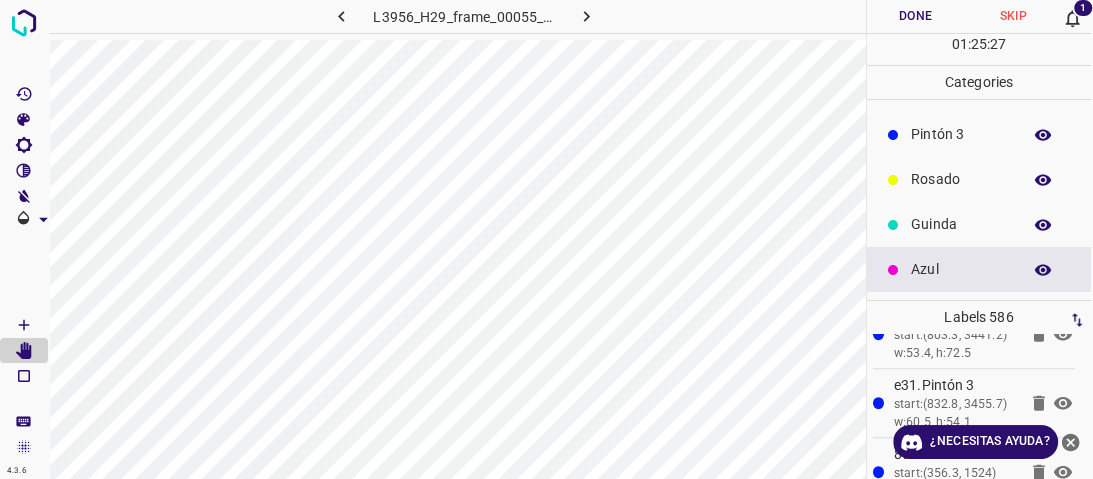 scroll, scrollTop: 17084, scrollLeft: 0, axis: vertical 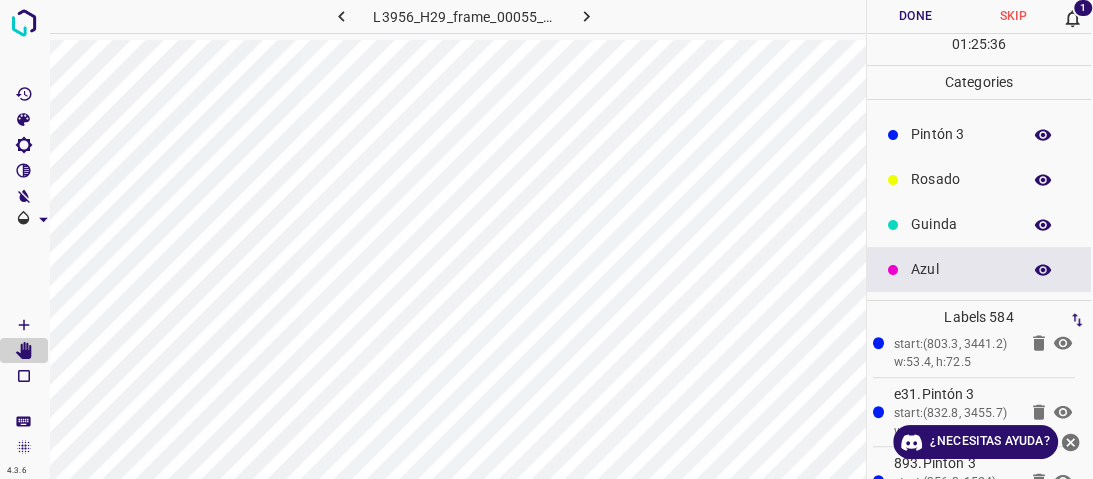 click on "Pintón 3" at bounding box center (961, 134) 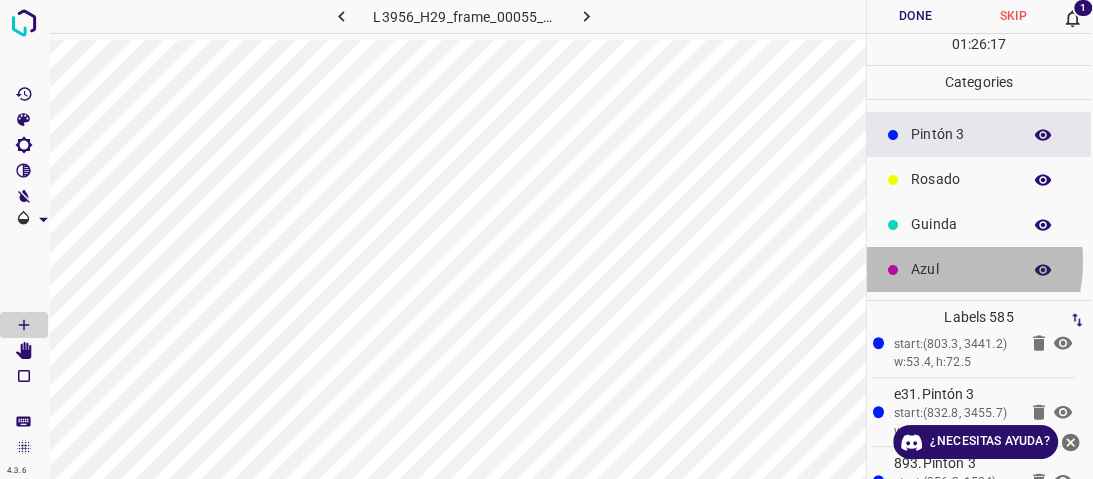 click on "Azul" at bounding box center [961, 269] 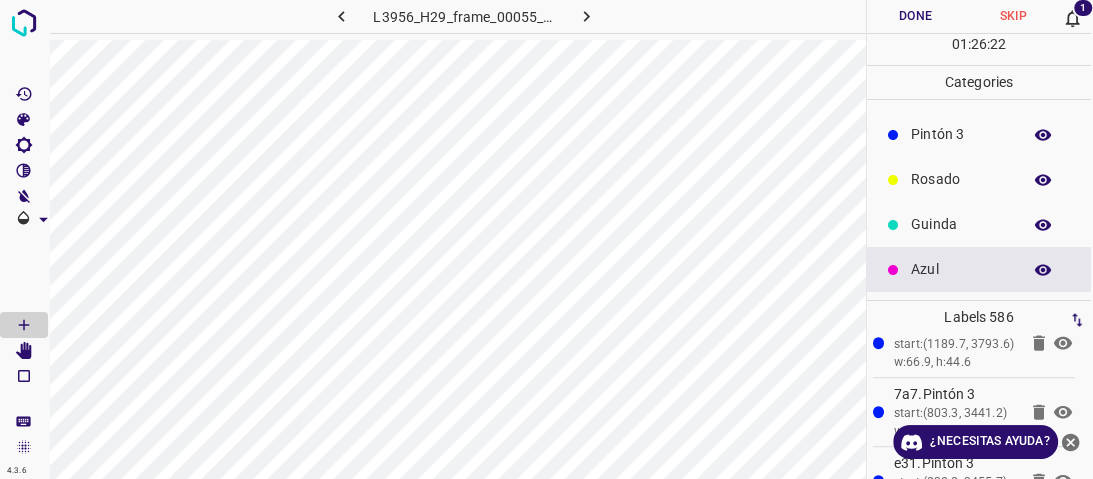 click on "Rosado" at bounding box center (961, 179) 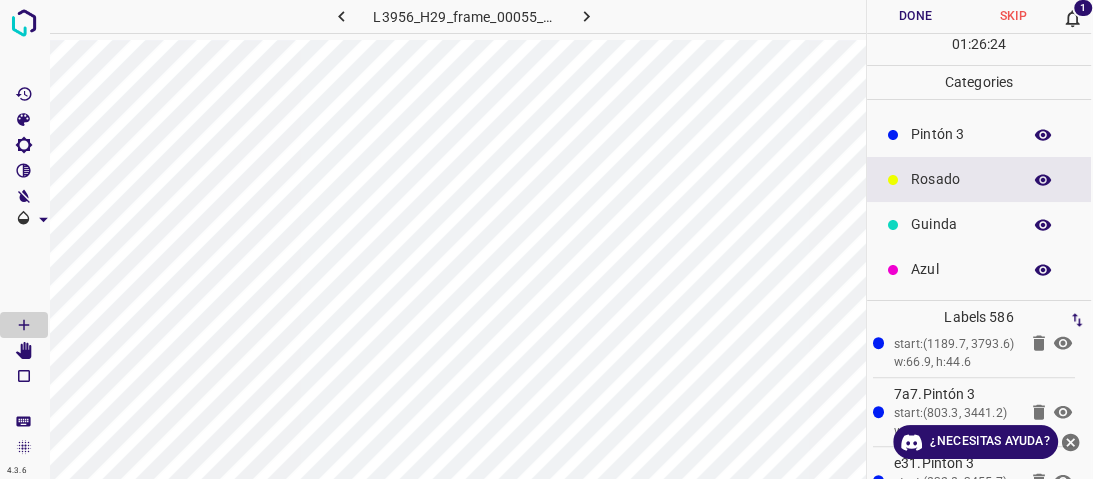 scroll, scrollTop: 17076, scrollLeft: 0, axis: vertical 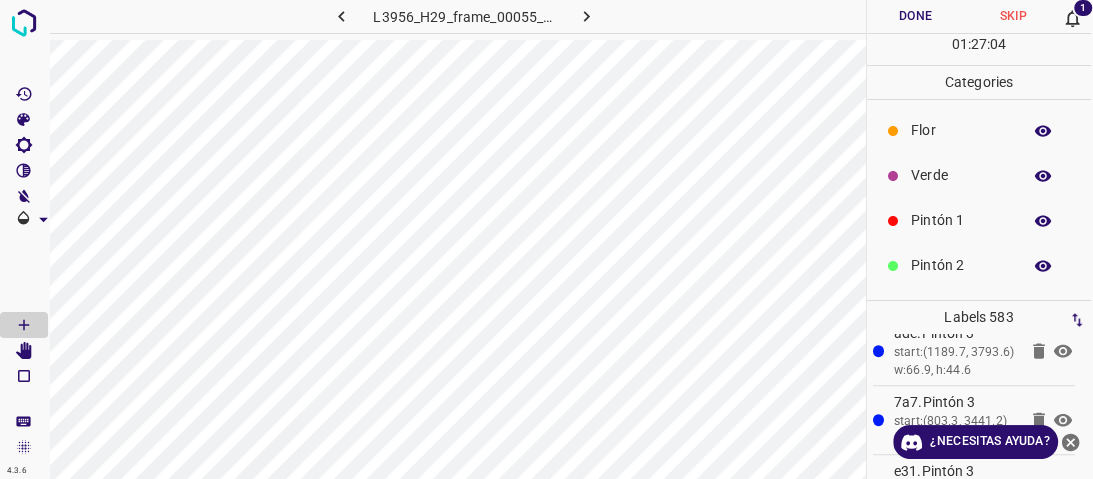 click on "Pintón 2" at bounding box center [961, 265] 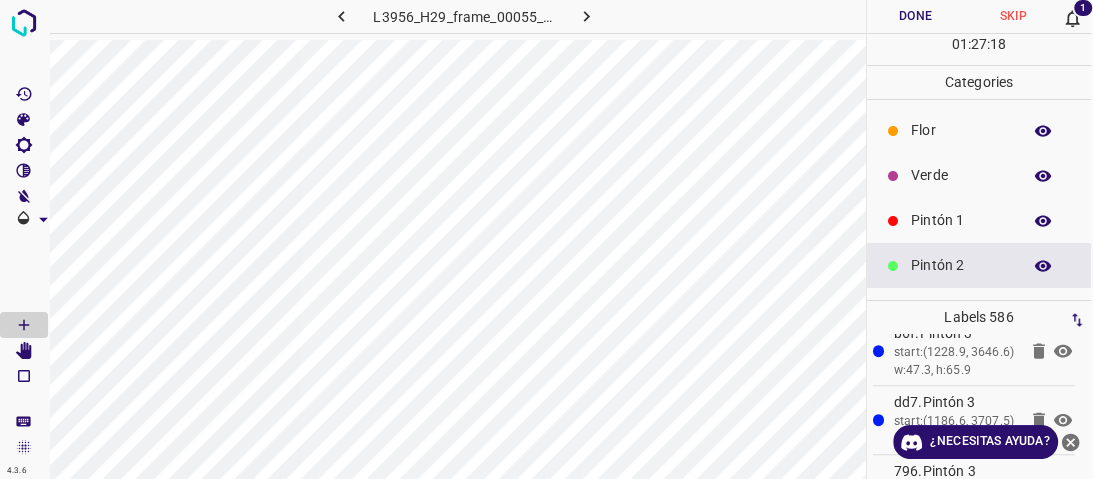 click on "Rosado" at bounding box center [961, 355] 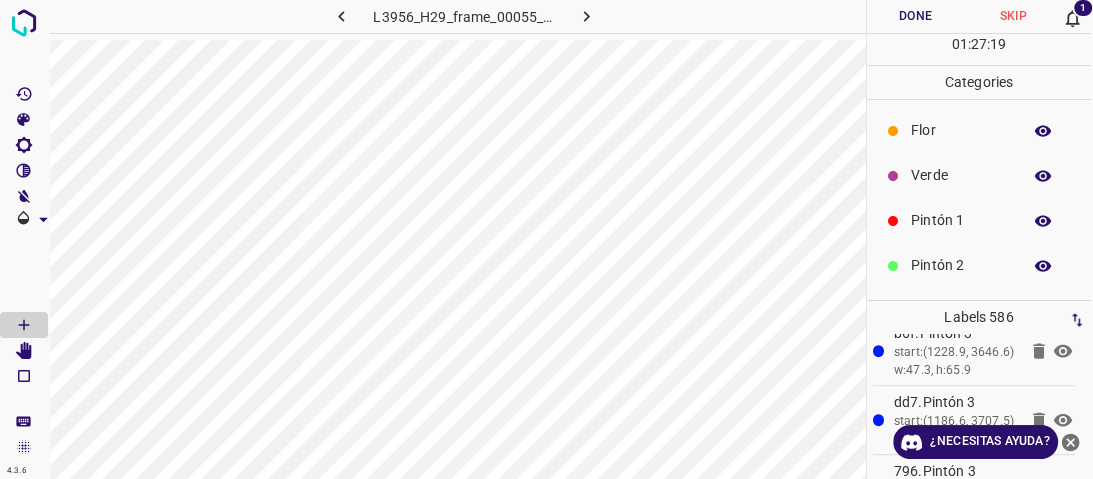 scroll, scrollTop: 160, scrollLeft: 0, axis: vertical 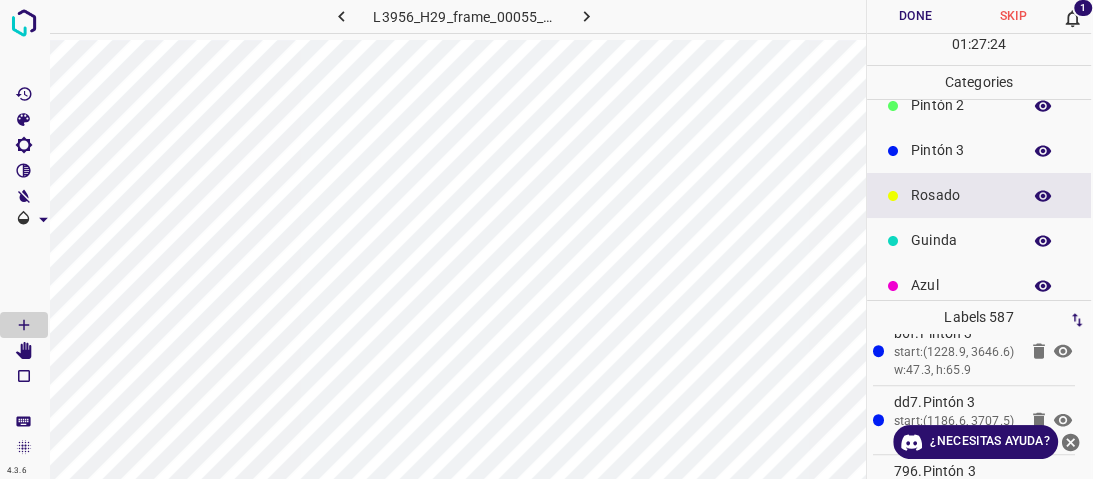 click on "Pintón 1" at bounding box center [961, 60] 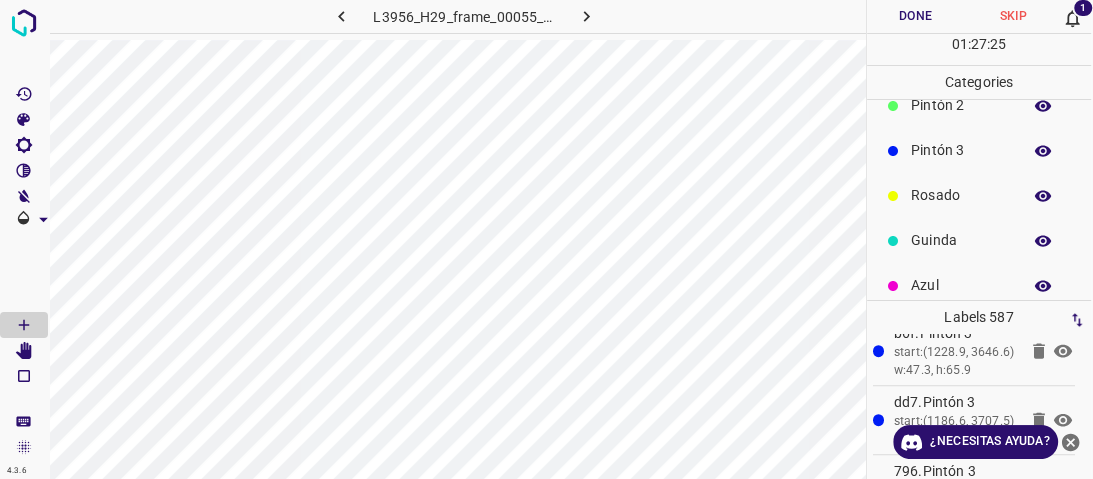 scroll, scrollTop: 80, scrollLeft: 0, axis: vertical 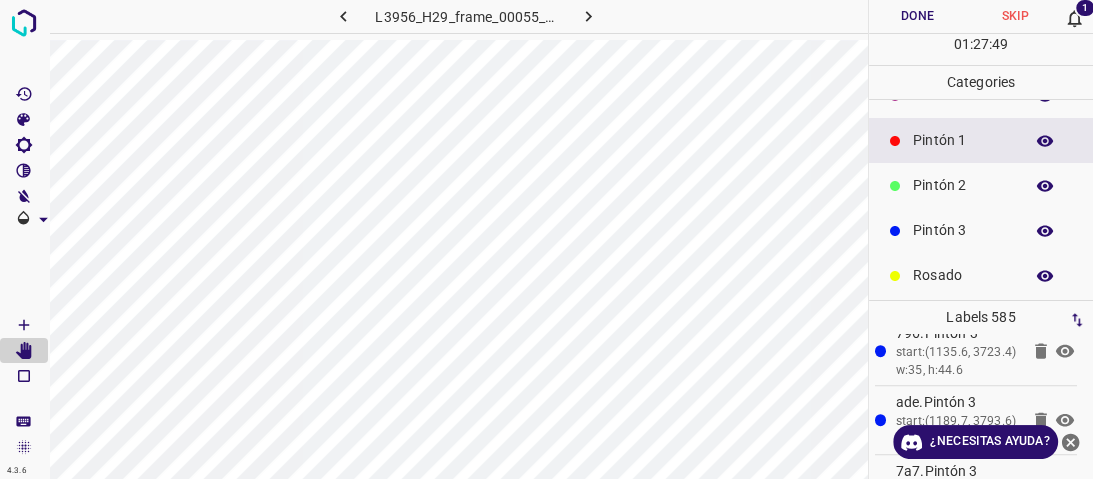click on "Done" at bounding box center (918, 16) 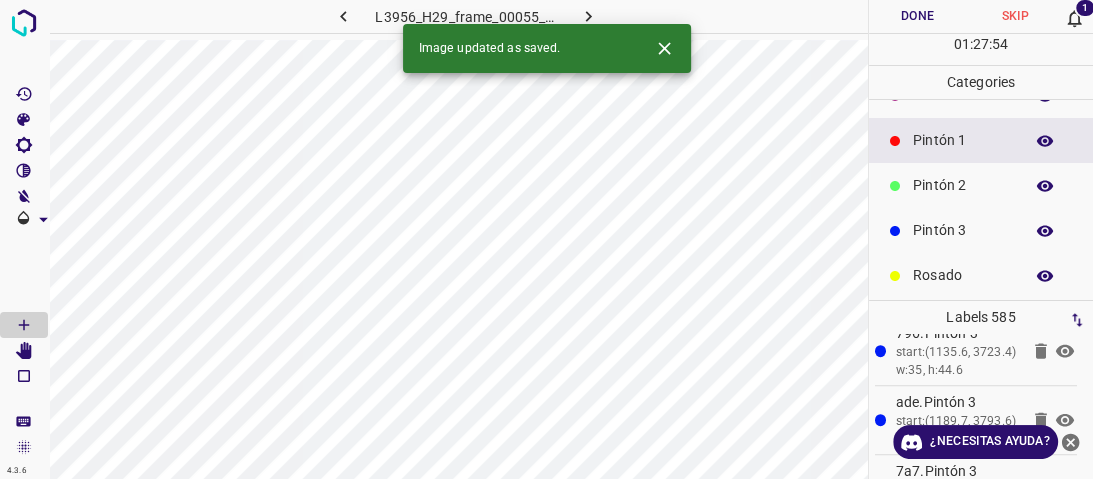 click on "Azul" at bounding box center (963, 365) 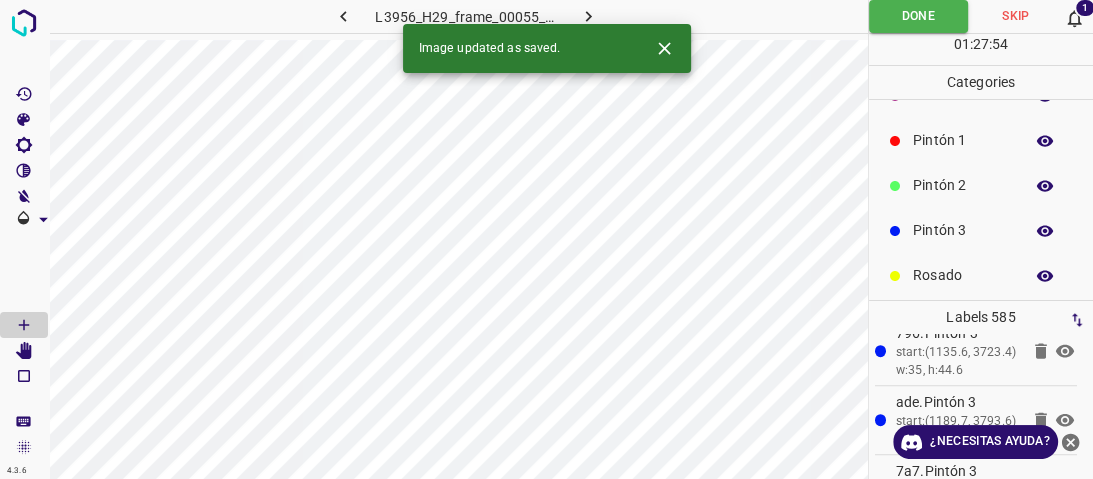 scroll, scrollTop: 176, scrollLeft: 0, axis: vertical 